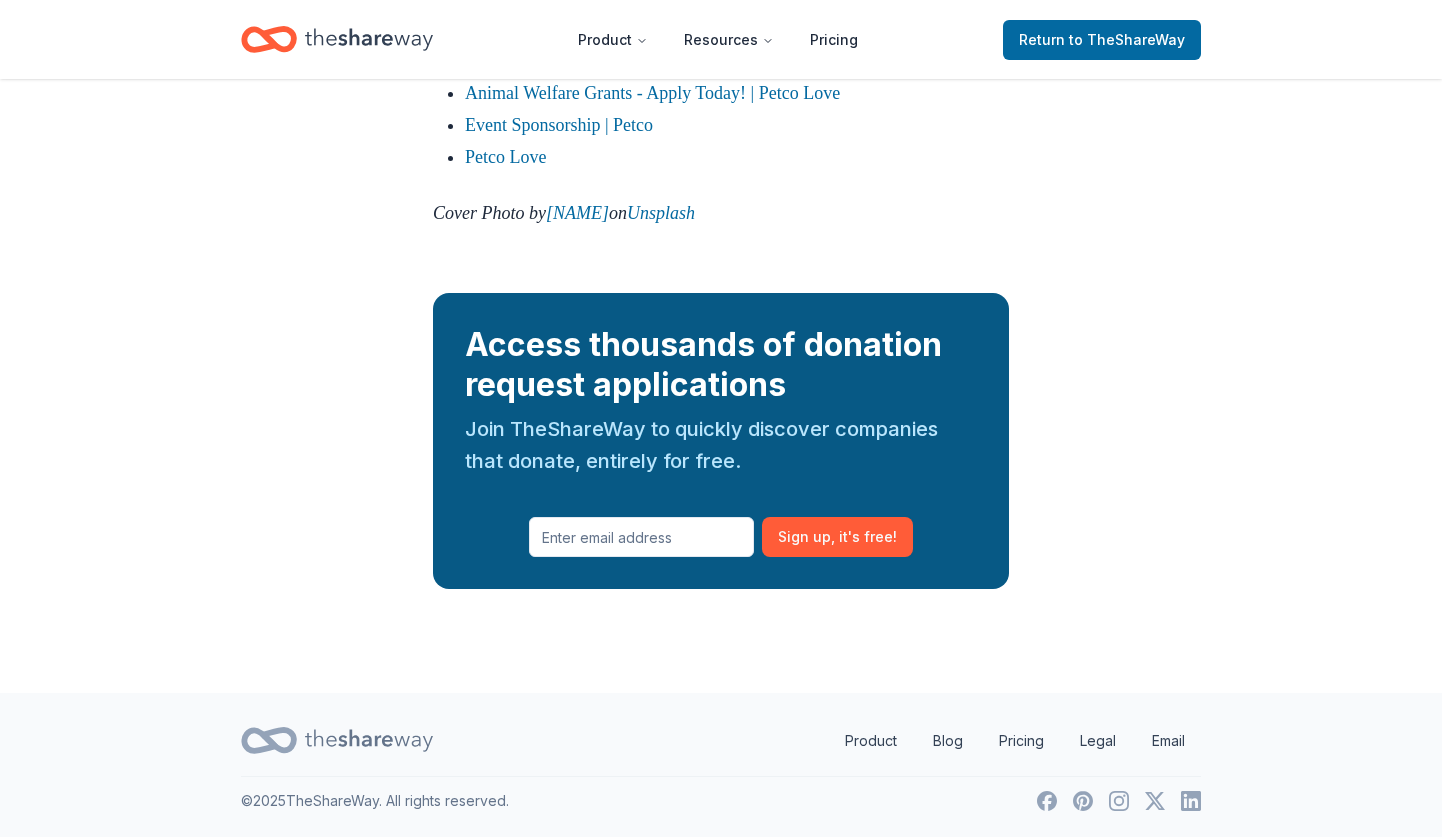 scroll, scrollTop: 2720, scrollLeft: 0, axis: vertical 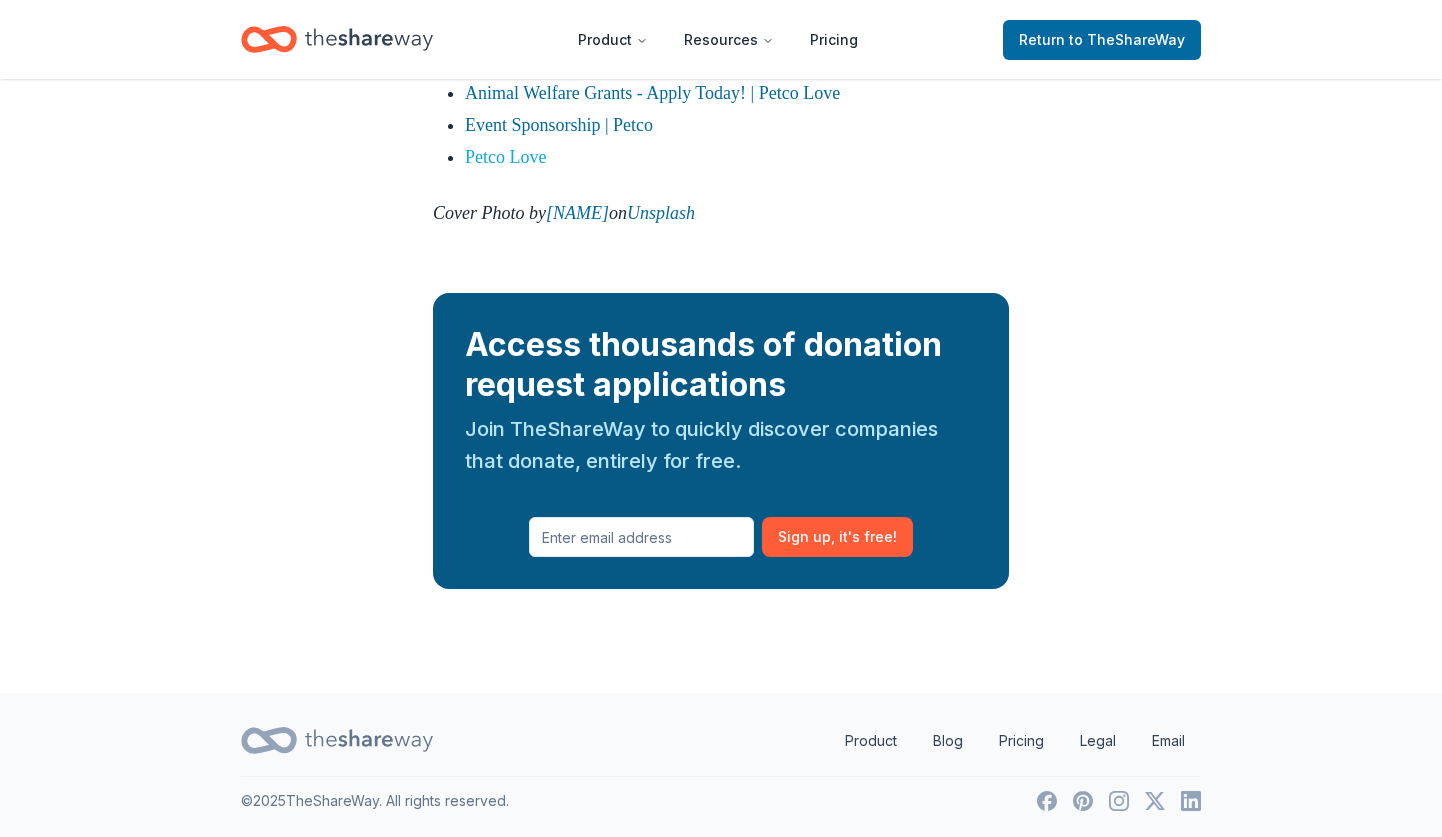 click on "Petco Love" at bounding box center (505, 157) 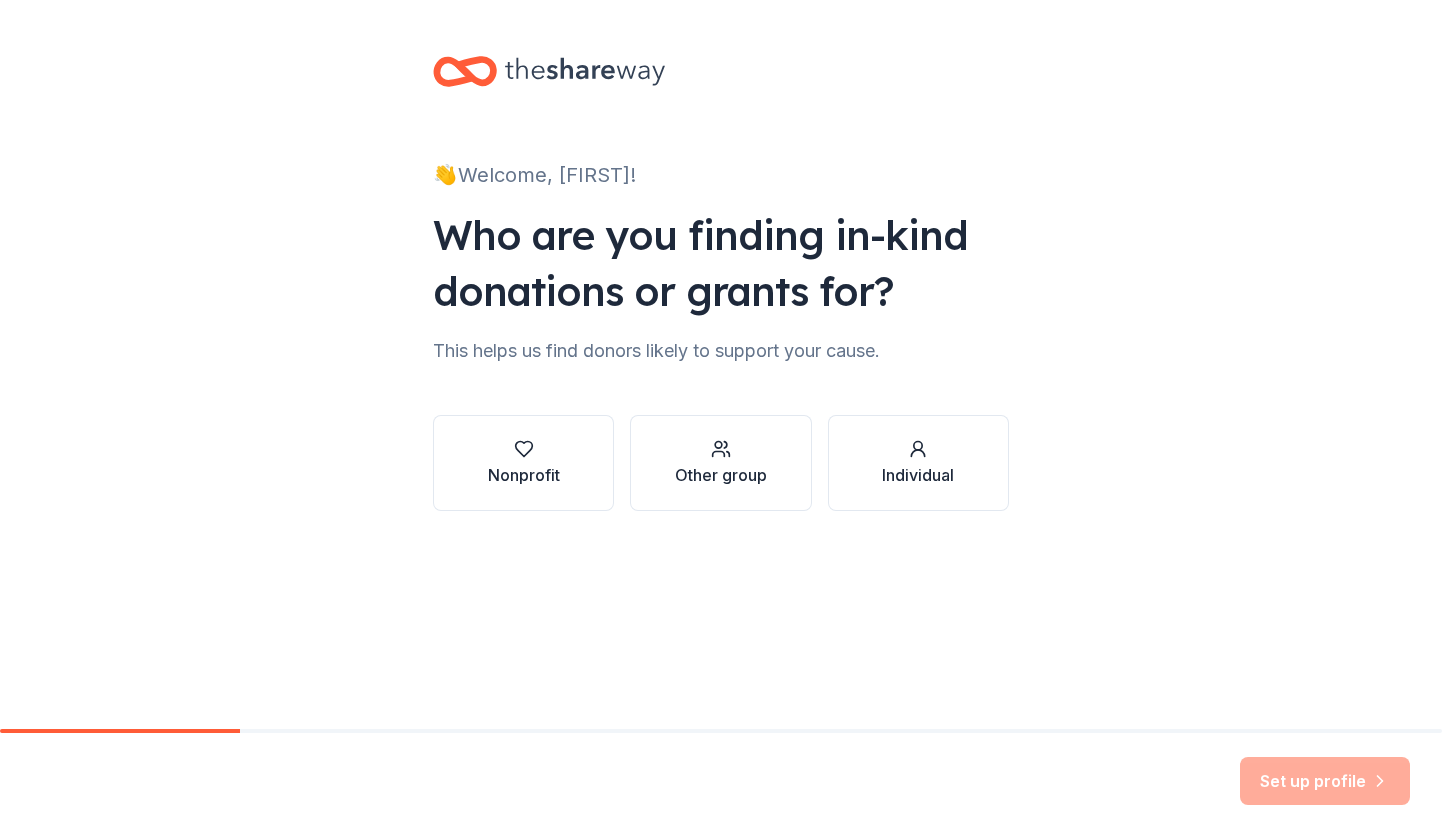 scroll, scrollTop: 0, scrollLeft: 0, axis: both 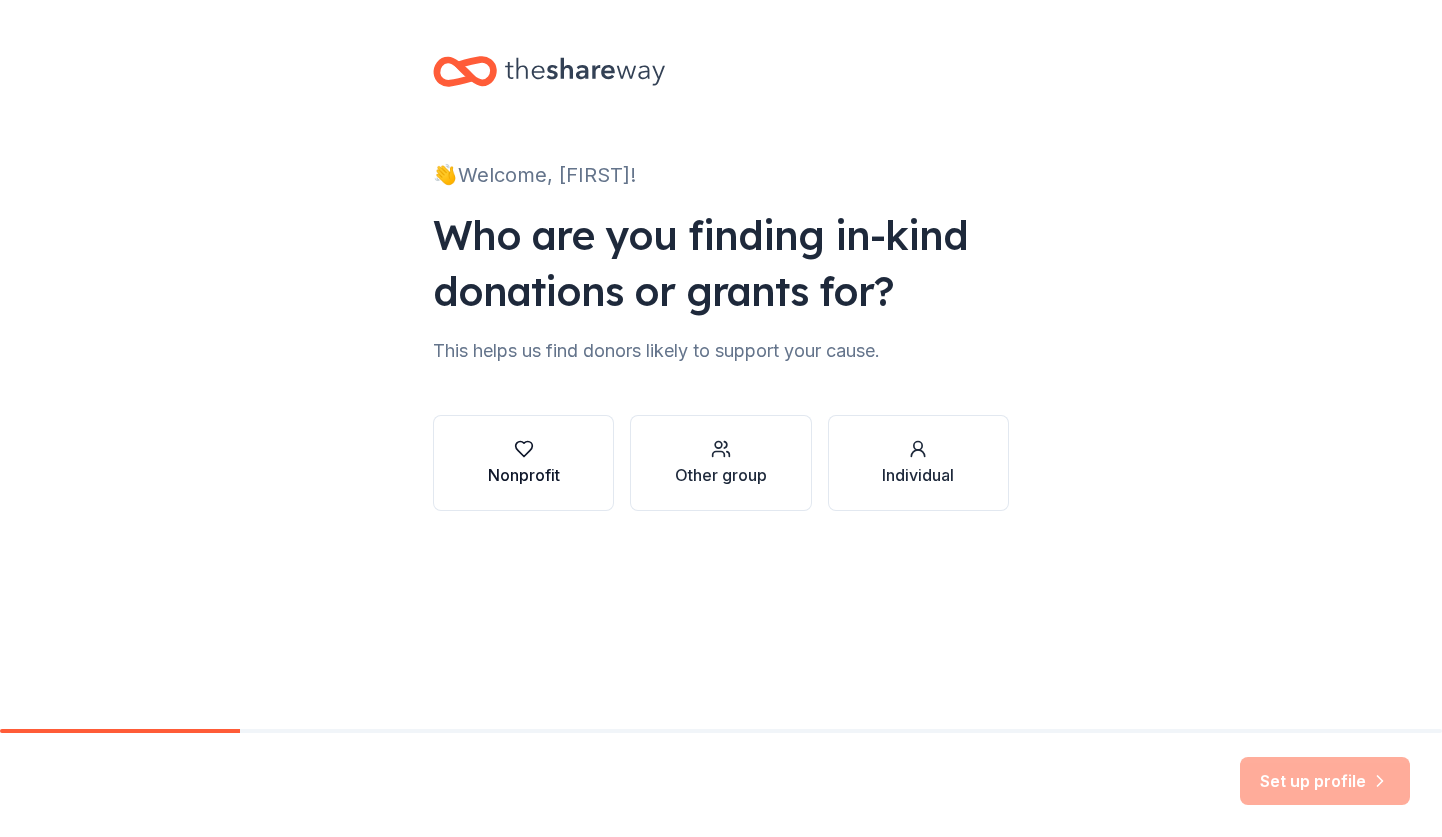 click on "Nonprofit" at bounding box center (524, 475) 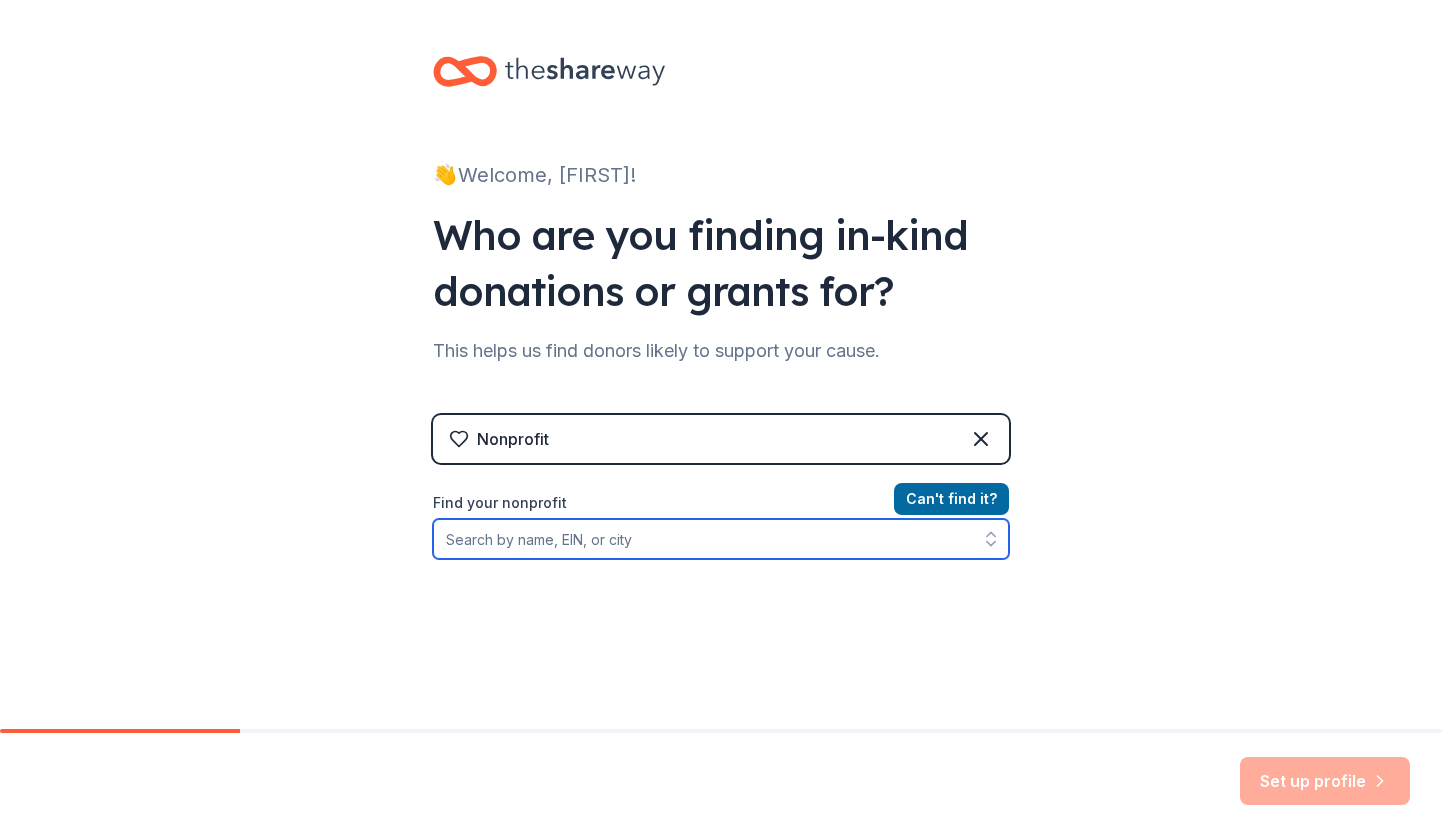 click on "Find your nonprofit" at bounding box center (721, 539) 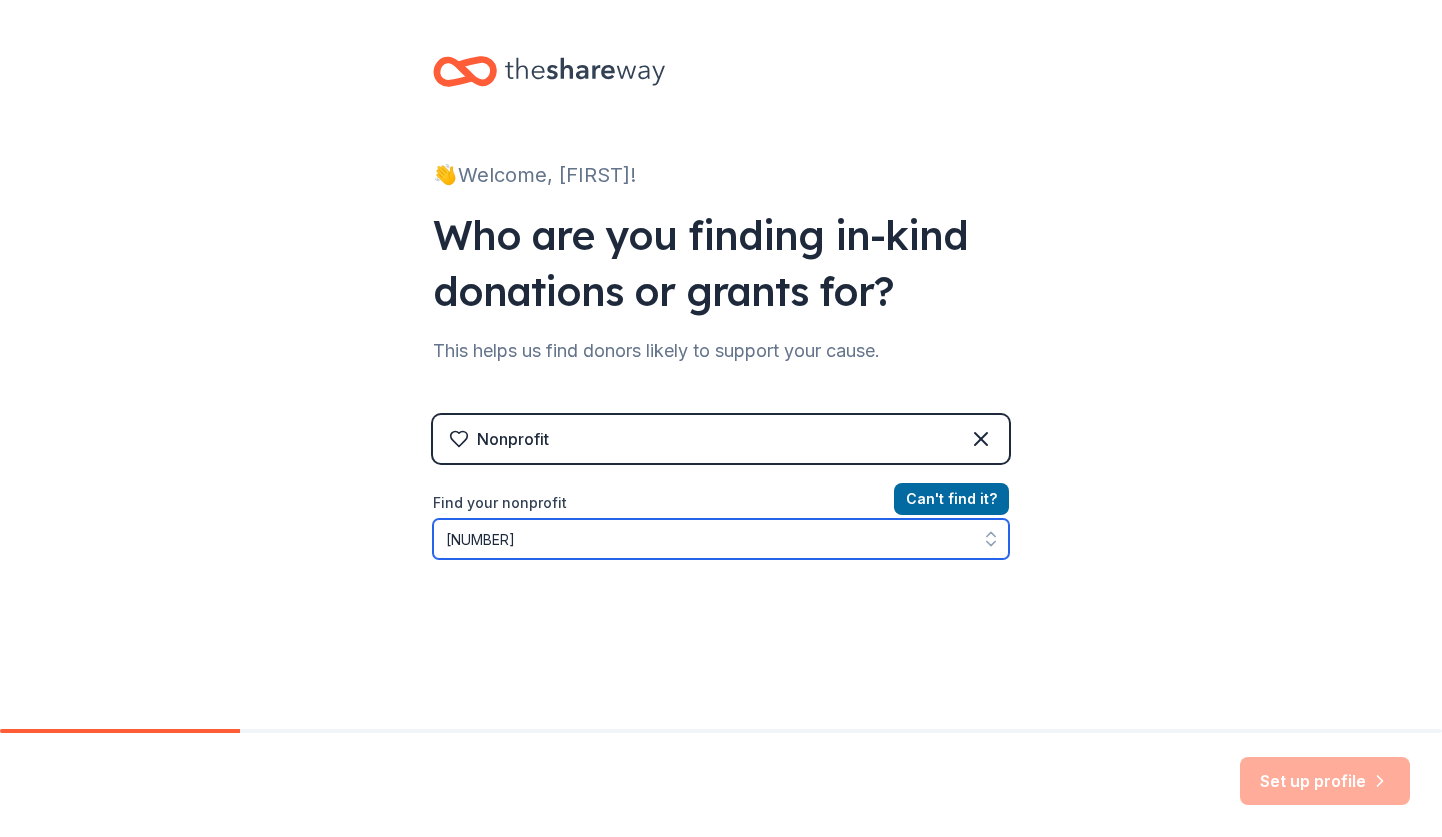 type on "[NUMBER]" 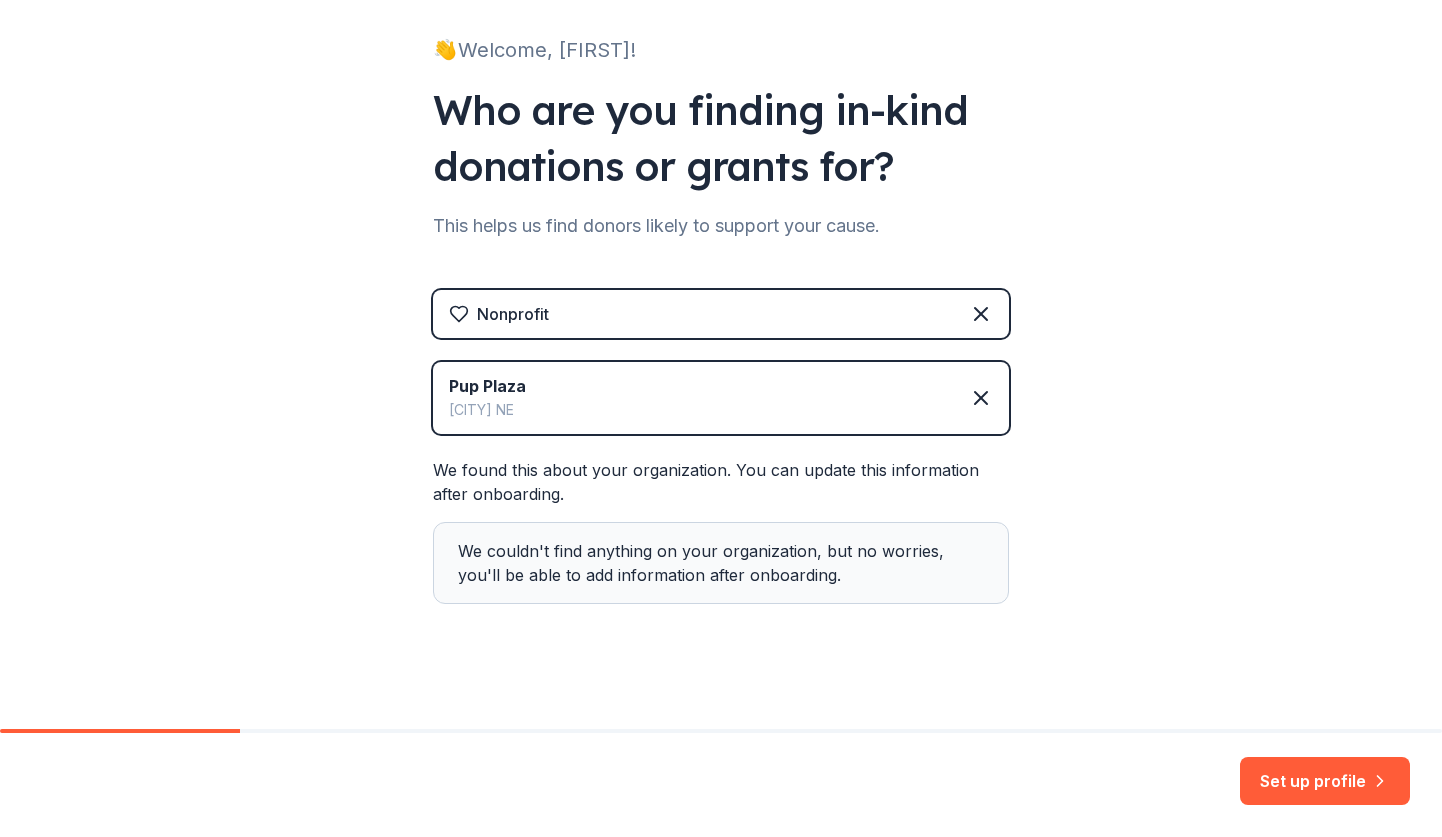 scroll, scrollTop: 136, scrollLeft: 0, axis: vertical 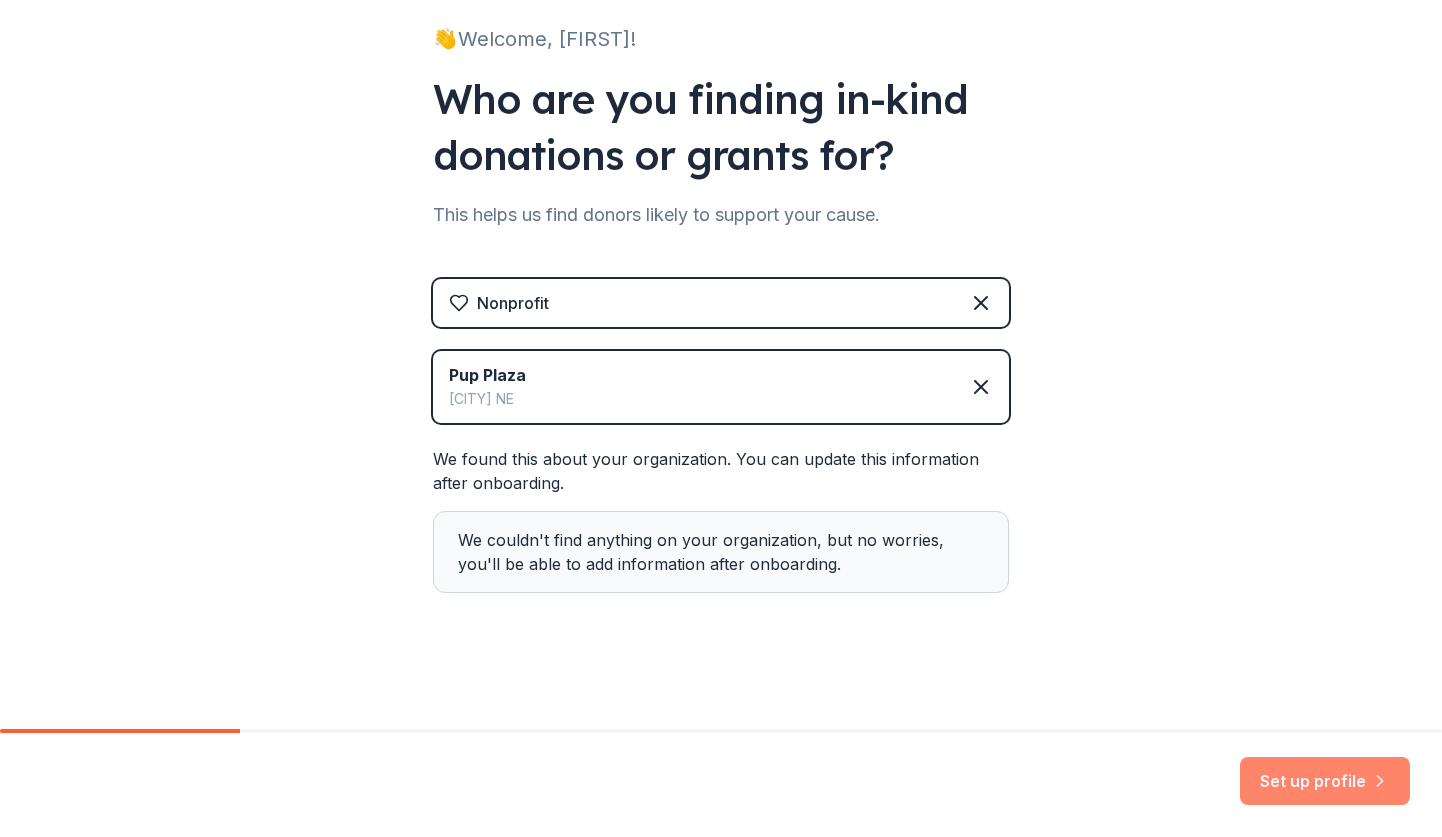 click on "Set up profile" at bounding box center [1325, 781] 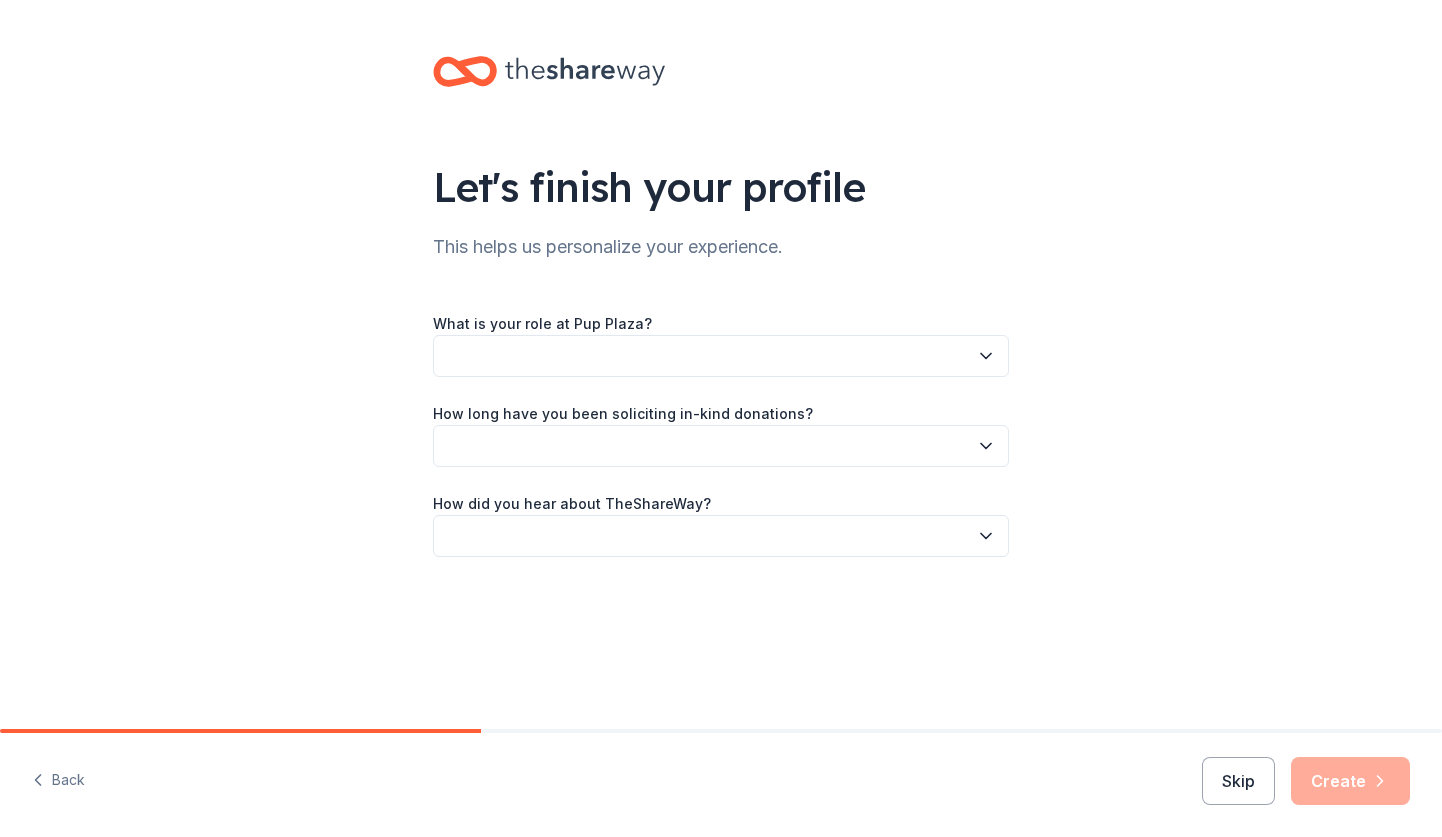 click on "What is your role at Pup Plaza? How long have you been soliciting in-kind donations? How did you hear about TheShareWay?" at bounding box center [721, 434] 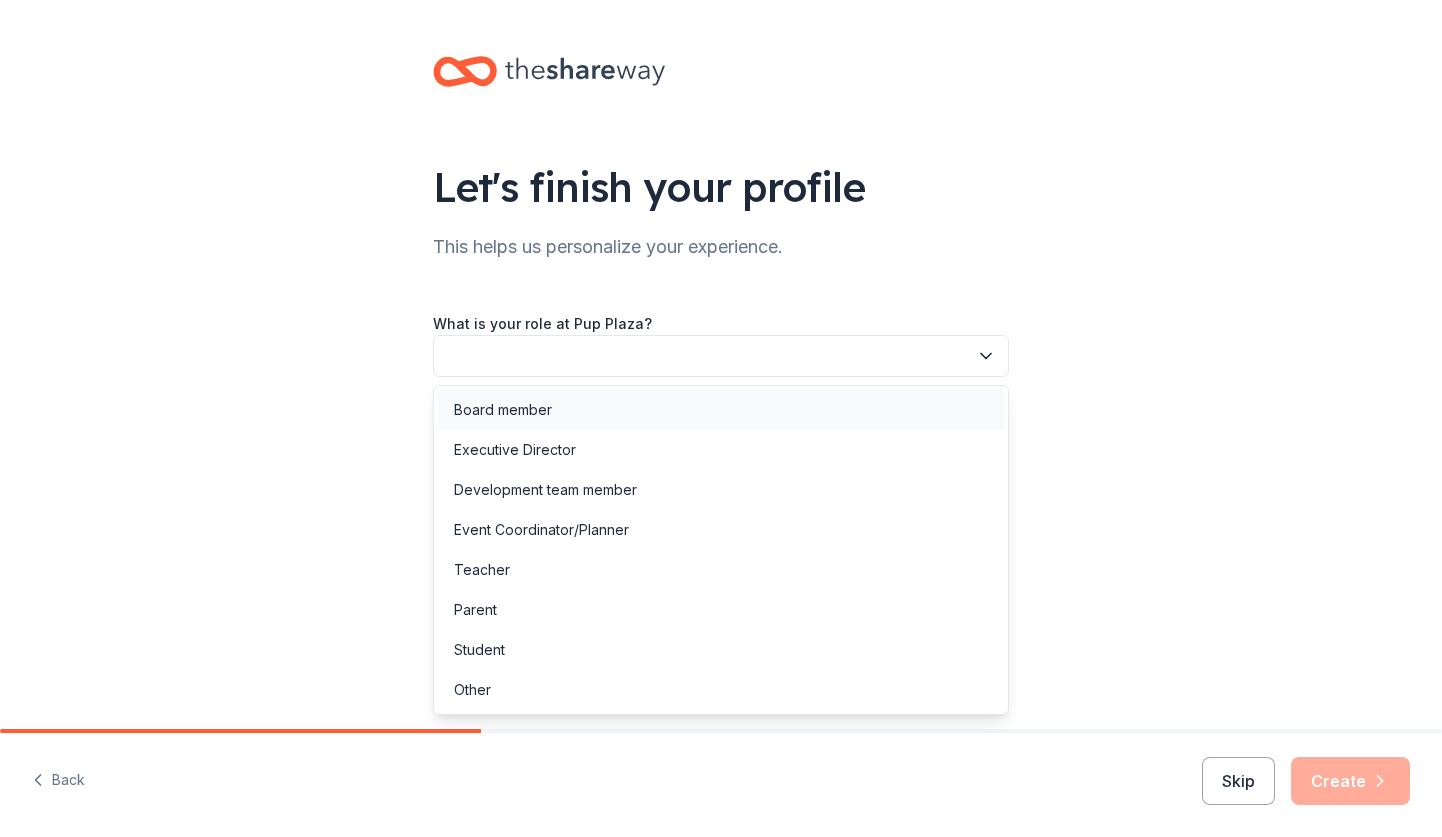 click on "Board member" at bounding box center [503, 410] 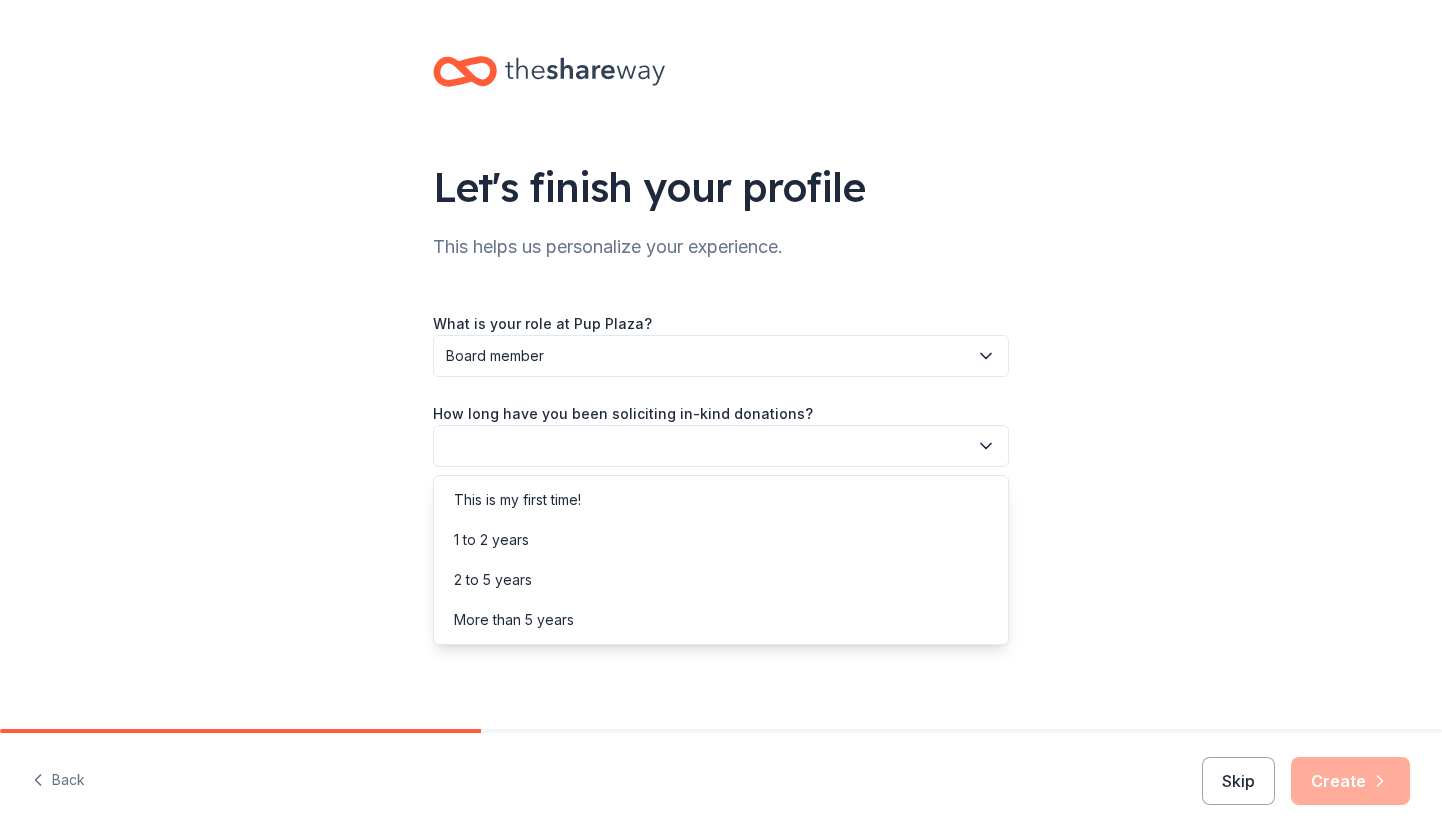 click at bounding box center (721, 446) 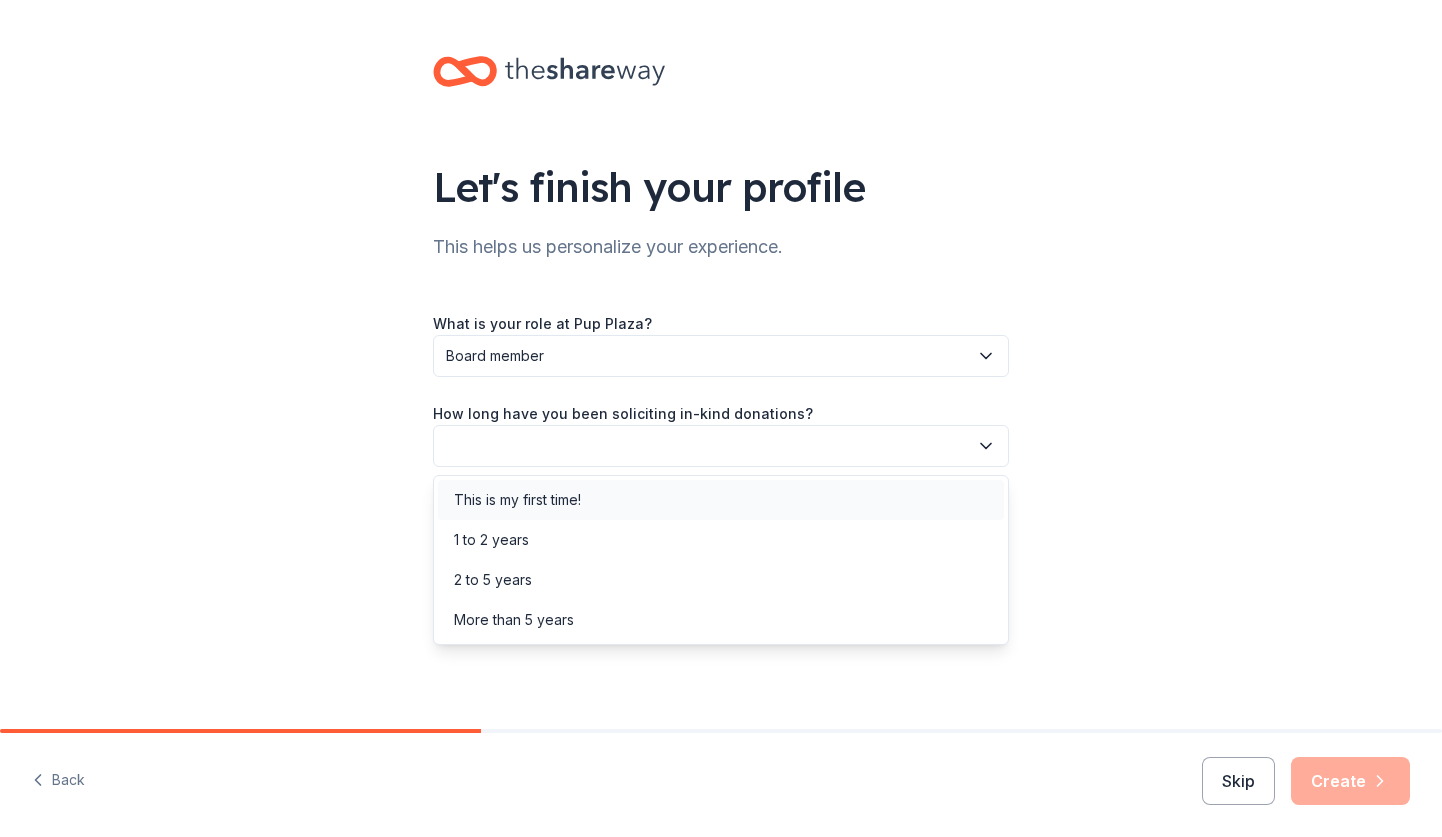 click on "This is my first time!" at bounding box center [517, 500] 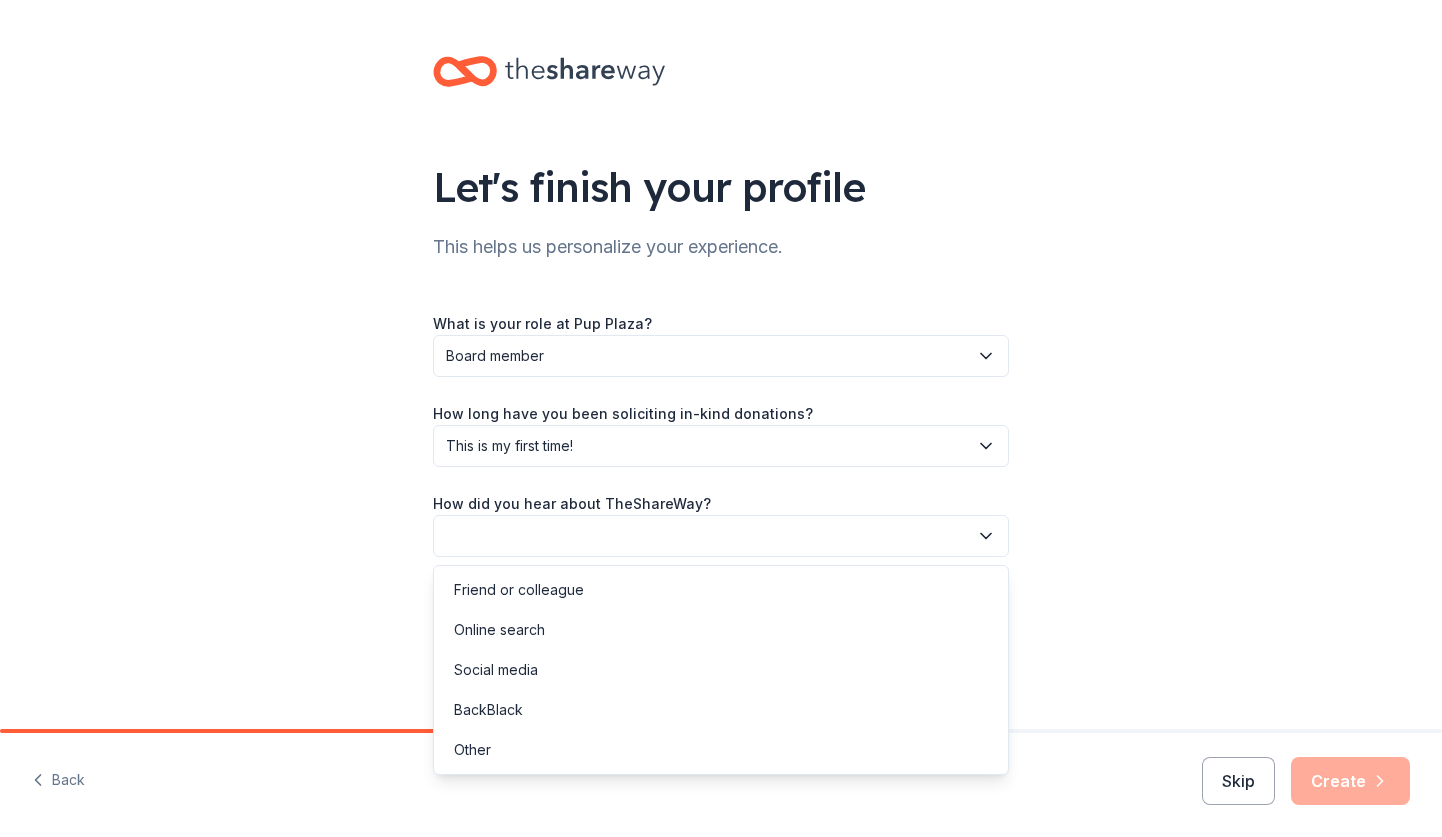 click at bounding box center (721, 536) 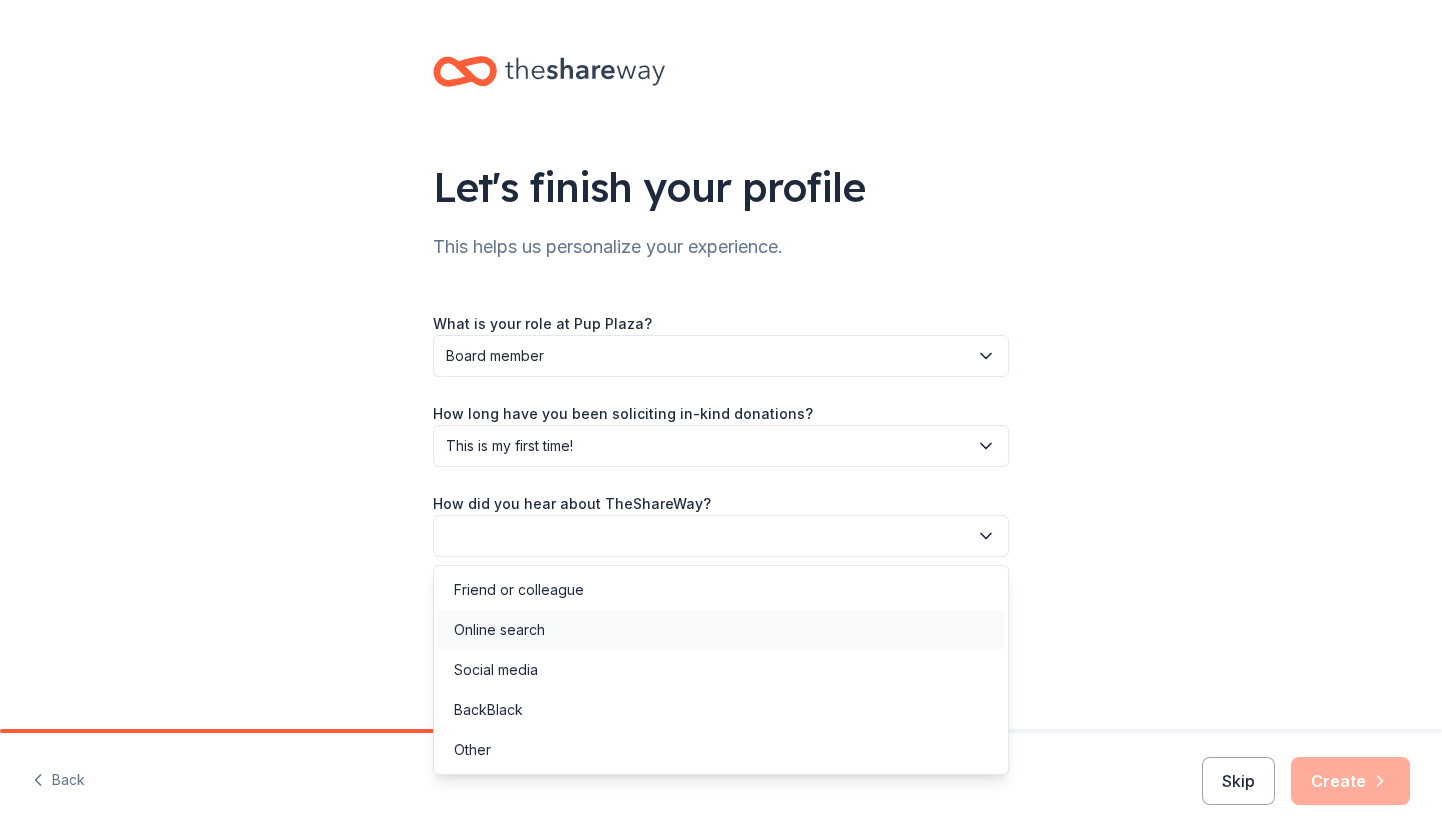 click on "Online search" at bounding box center (499, 630) 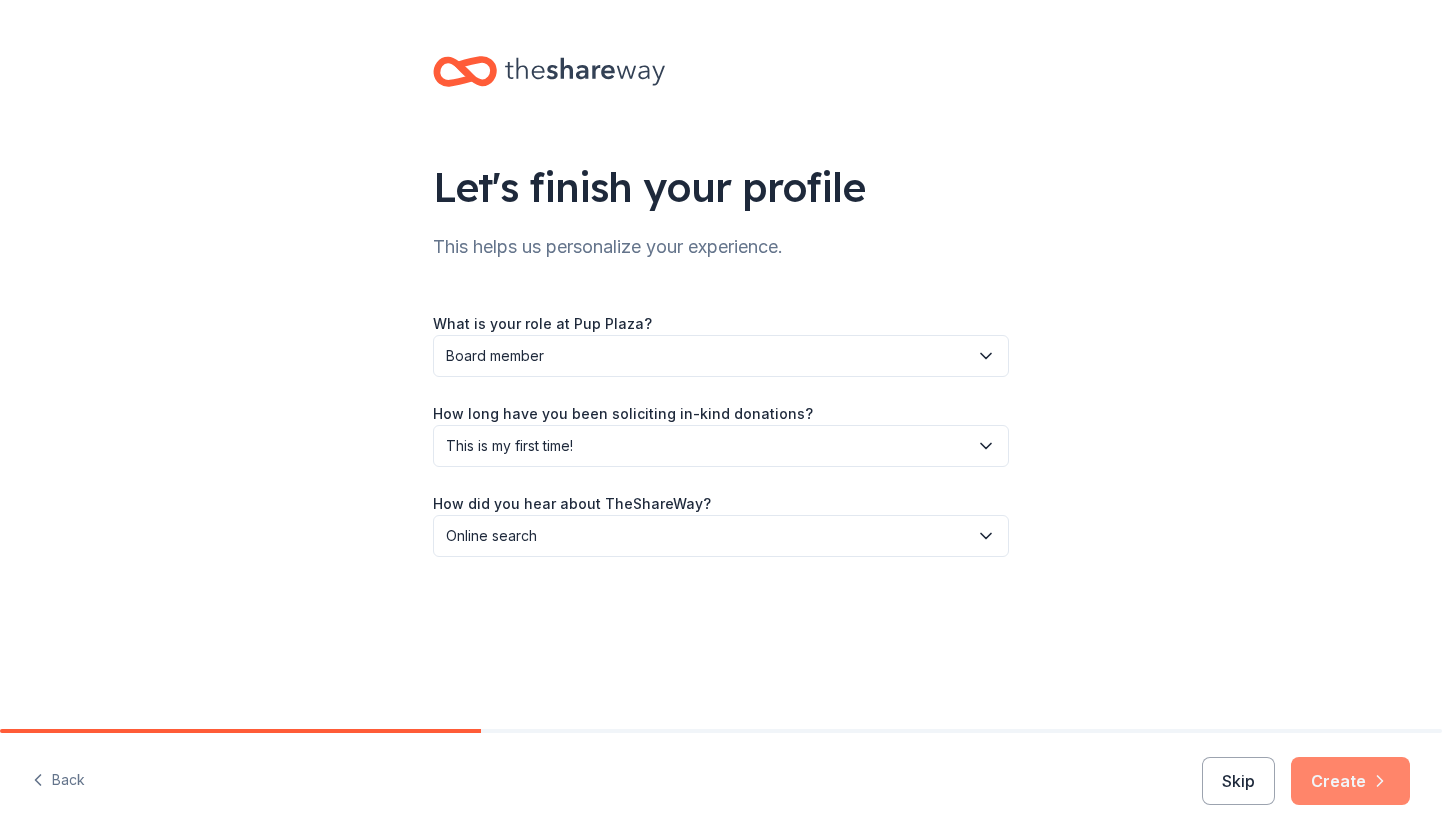 click on "Create" at bounding box center (1350, 781) 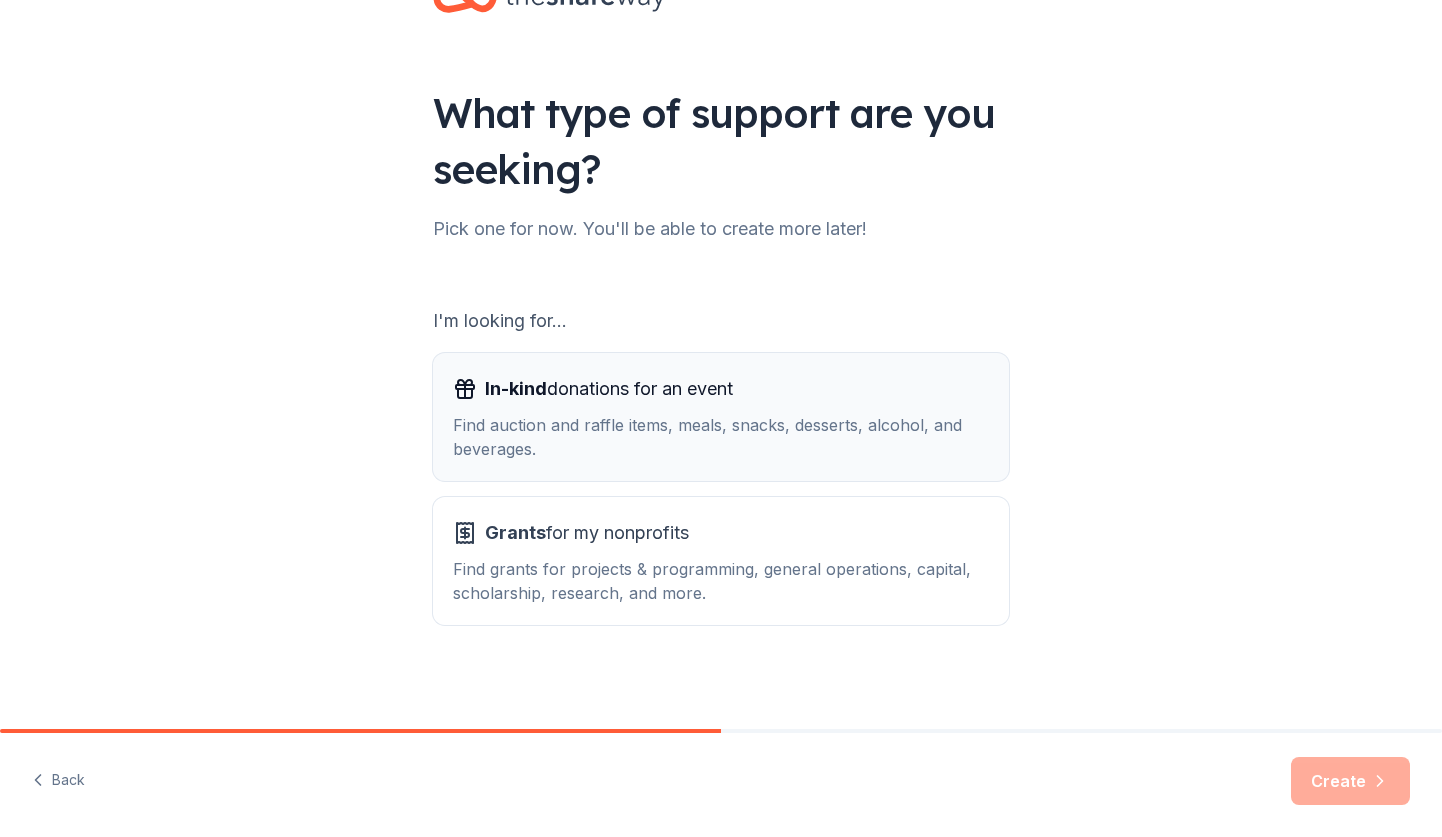 scroll, scrollTop: 78, scrollLeft: 0, axis: vertical 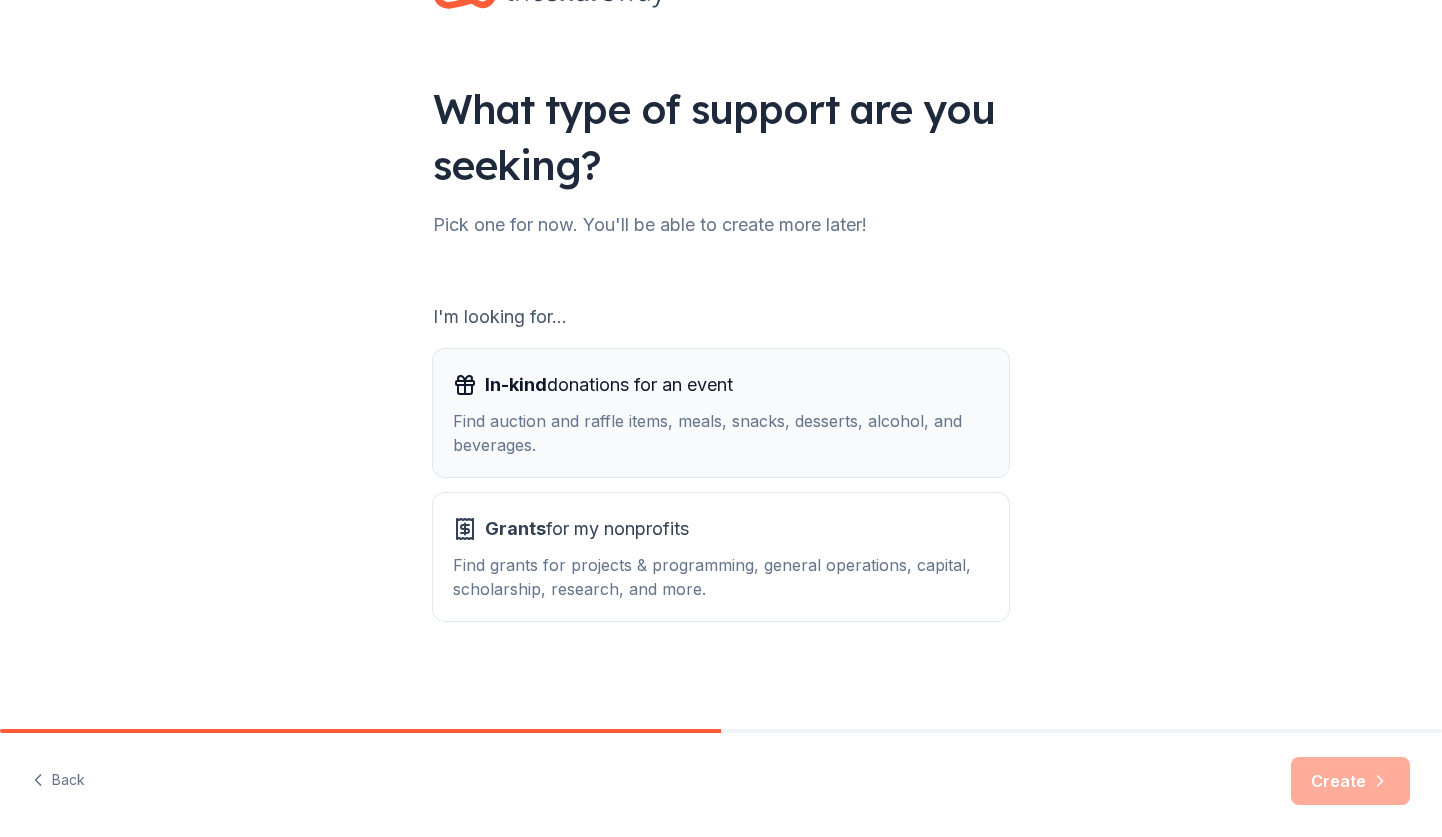 click on "In-kind  donations for an event Find auction and raffle items, meals, snacks, desserts, alcohol, and beverages." at bounding box center (721, 413) 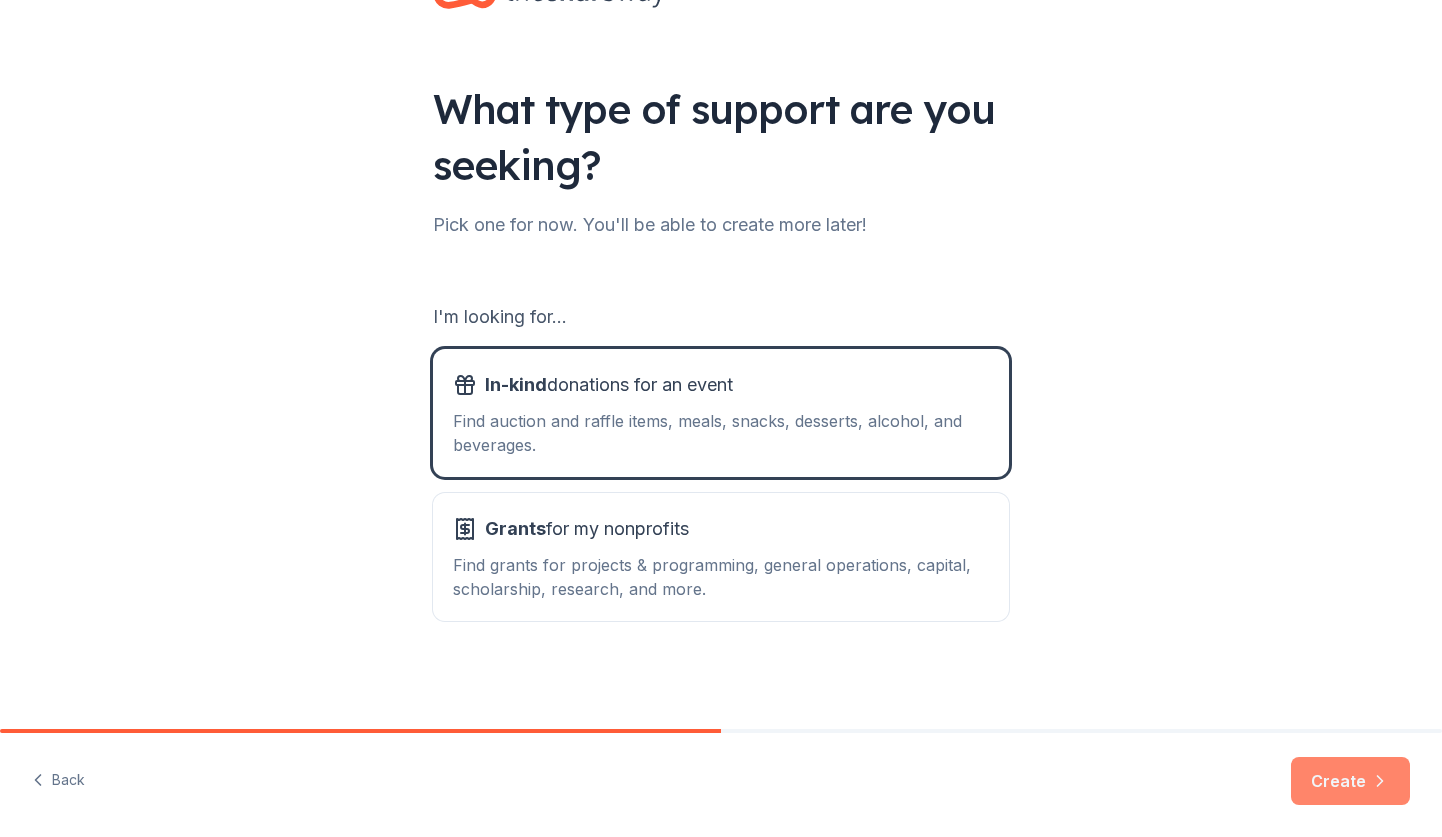 click 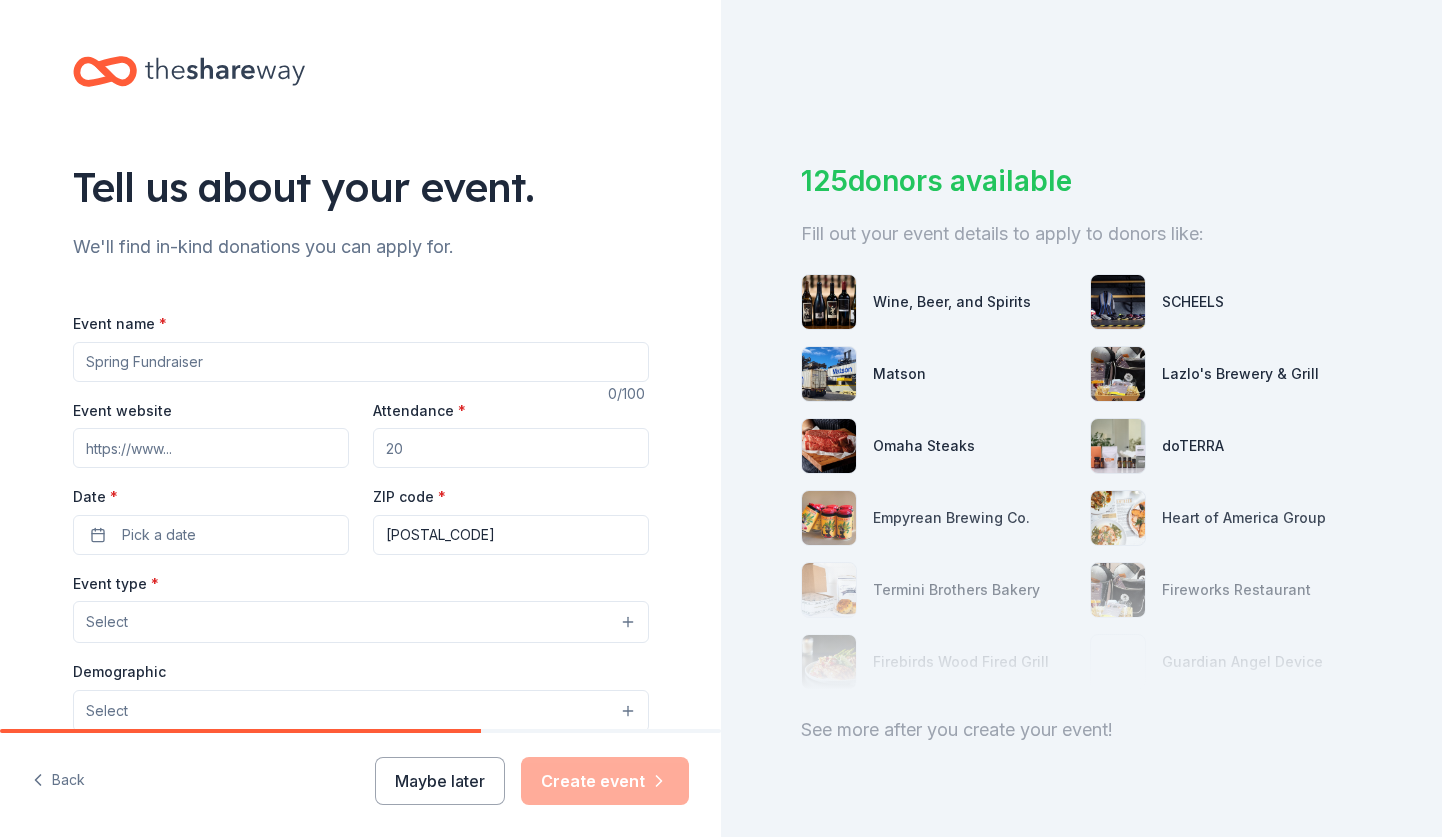 scroll, scrollTop: 37, scrollLeft: 0, axis: vertical 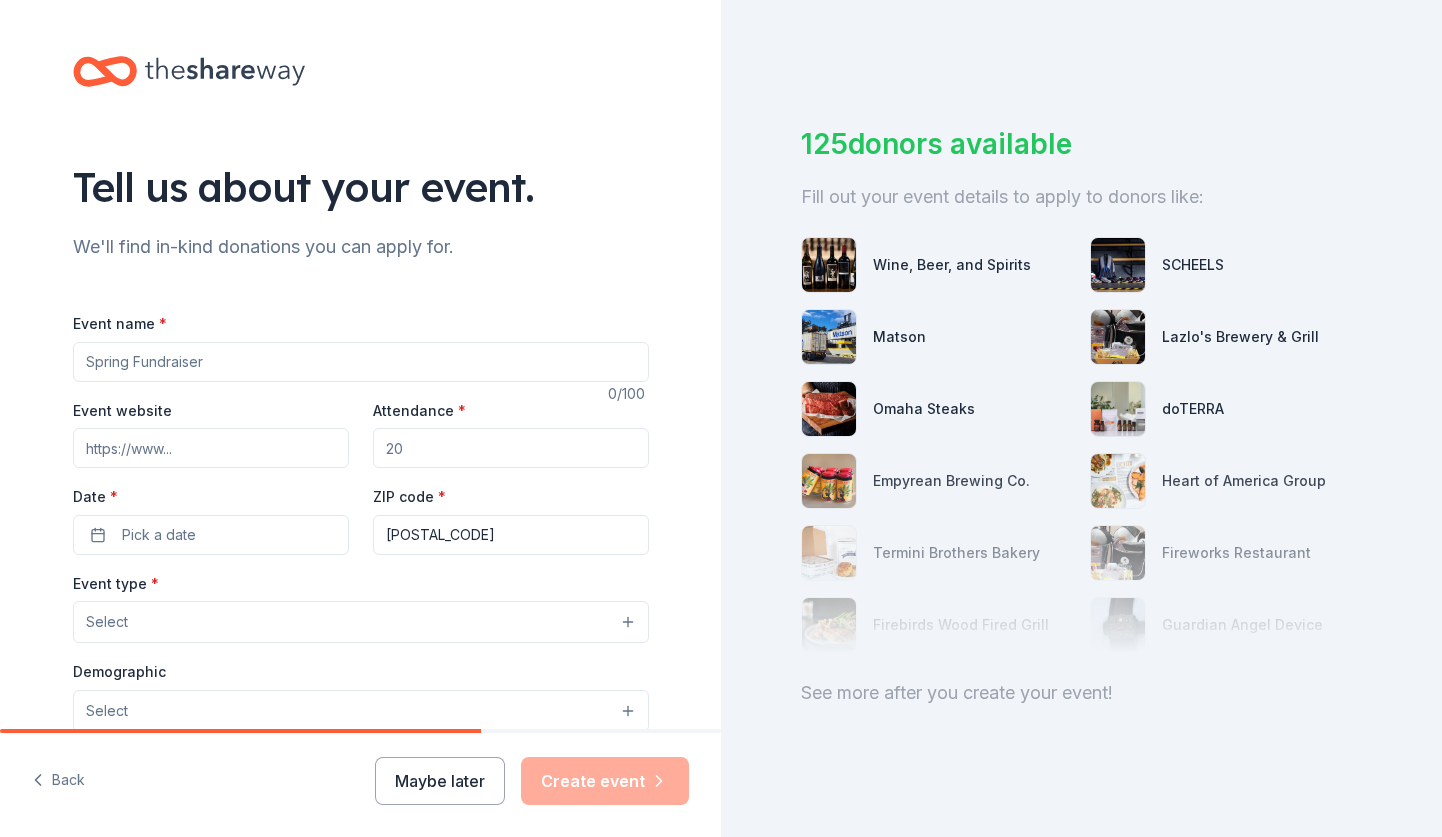 click on "Event name *" at bounding box center (361, 362) 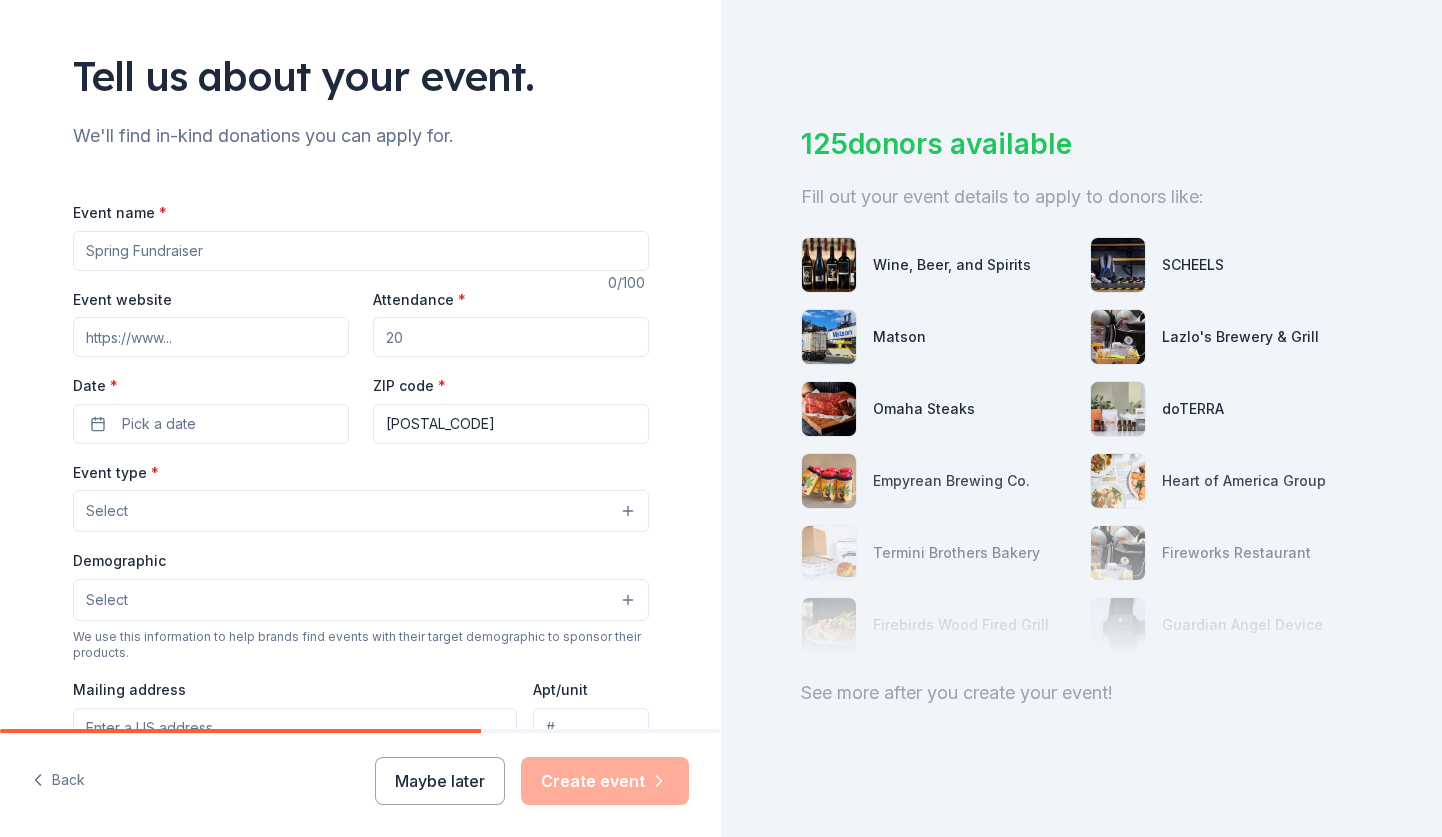 scroll, scrollTop: 132, scrollLeft: 0, axis: vertical 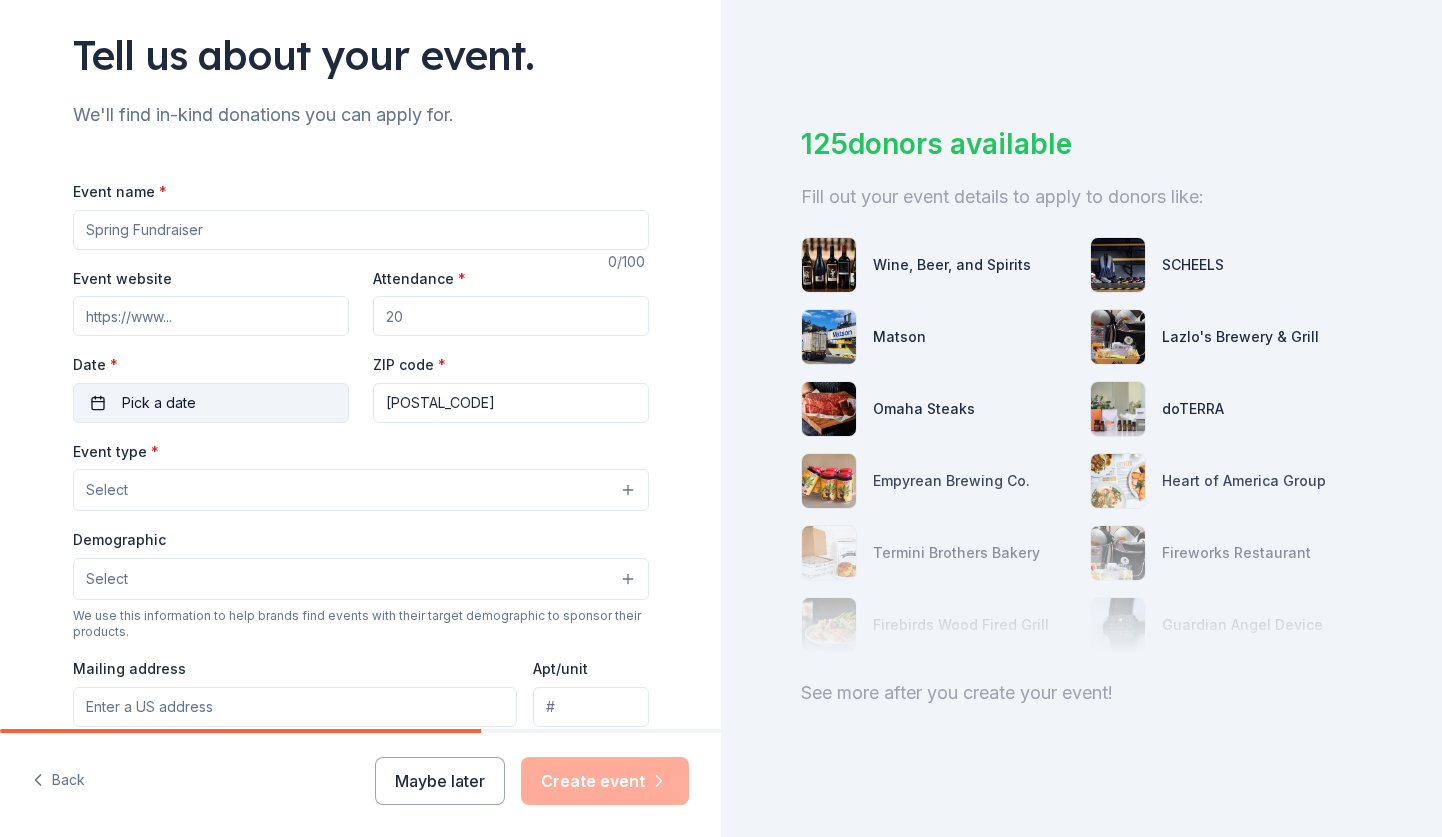 click on "Pick a date" at bounding box center [211, 403] 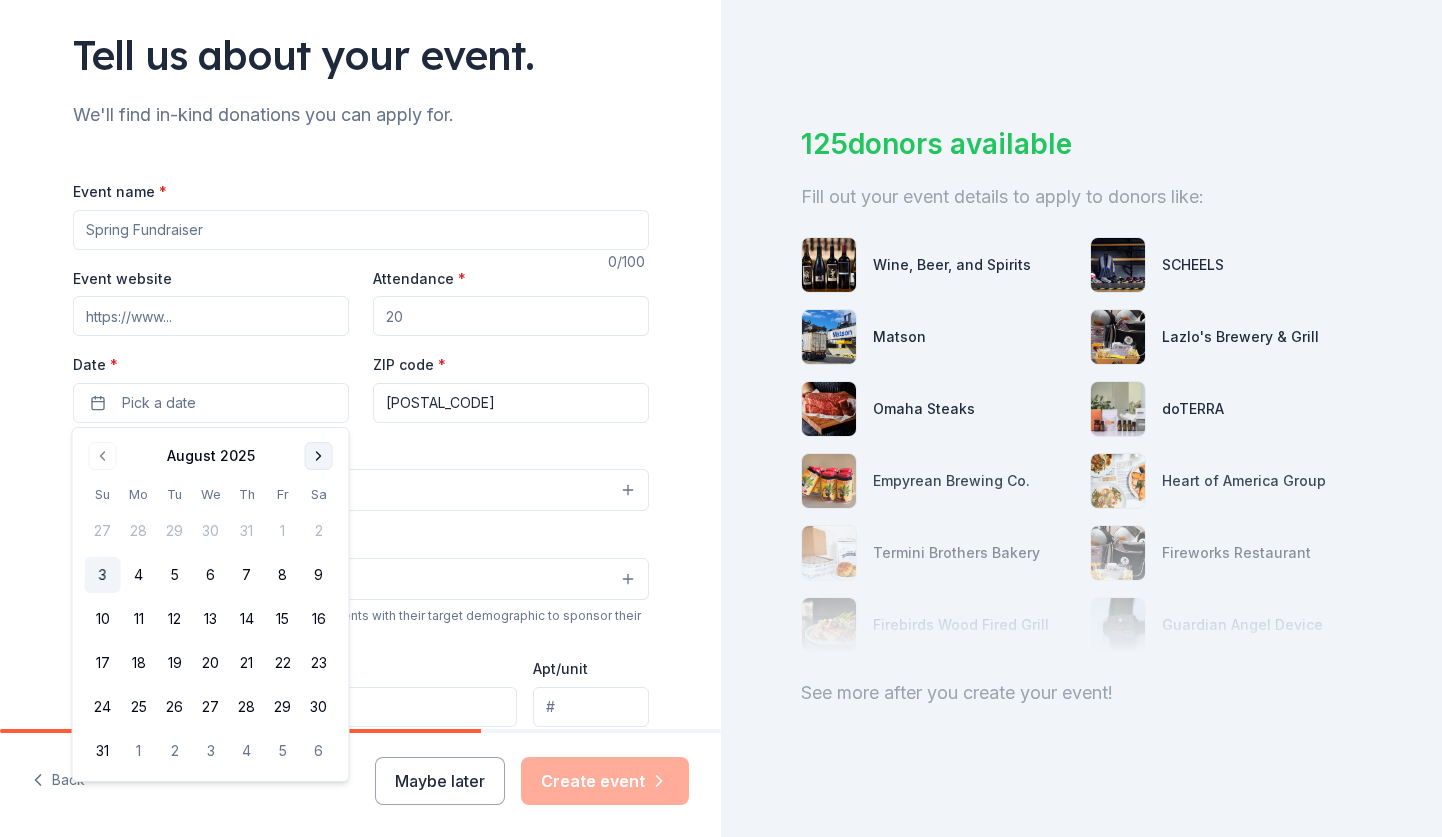 click at bounding box center (319, 456) 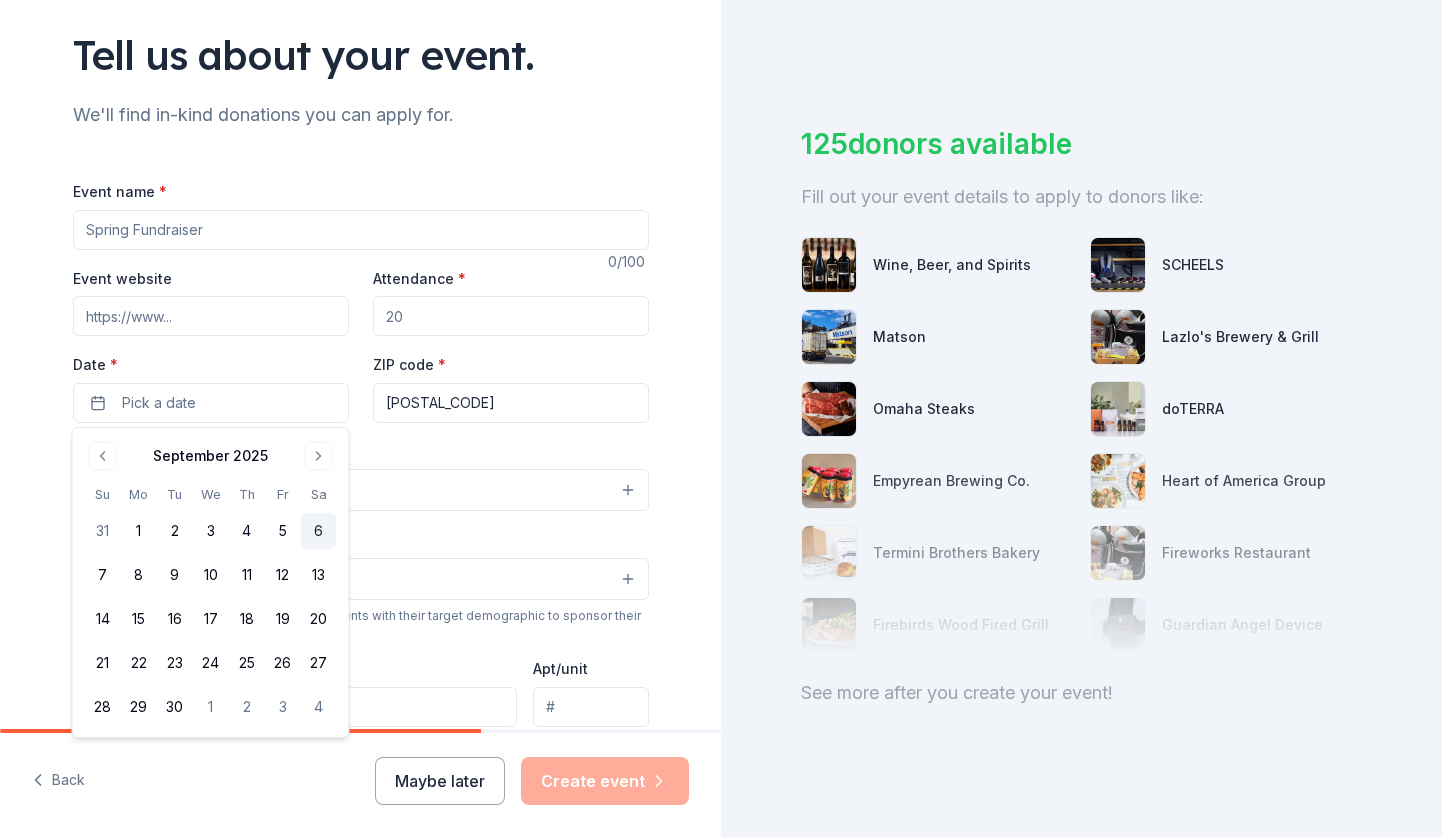click on "6" at bounding box center (319, 531) 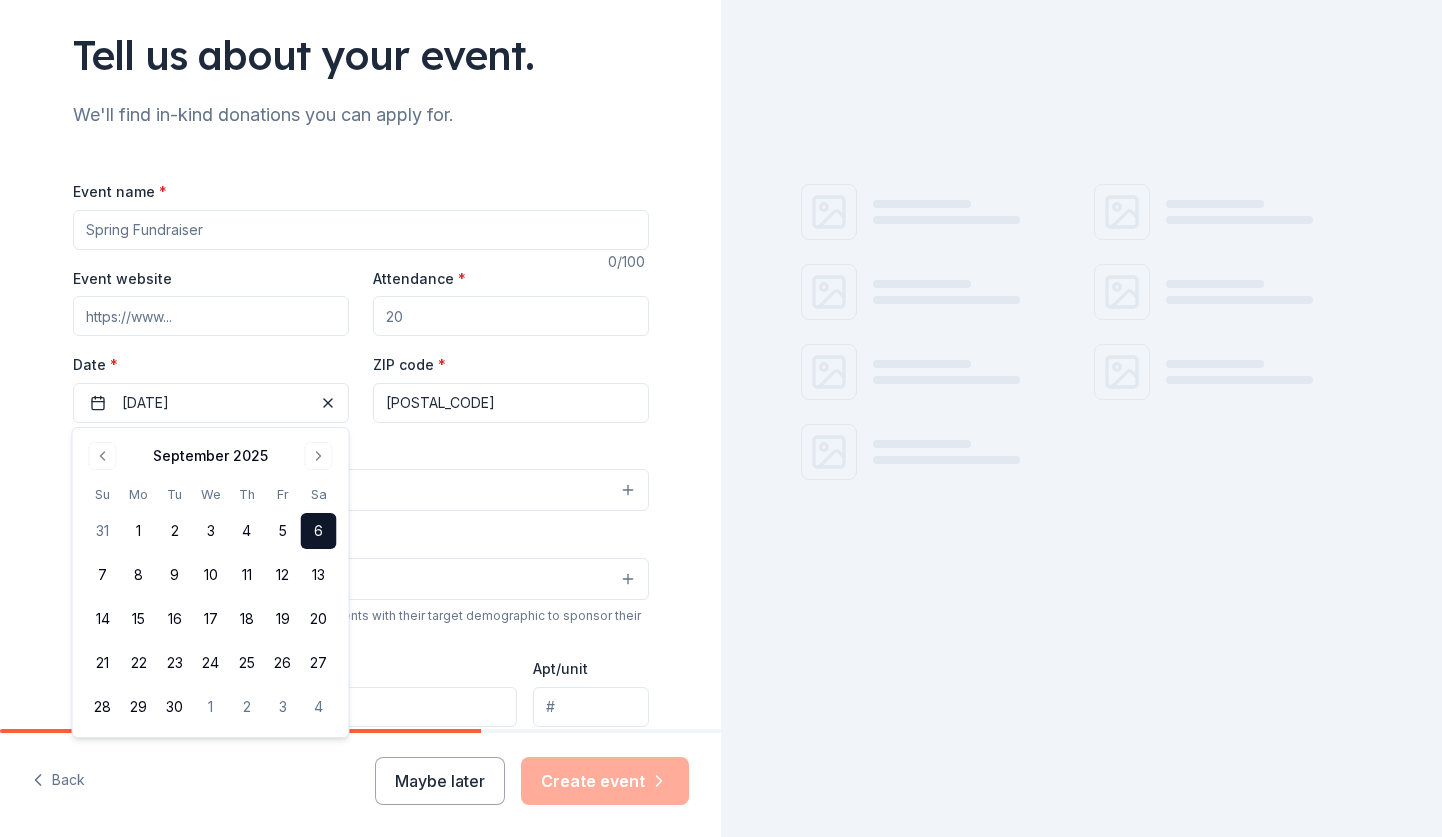 scroll, scrollTop: 0, scrollLeft: 0, axis: both 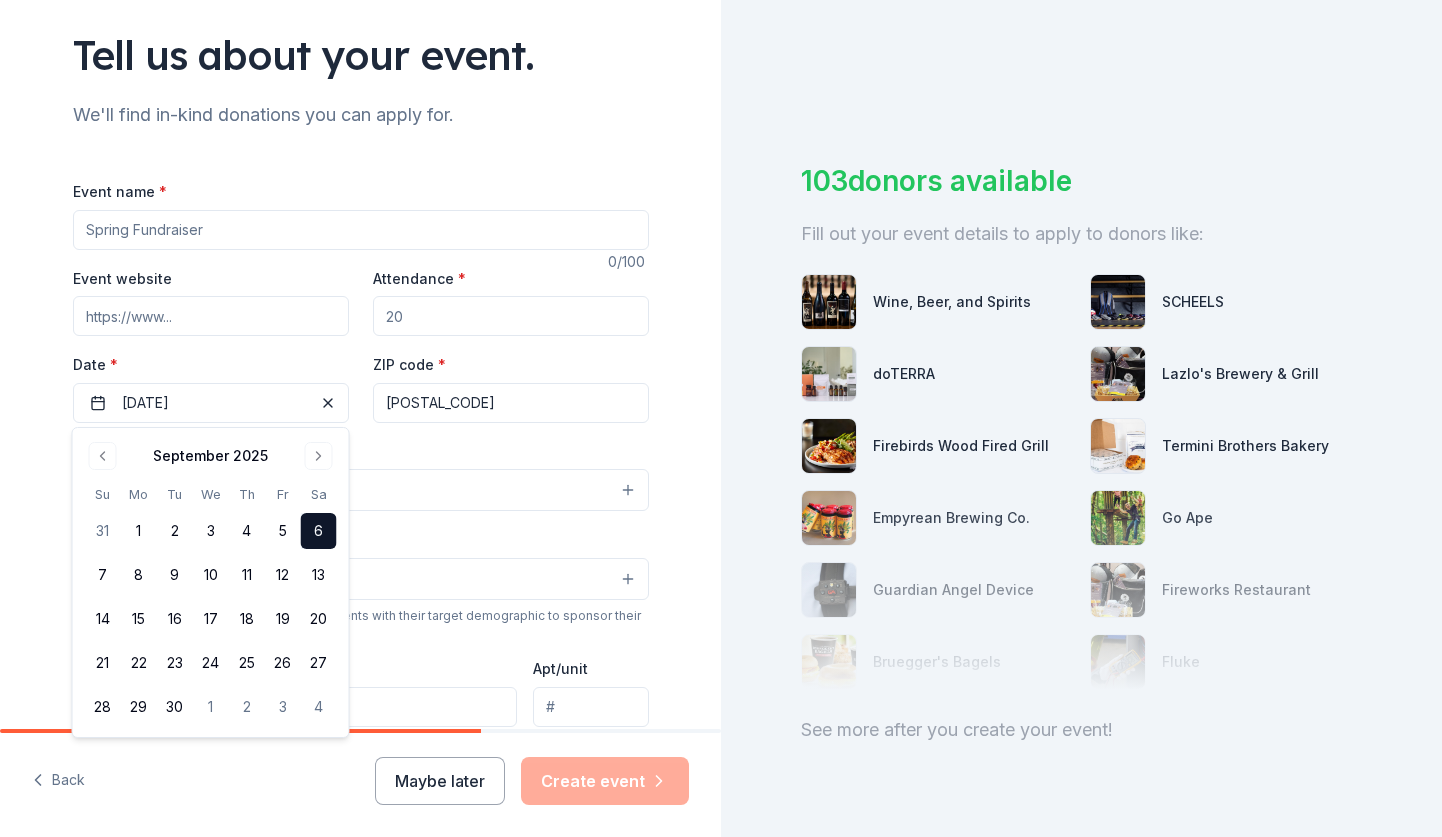 click on "Event name *" at bounding box center (361, 230) 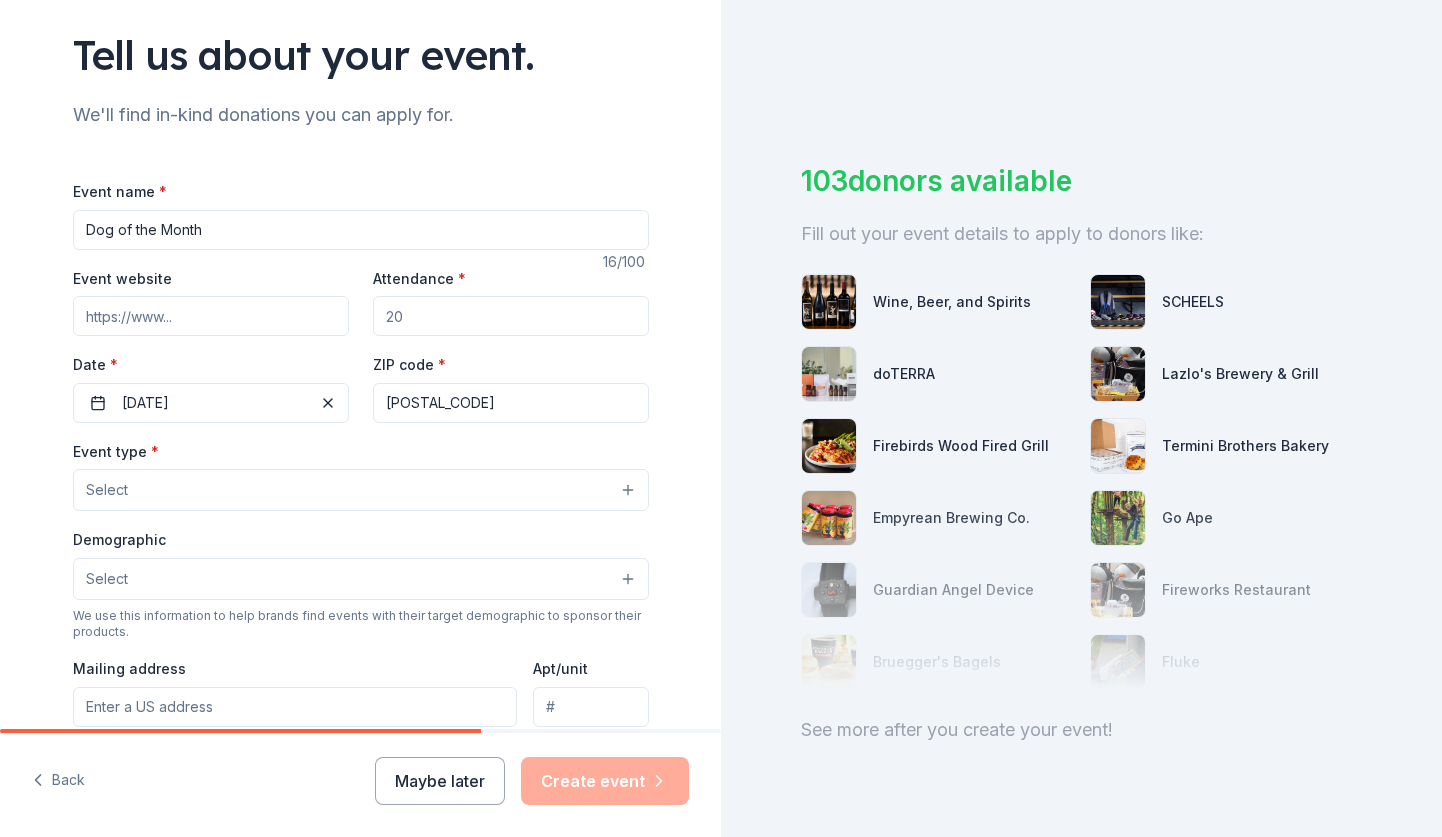 type on "Dog of the Month" 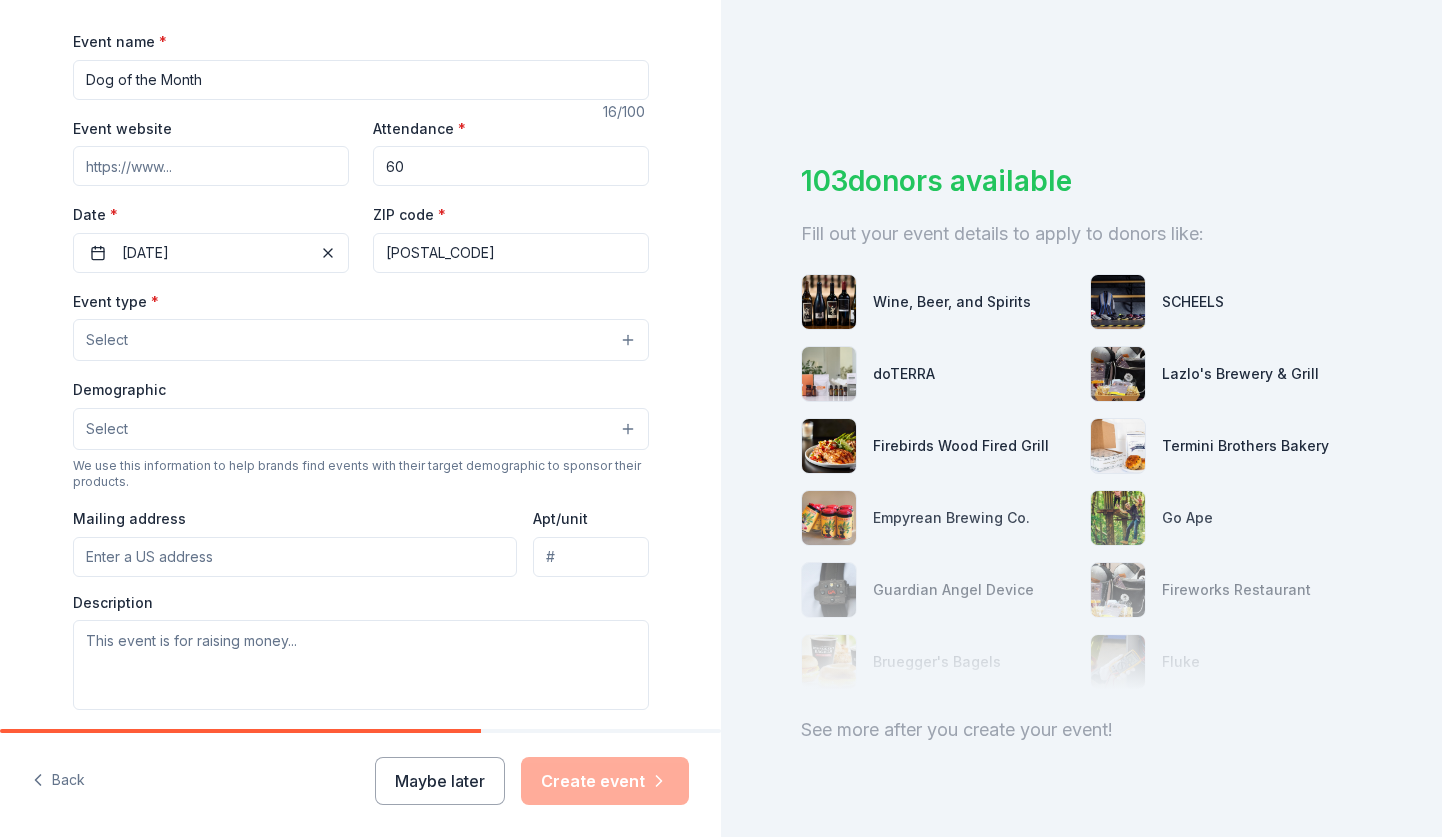 scroll, scrollTop: 300, scrollLeft: 0, axis: vertical 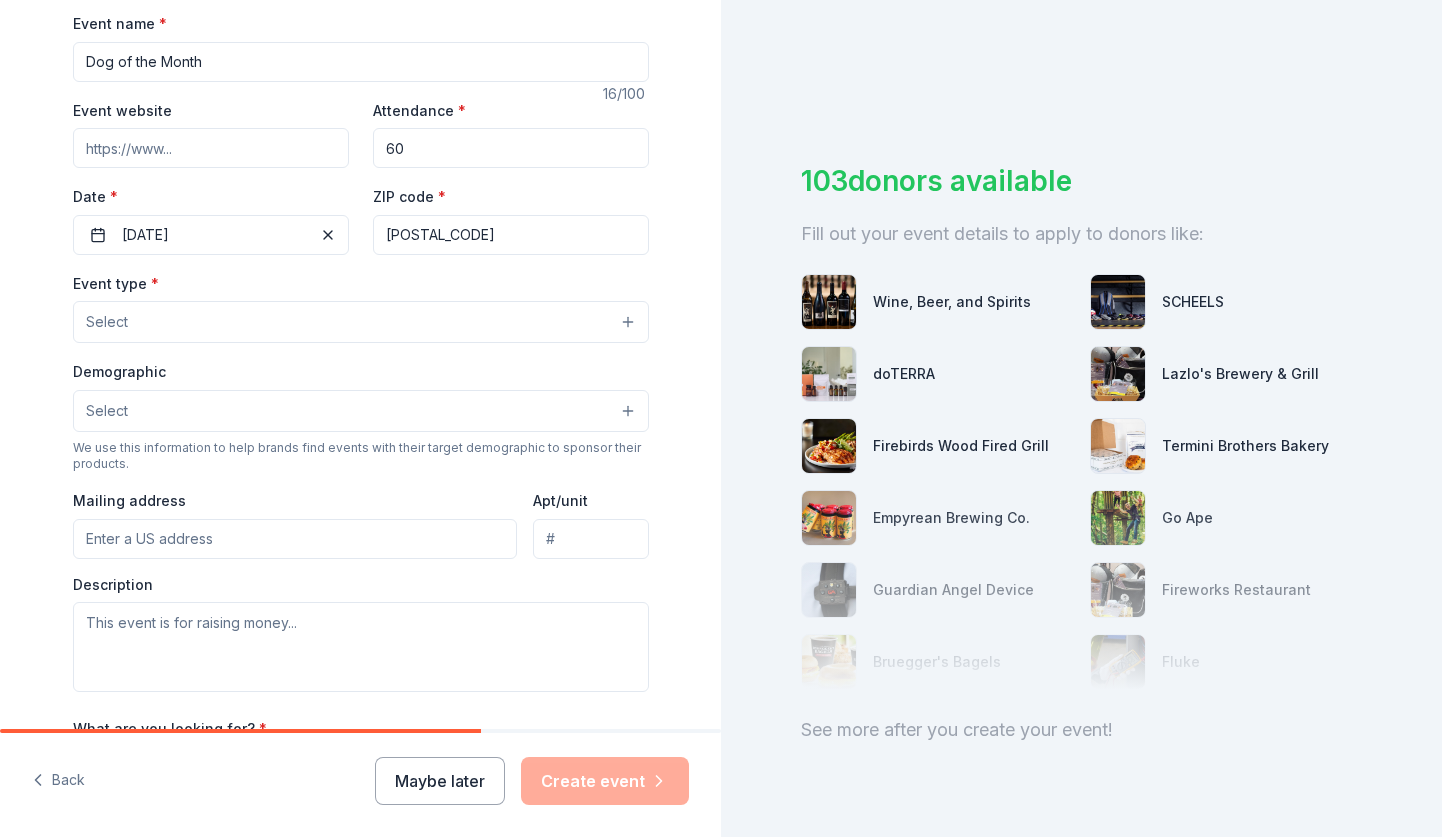 type on "60" 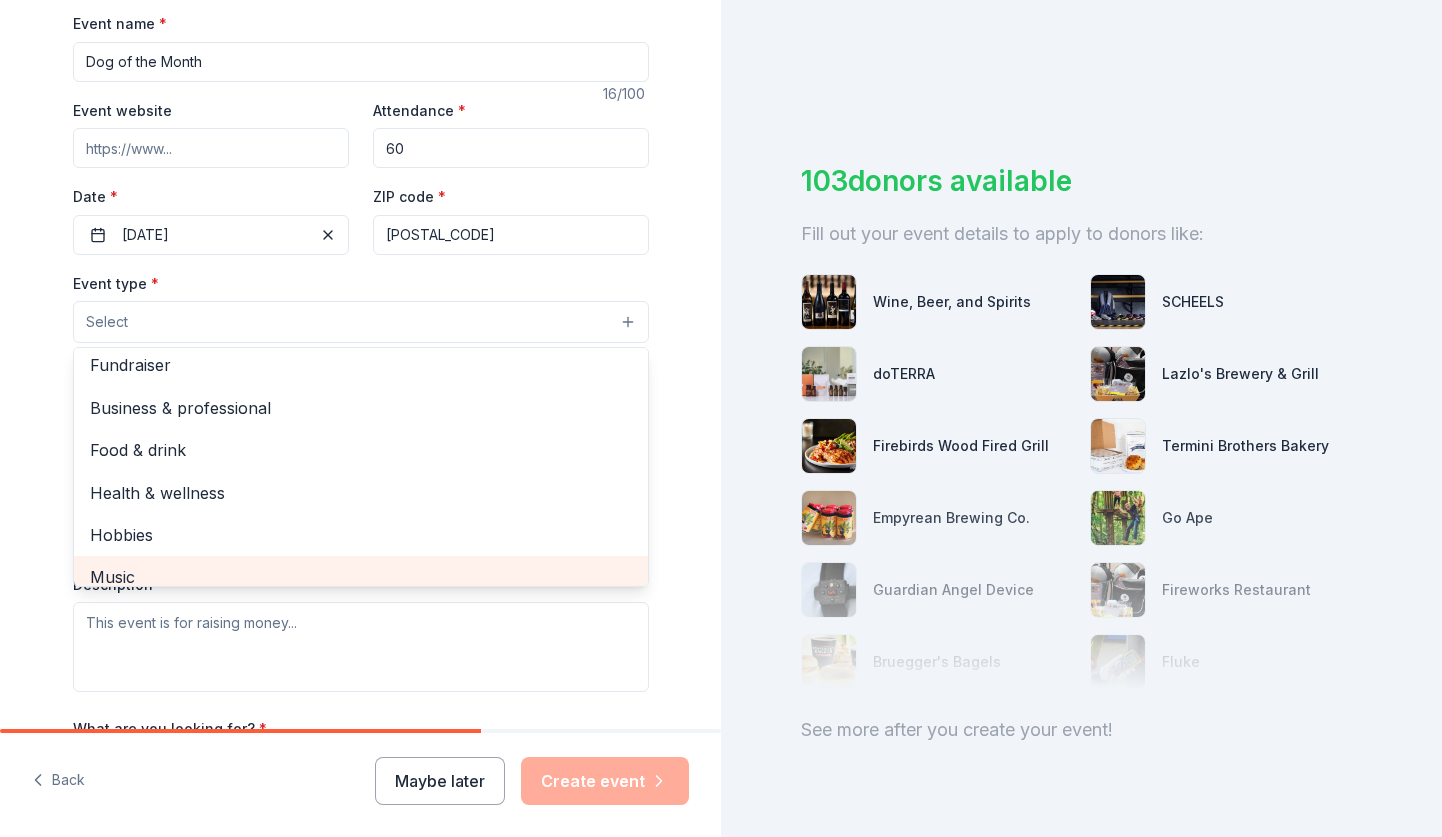 scroll, scrollTop: 0, scrollLeft: 0, axis: both 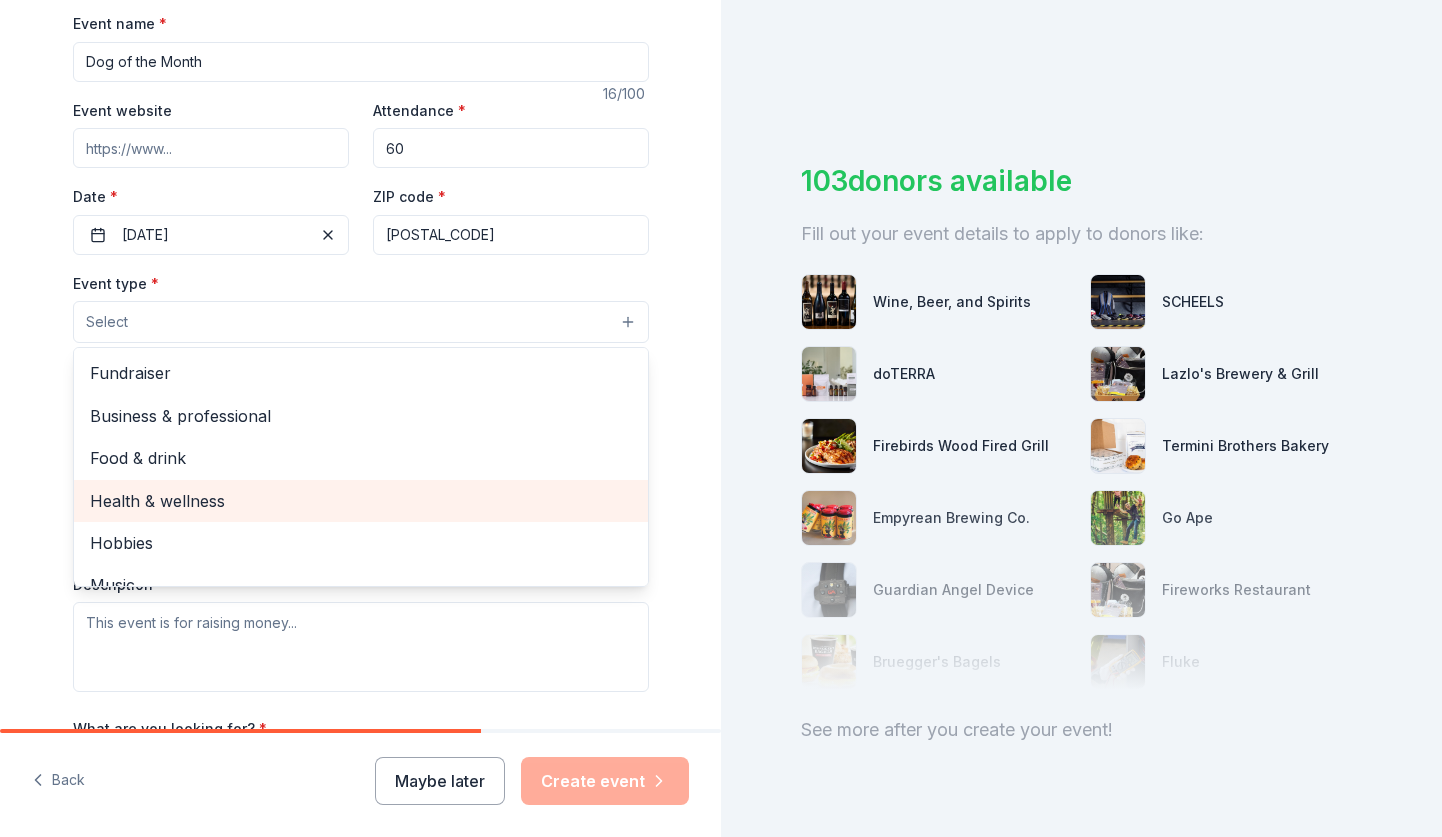 click on "Health & wellness" at bounding box center [361, 501] 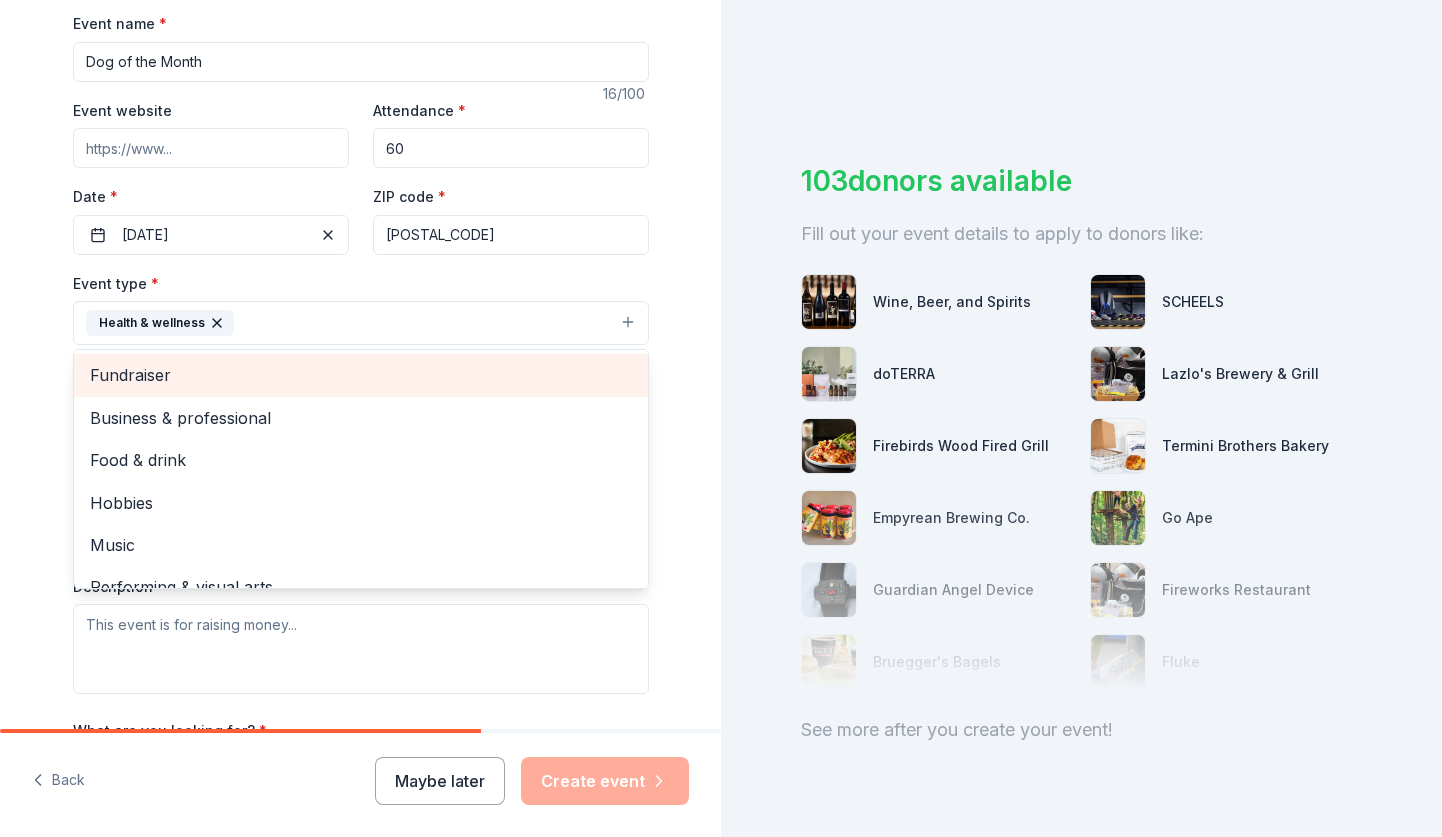 click on "Fundraiser" at bounding box center [361, 375] 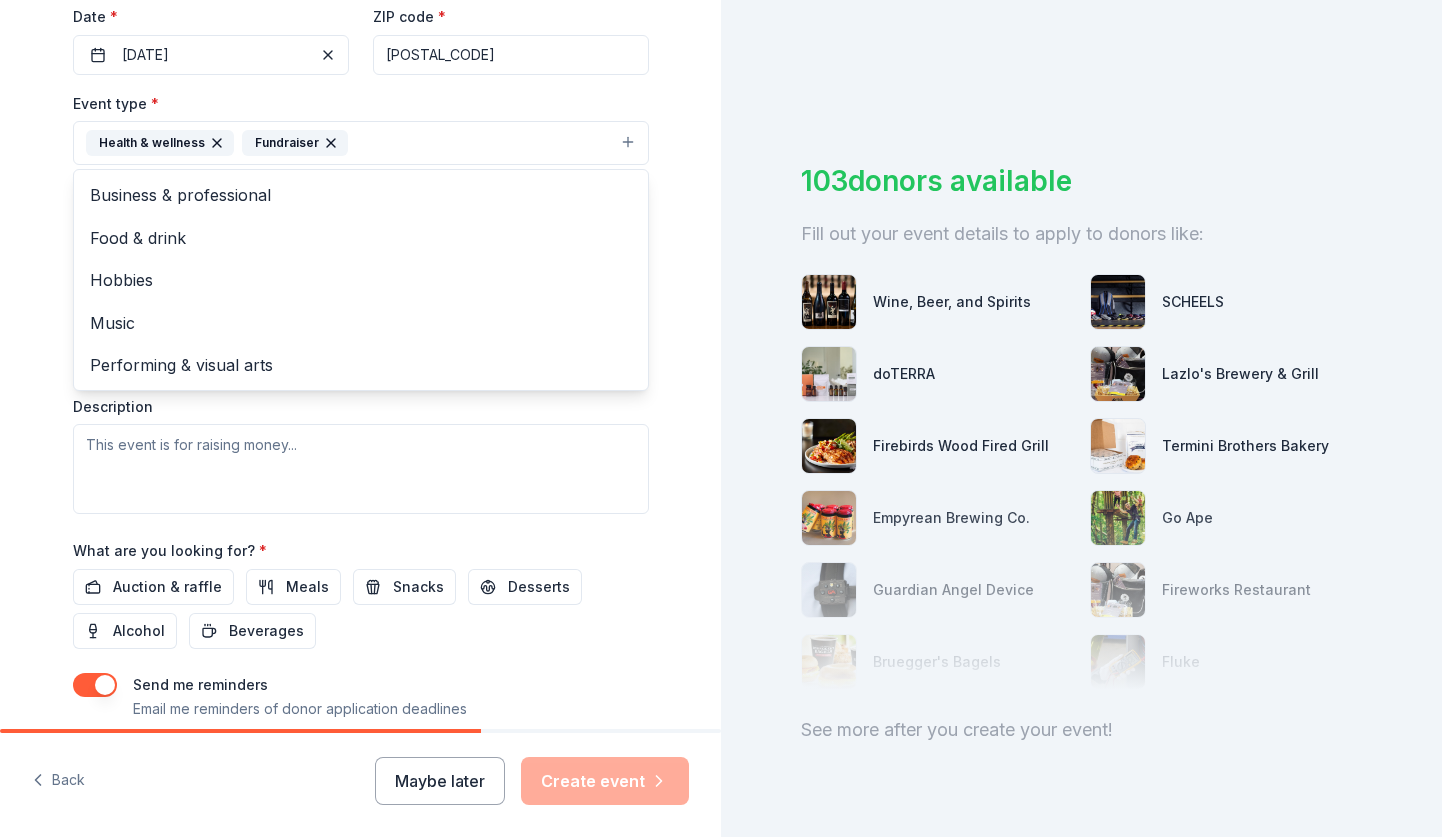 scroll, scrollTop: 405, scrollLeft: 0, axis: vertical 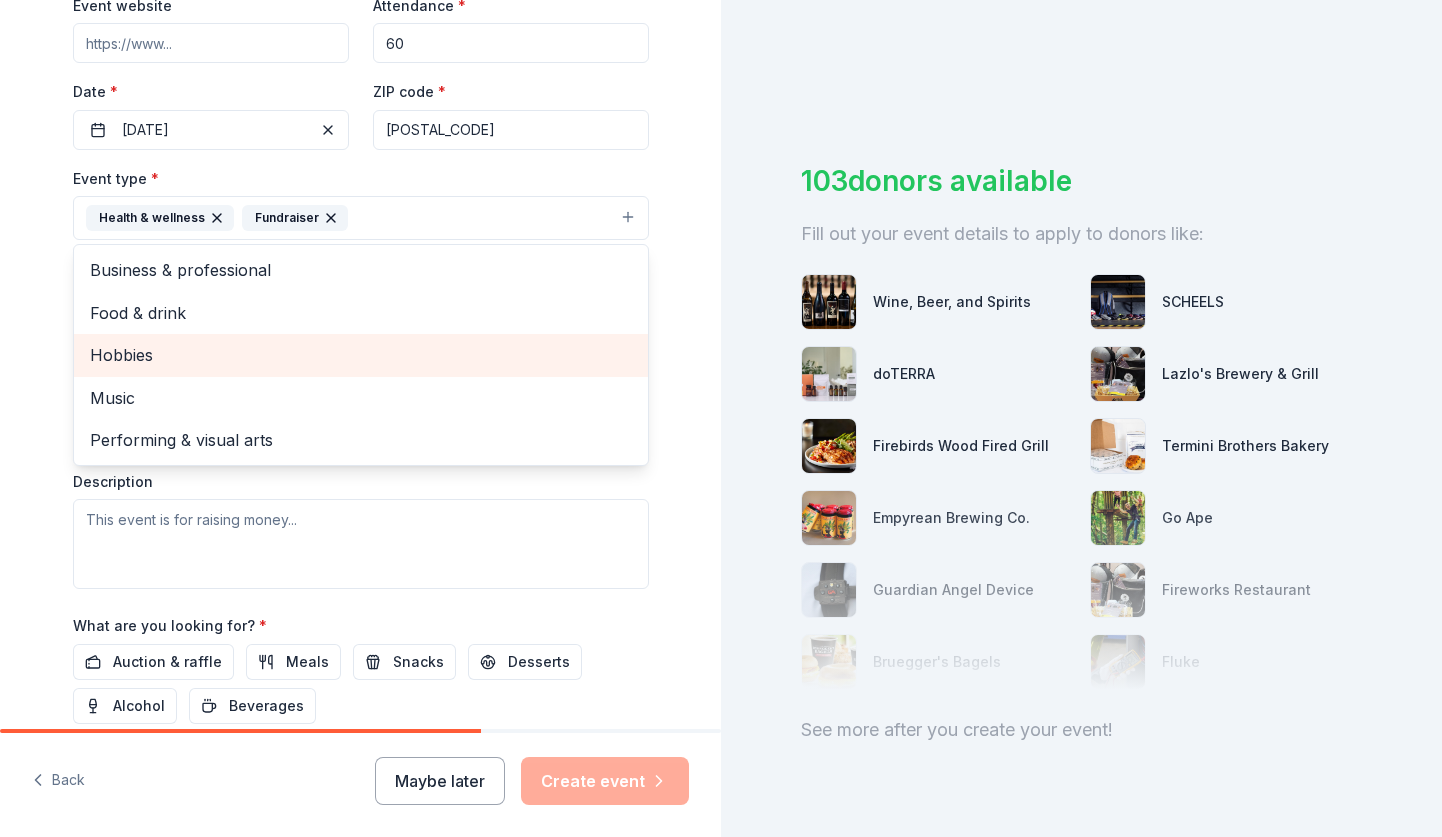 click on "Hobbies" at bounding box center [361, 355] 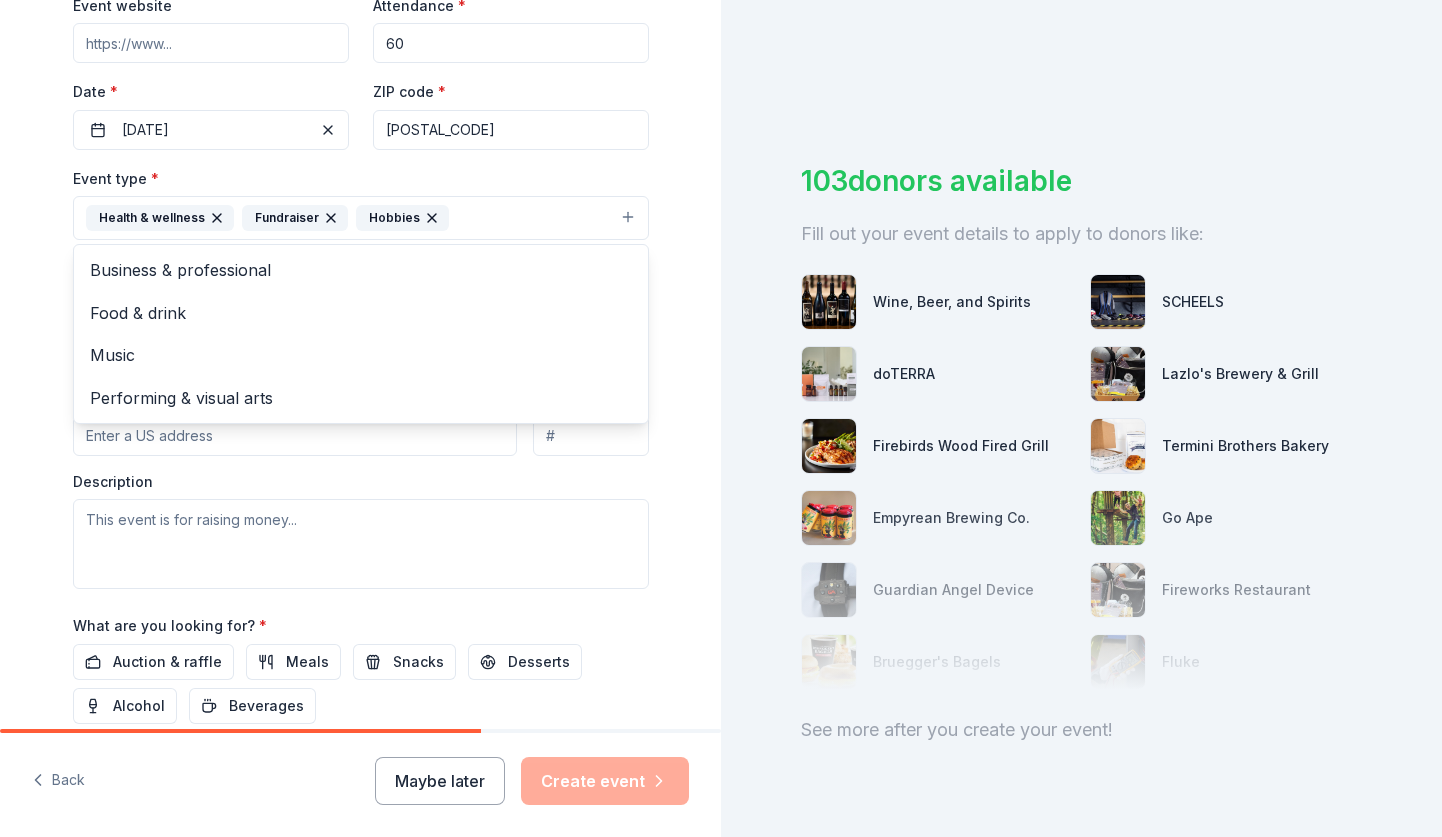 click on "Tell us about your event. We'll find in-kind donations you can apply for. Event name * Dog of the Month 16 /100 Event website Attendance * 60 Date * [DATE] ZIP code * [POSTAL_CODE] Event type * Health & wellness Fundraiser Hobbies Business & professional Food & drink Music Performing & visual arts Demographic Select We use this information to help brands find events with their target demographic to sponsor their products. Mailing address Apt/unit Description What are you looking for? * Auction & raffle Meals Snacks Desserts Alcohol Beverages Send me reminders Email me reminders of donor application deadlines Recurring event" at bounding box center [361, 261] 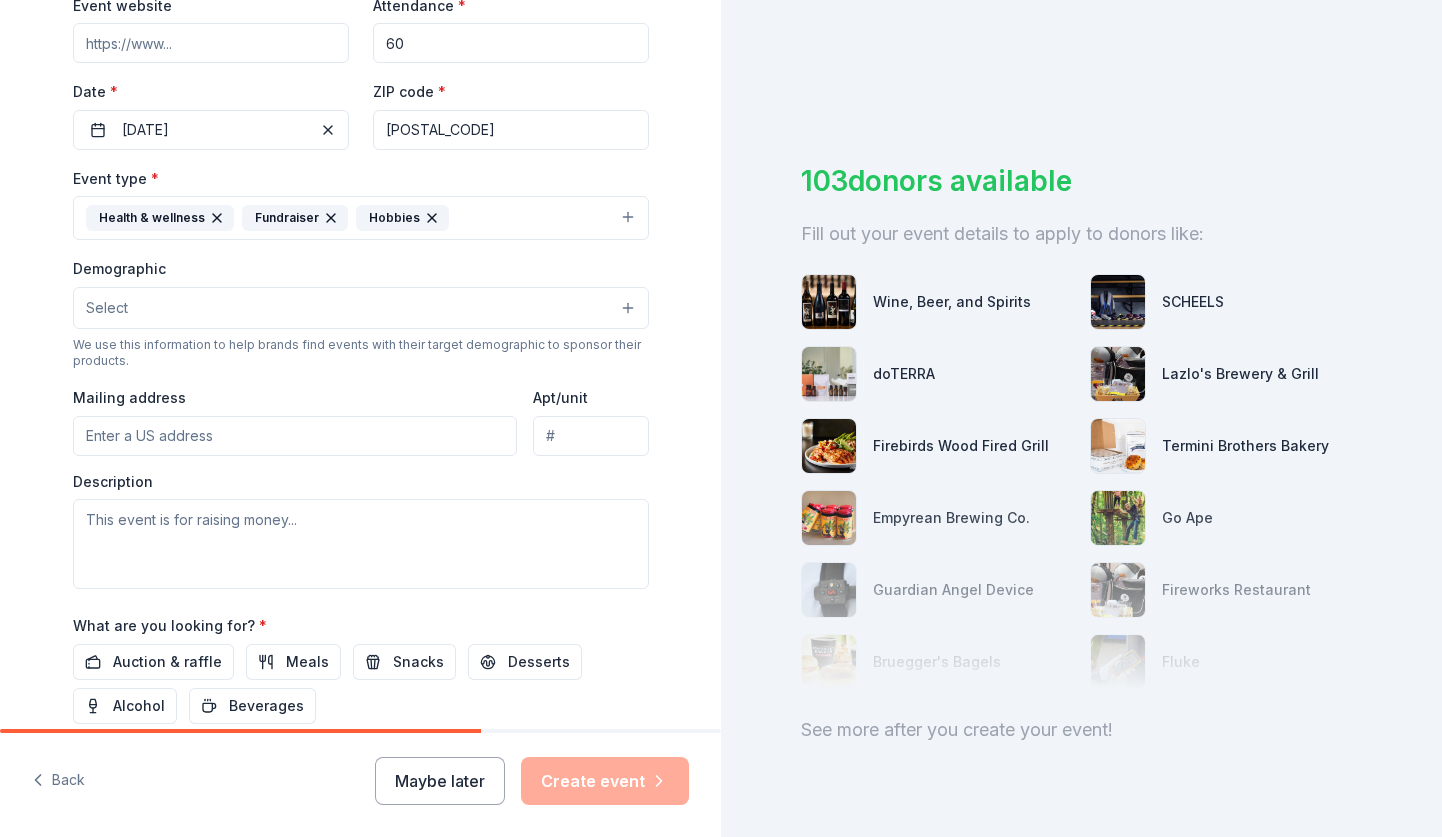 click on "Select" at bounding box center [361, 308] 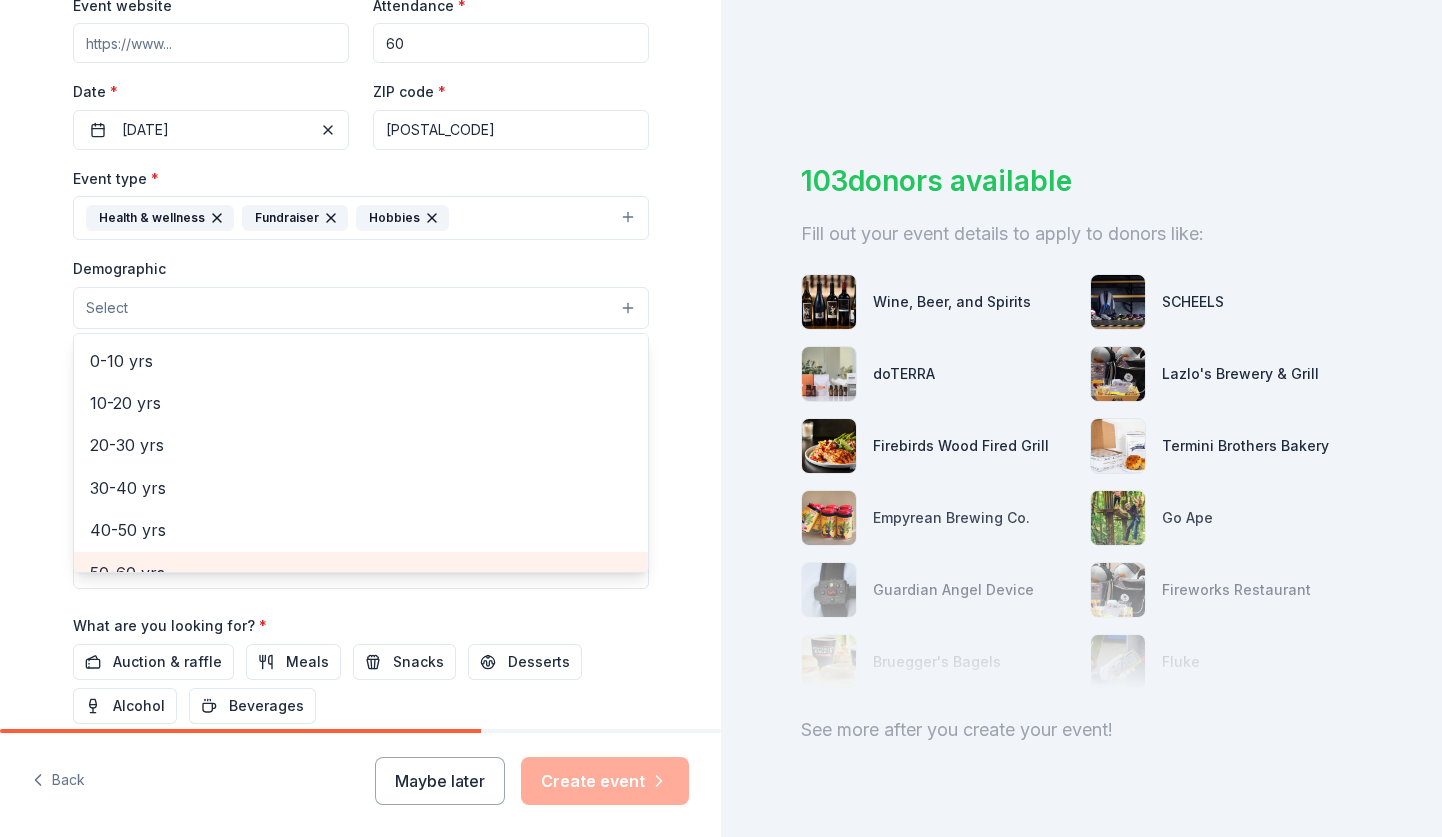 scroll, scrollTop: 178, scrollLeft: 0, axis: vertical 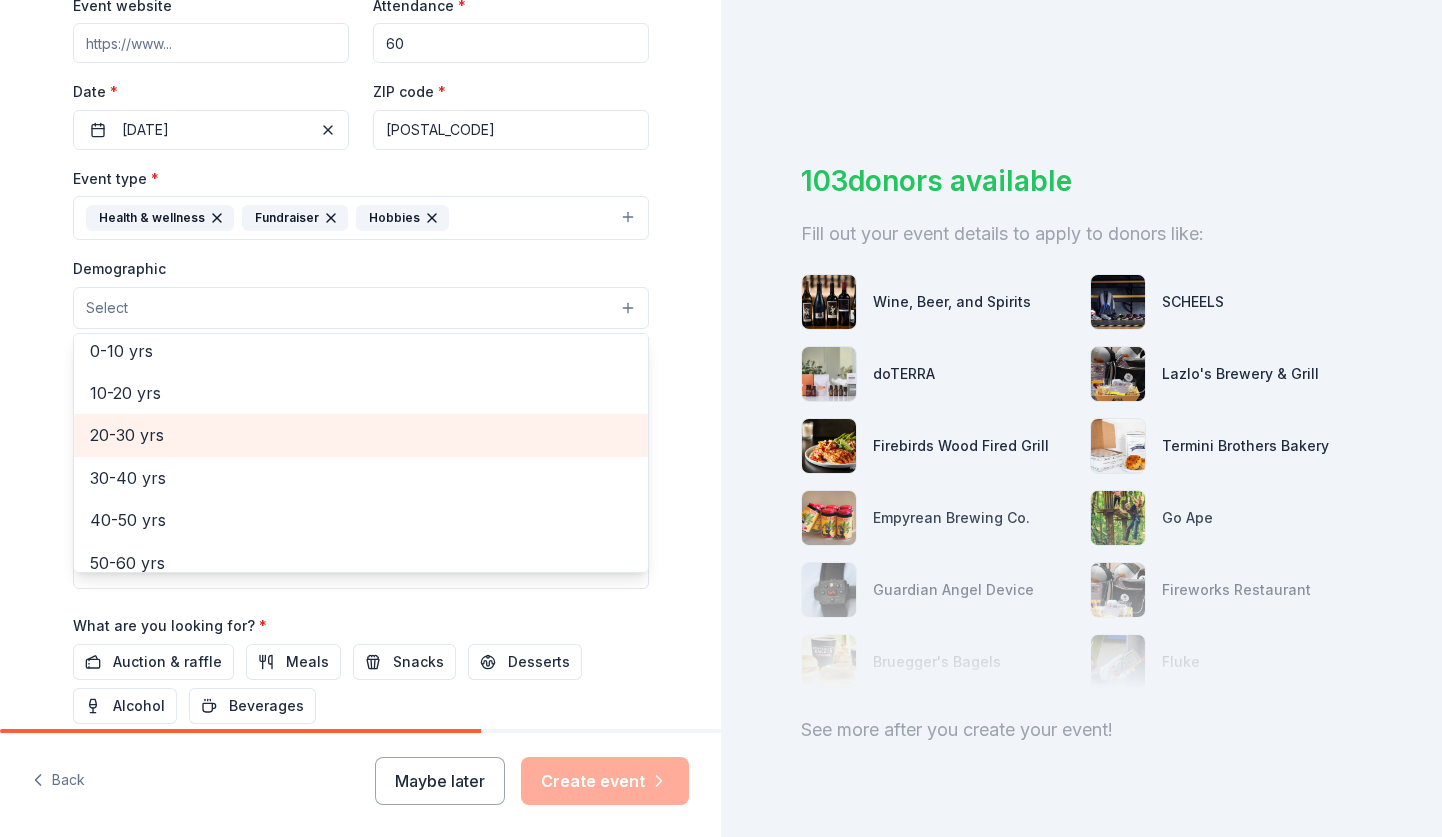 click on "20-30 yrs" at bounding box center [361, 435] 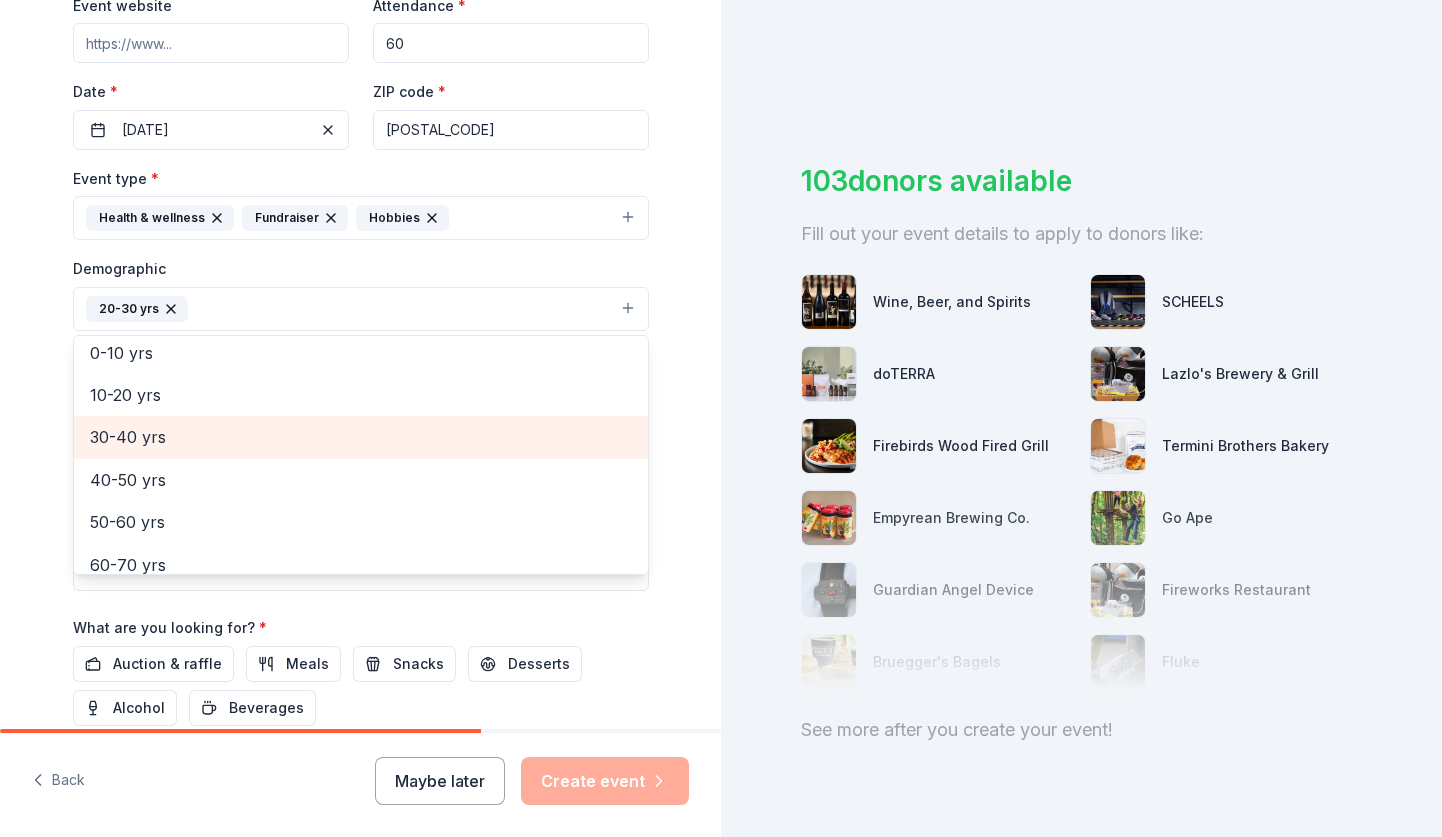 click on "30-40 yrs" at bounding box center [361, 437] 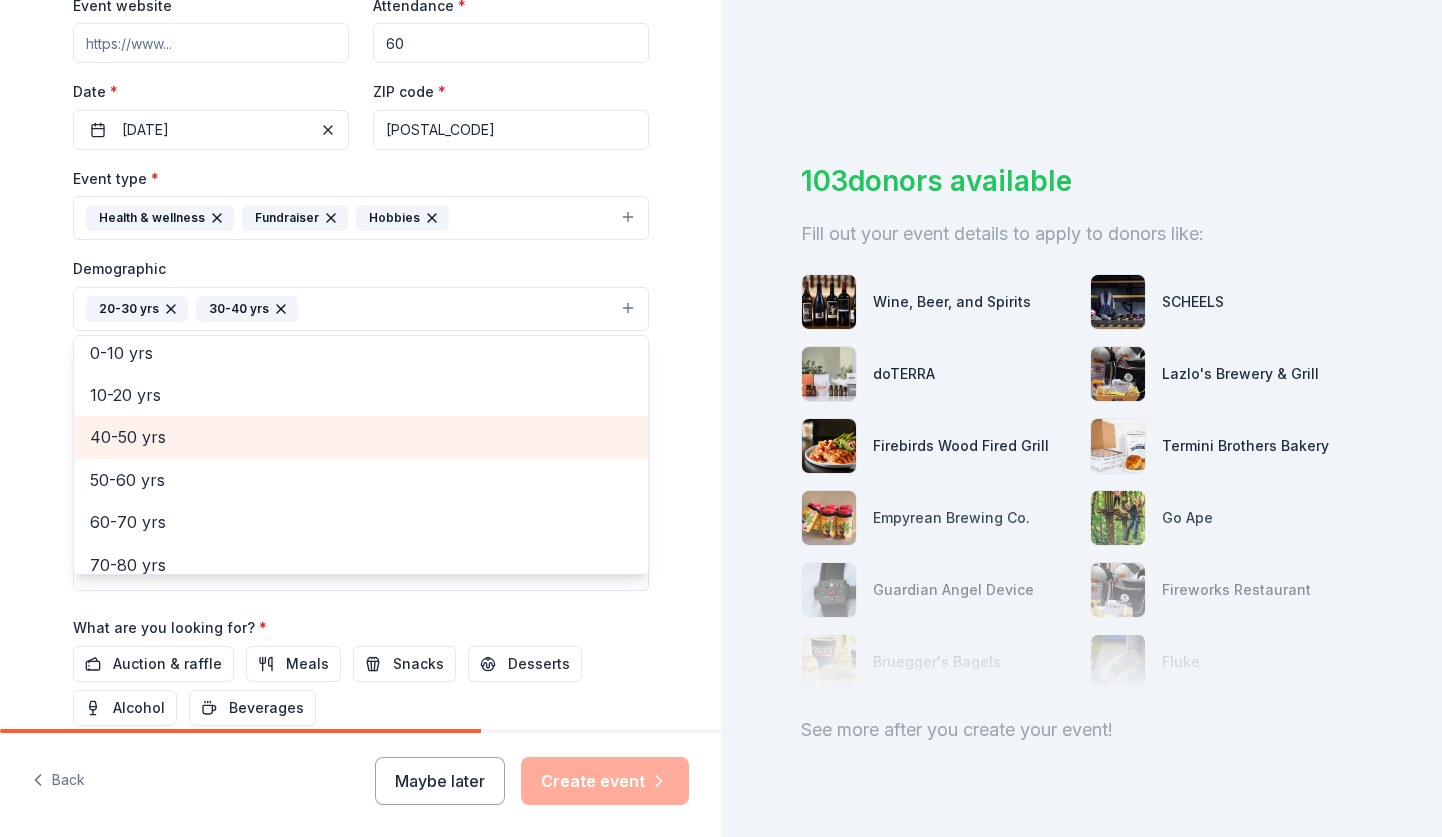 click on "40-50 yrs" at bounding box center (361, 437) 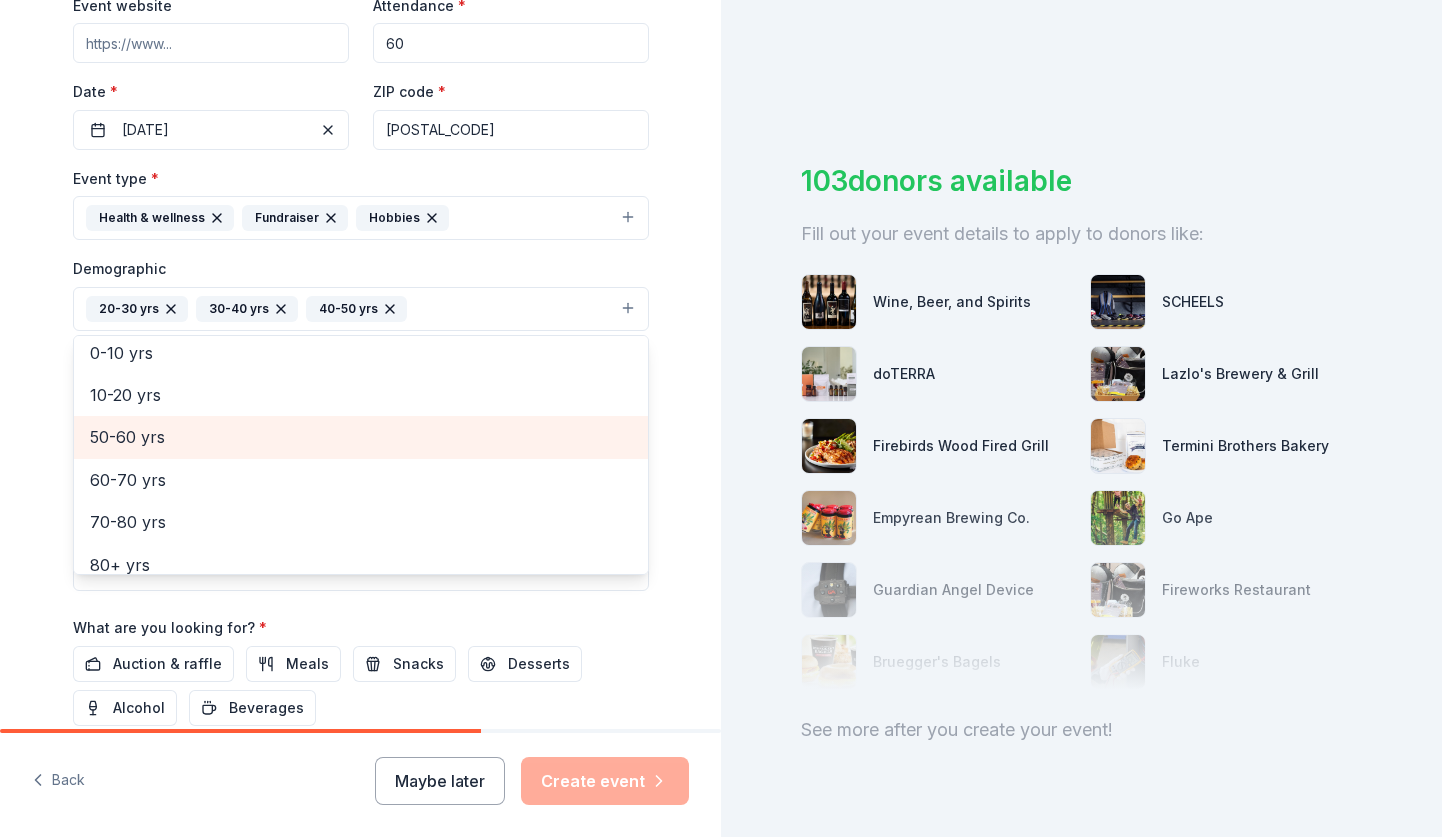 click on "50-60 yrs" at bounding box center (361, 437) 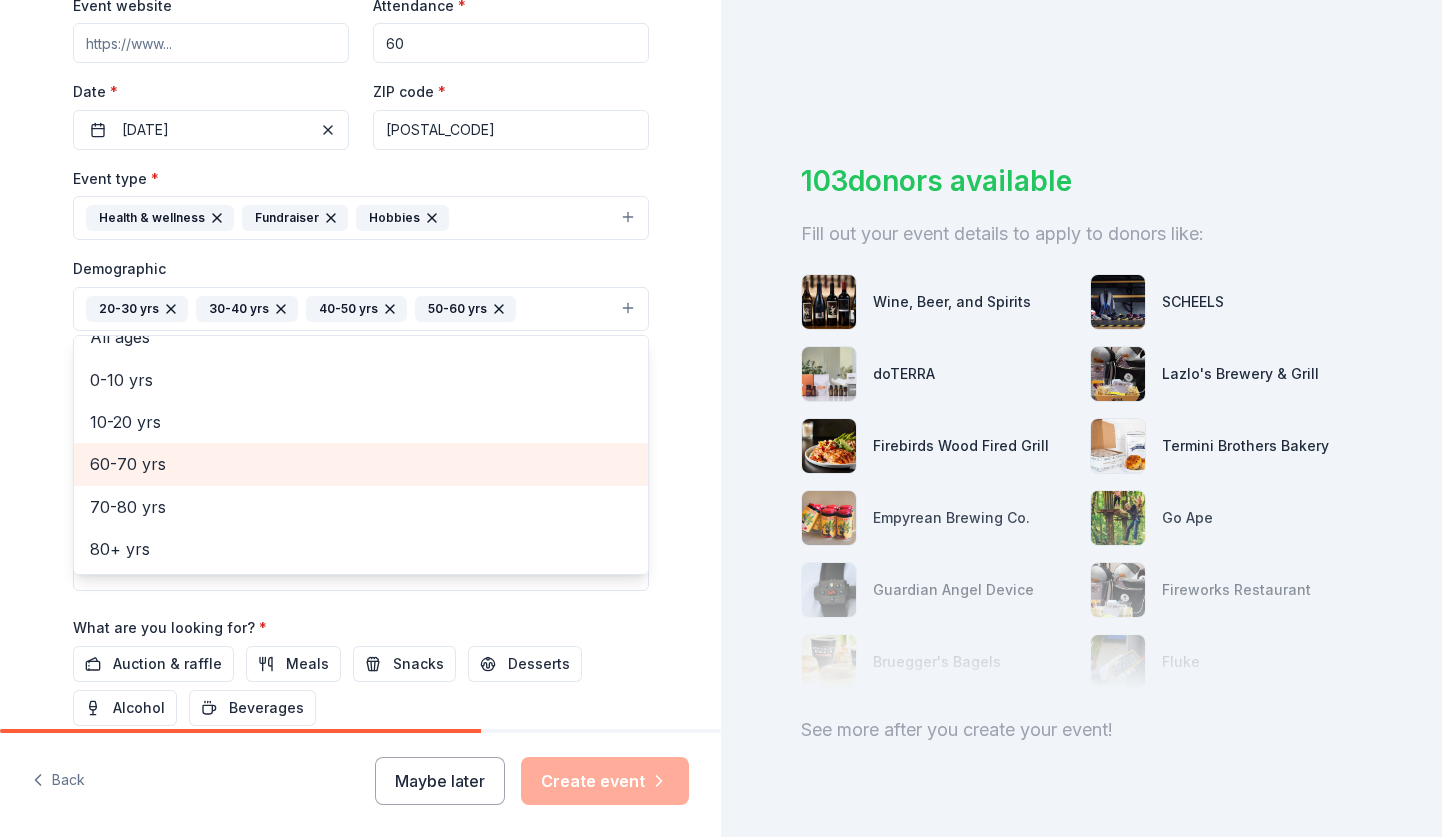 click on "60-70 yrs" at bounding box center (361, 464) 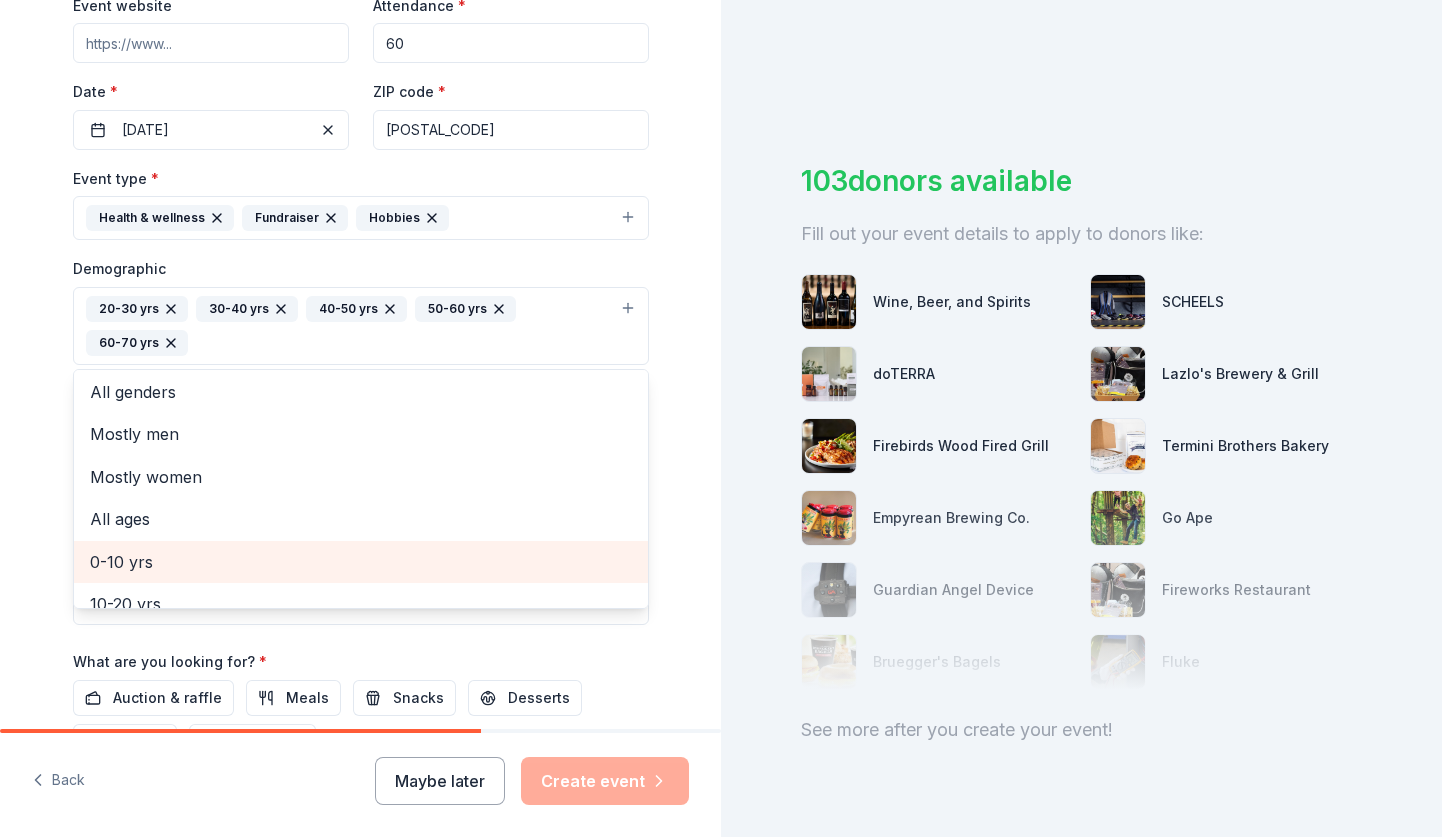 scroll, scrollTop: 0, scrollLeft: 0, axis: both 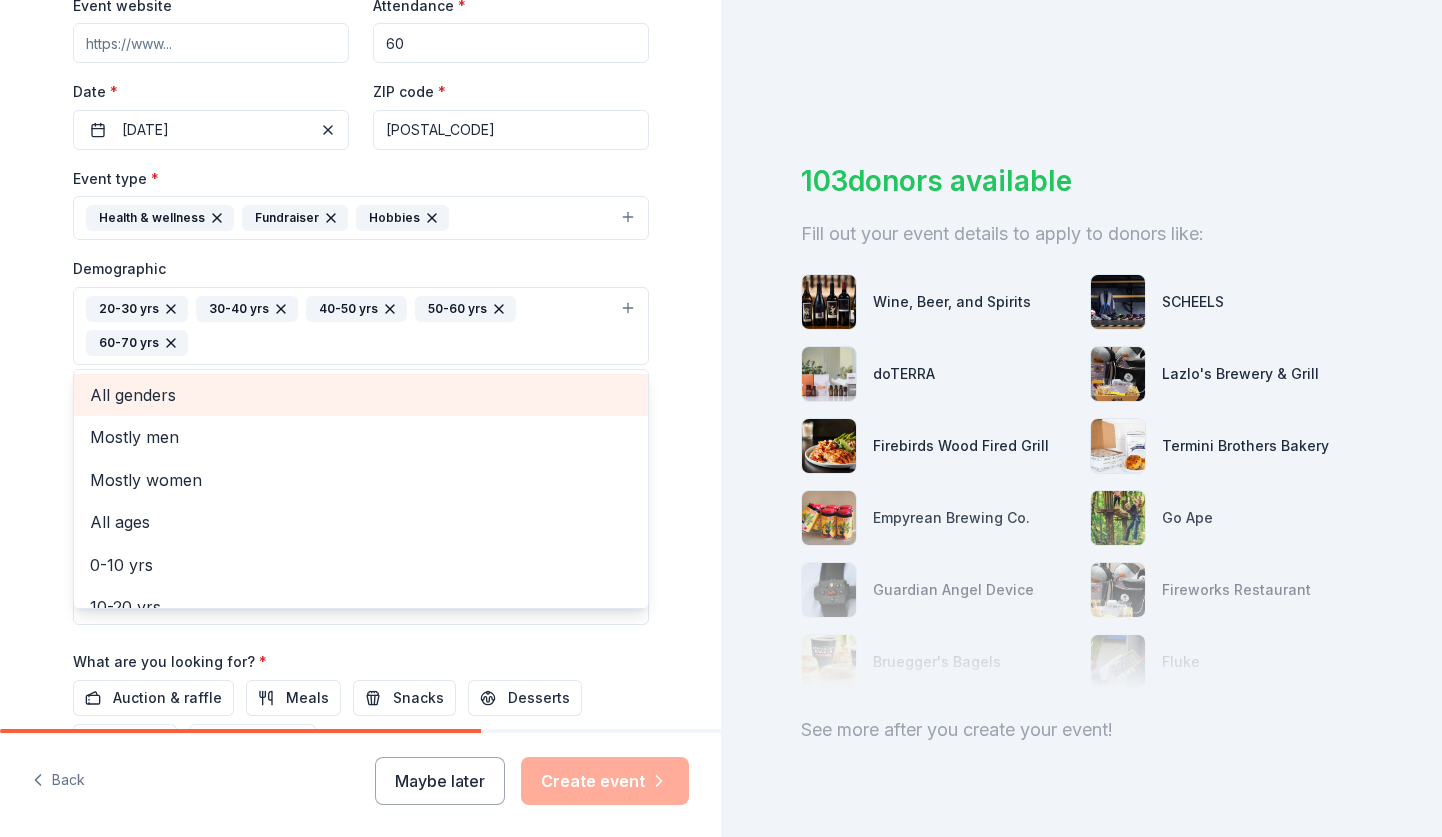 click on "All genders" at bounding box center [361, 395] 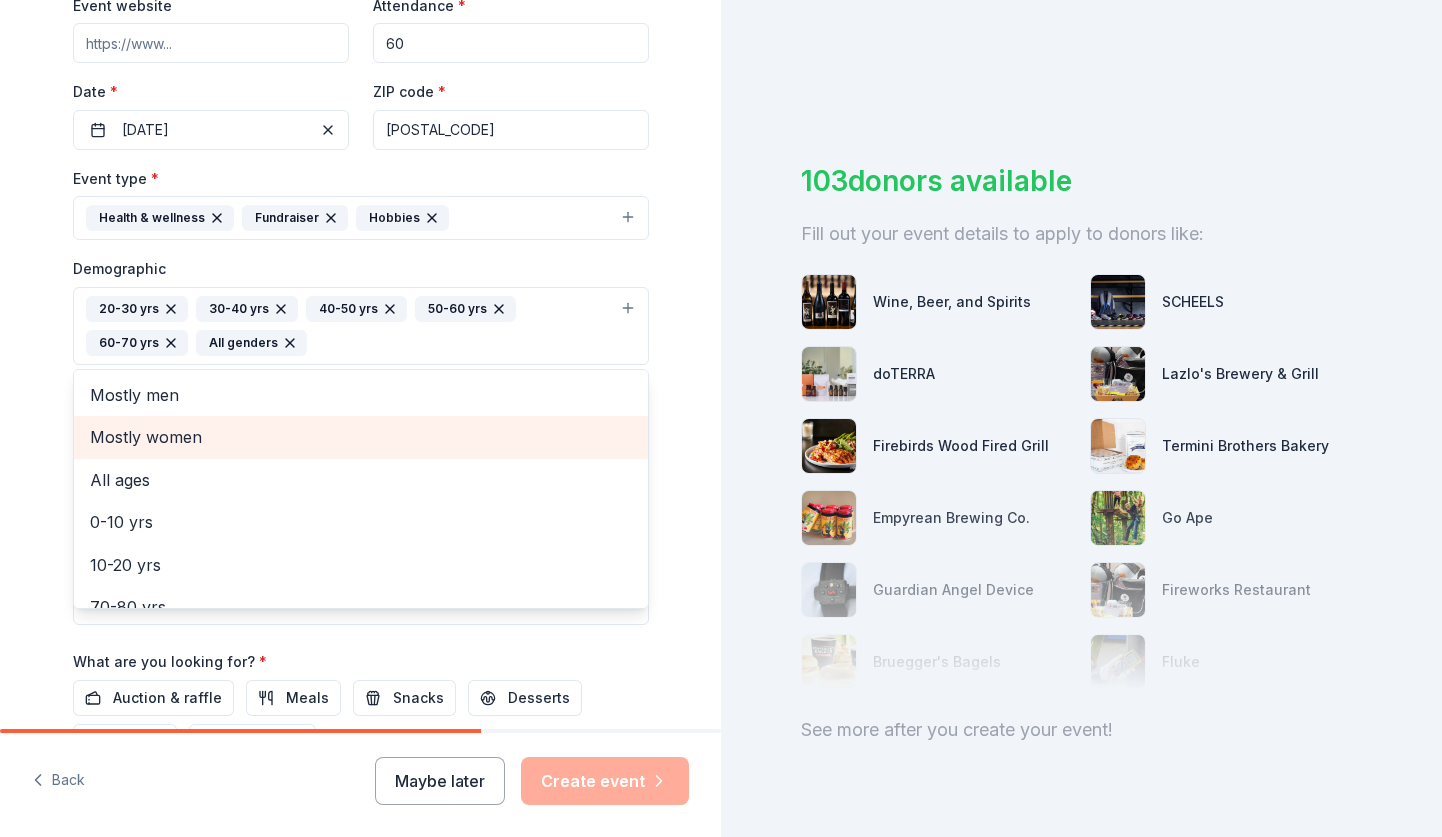 click on "Mostly women" at bounding box center (361, 437) 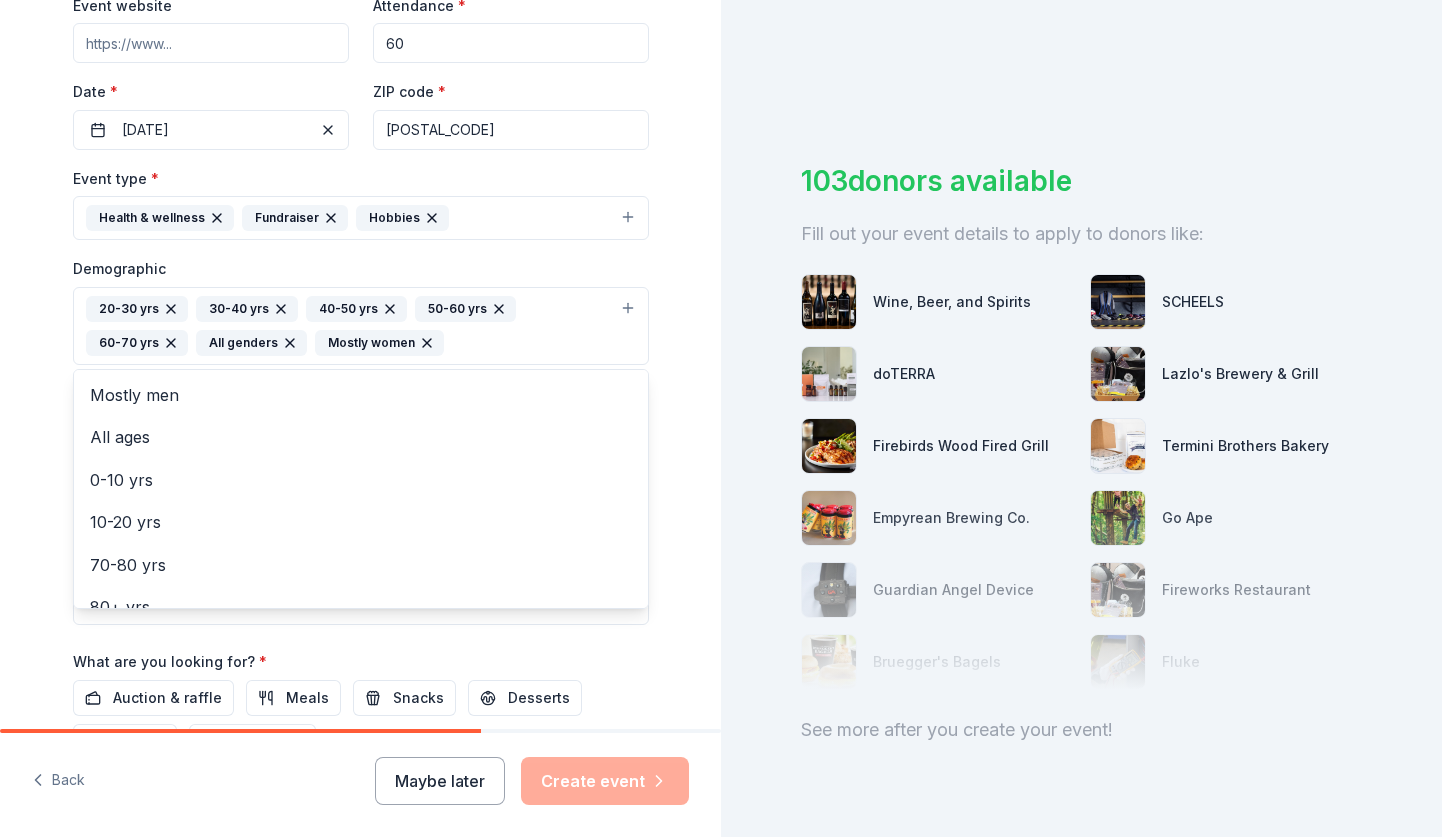 click on "Tell us about your event. We'll find in-kind donations you can apply for. Event name * Dog of the Month 16 /100 Event website Attendance * 60 Date * [DATE] ZIP code * [POSTAL_CODE] Event type * Health & wellness Fundraiser Hobbies Demographic 20-30 yrs 30-40 yrs 40-50 yrs 50-60 yrs 60-70 yrs All genders Mostly women Mostly men All ages 0-10 yrs 10-20 yrs 70-80 yrs 80+ yrs We use this information to help brands find events with their target demographic to sponsor their products. Mailing address Apt/unit Description What are you looking for? * Auction & raffle Meals Snacks Desserts Alcohol Beverages Send me reminders Email me reminders of donor application deadlines Recurring event" at bounding box center [361, 279] 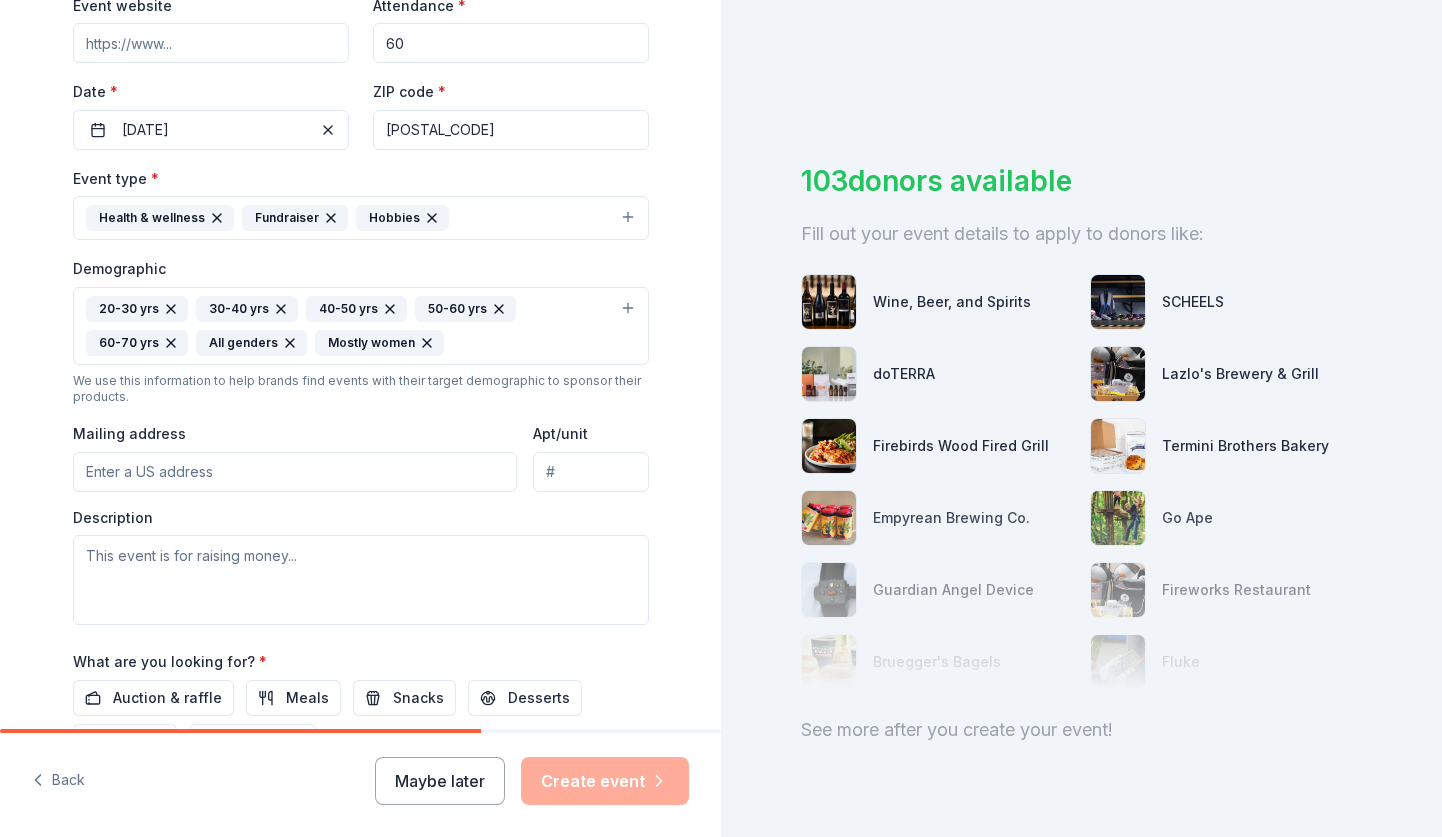 click on "Mailing address" at bounding box center (295, 472) 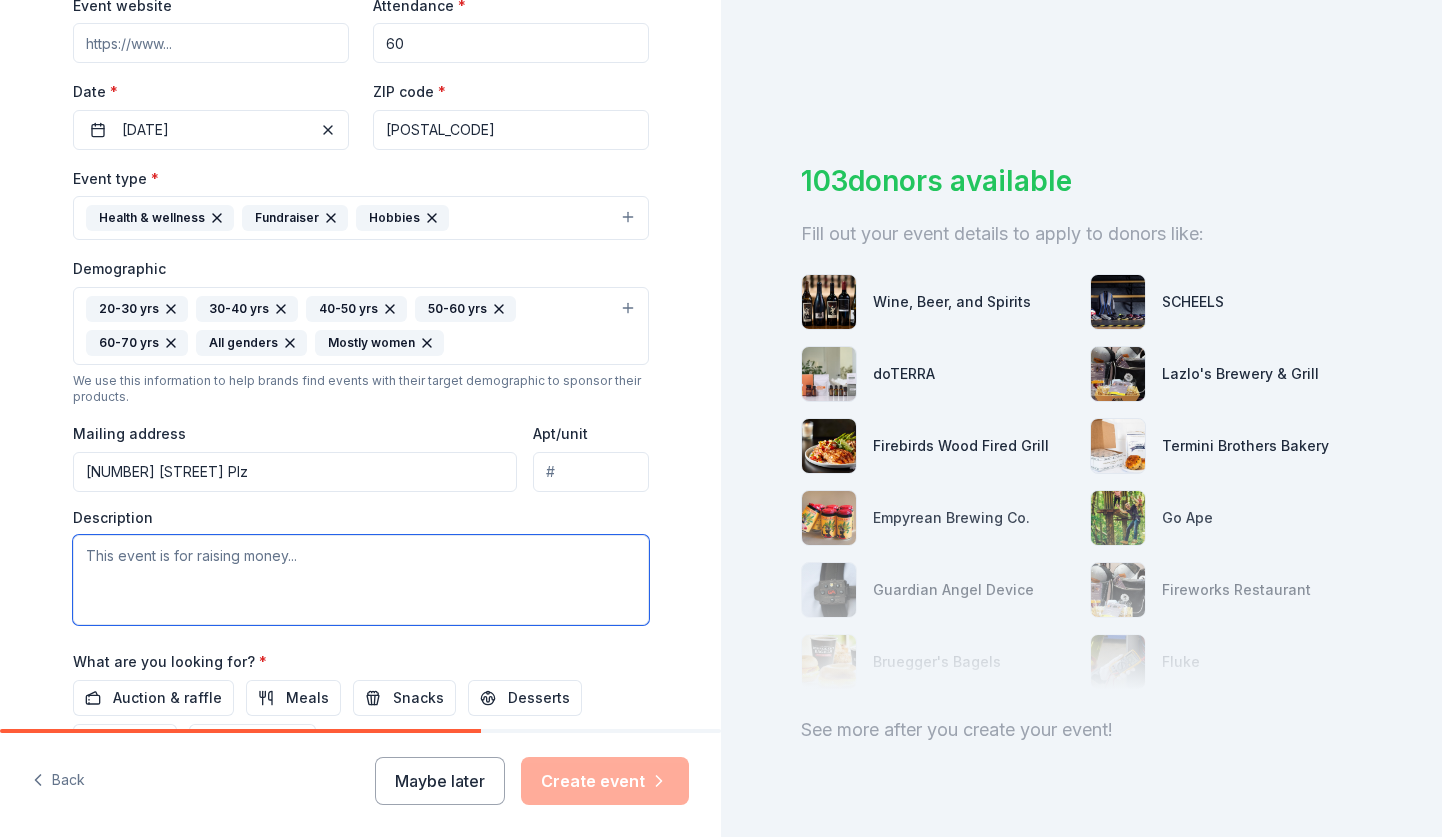 click at bounding box center (361, 580) 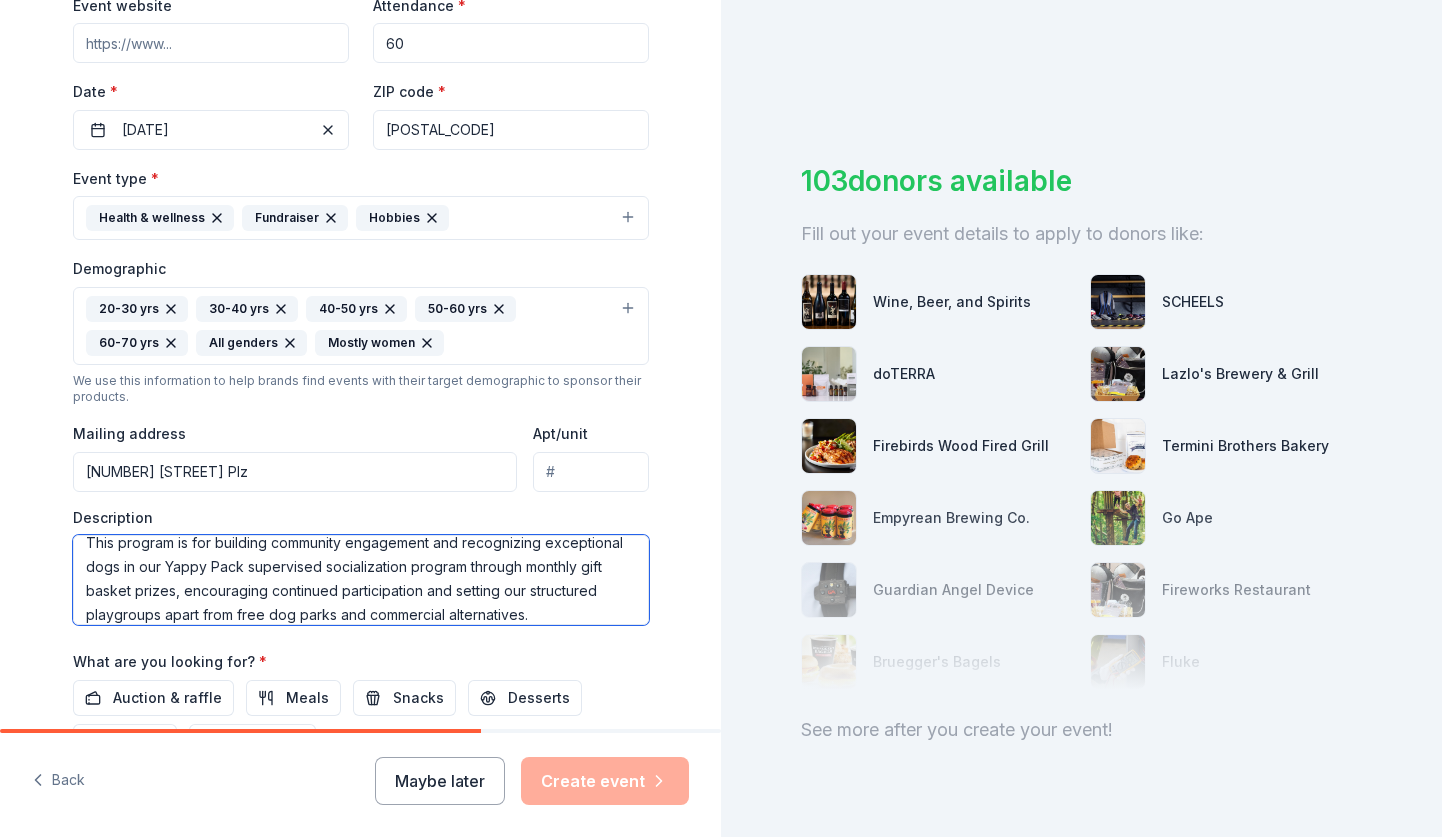 scroll, scrollTop: 24, scrollLeft: 0, axis: vertical 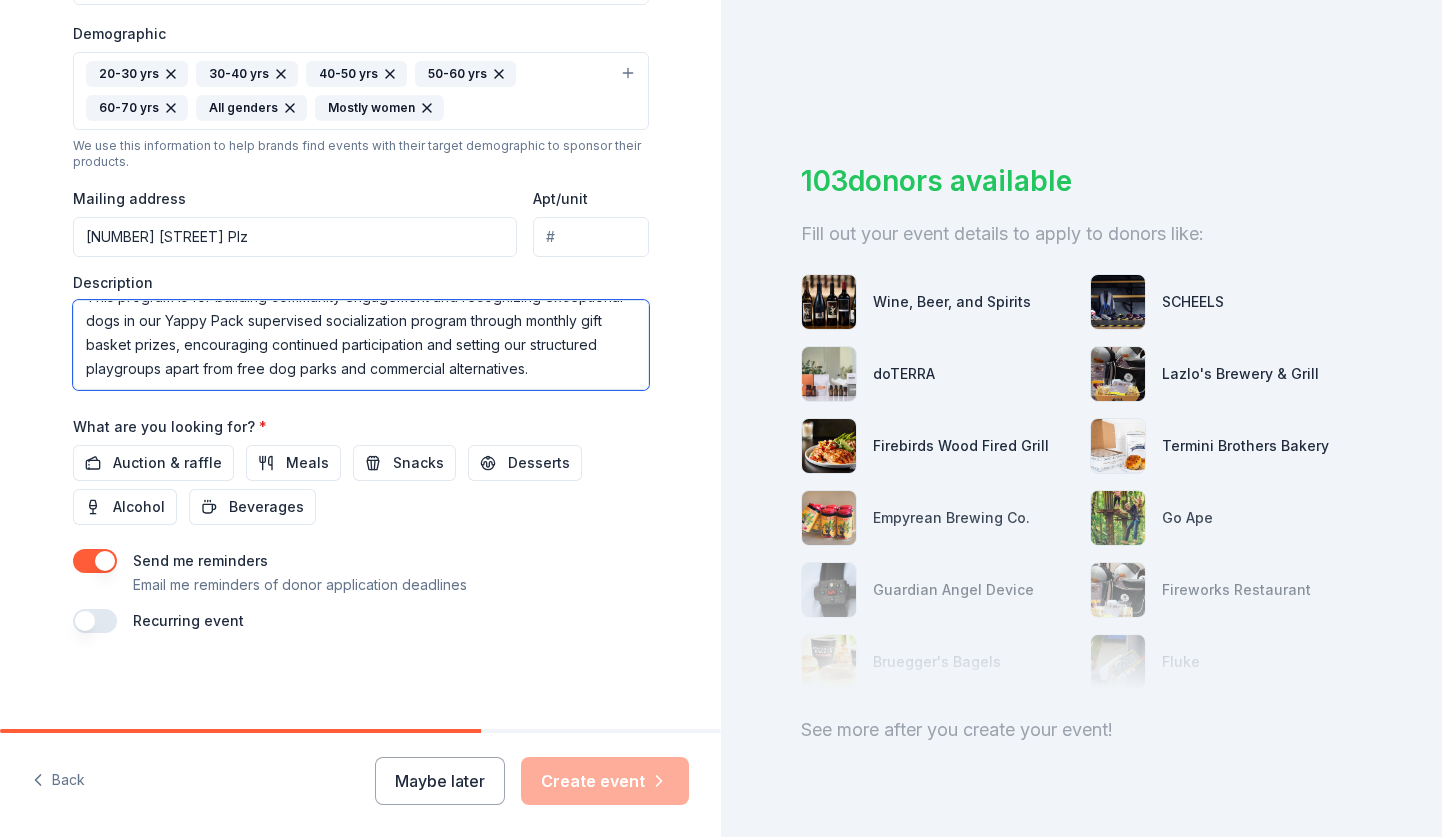 type on "This program is for building community engagement and recognizing exceptional dogs in our Yappy Pack supervised socialization program through monthly gift basket prizes, encouraging continued participation and setting our structured playgroups apart from free dog parks and commercial alternatives." 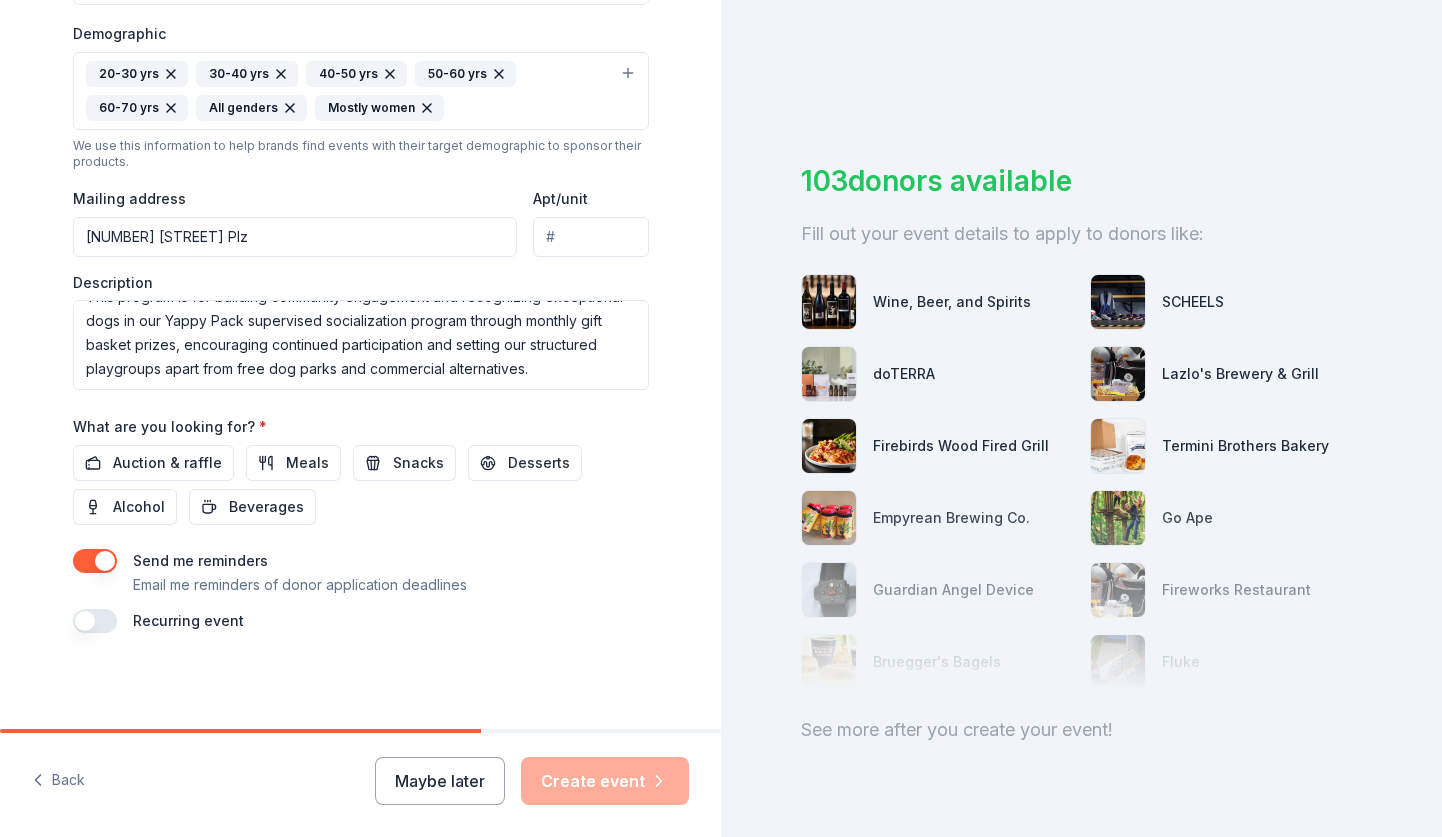 click at bounding box center (95, 621) 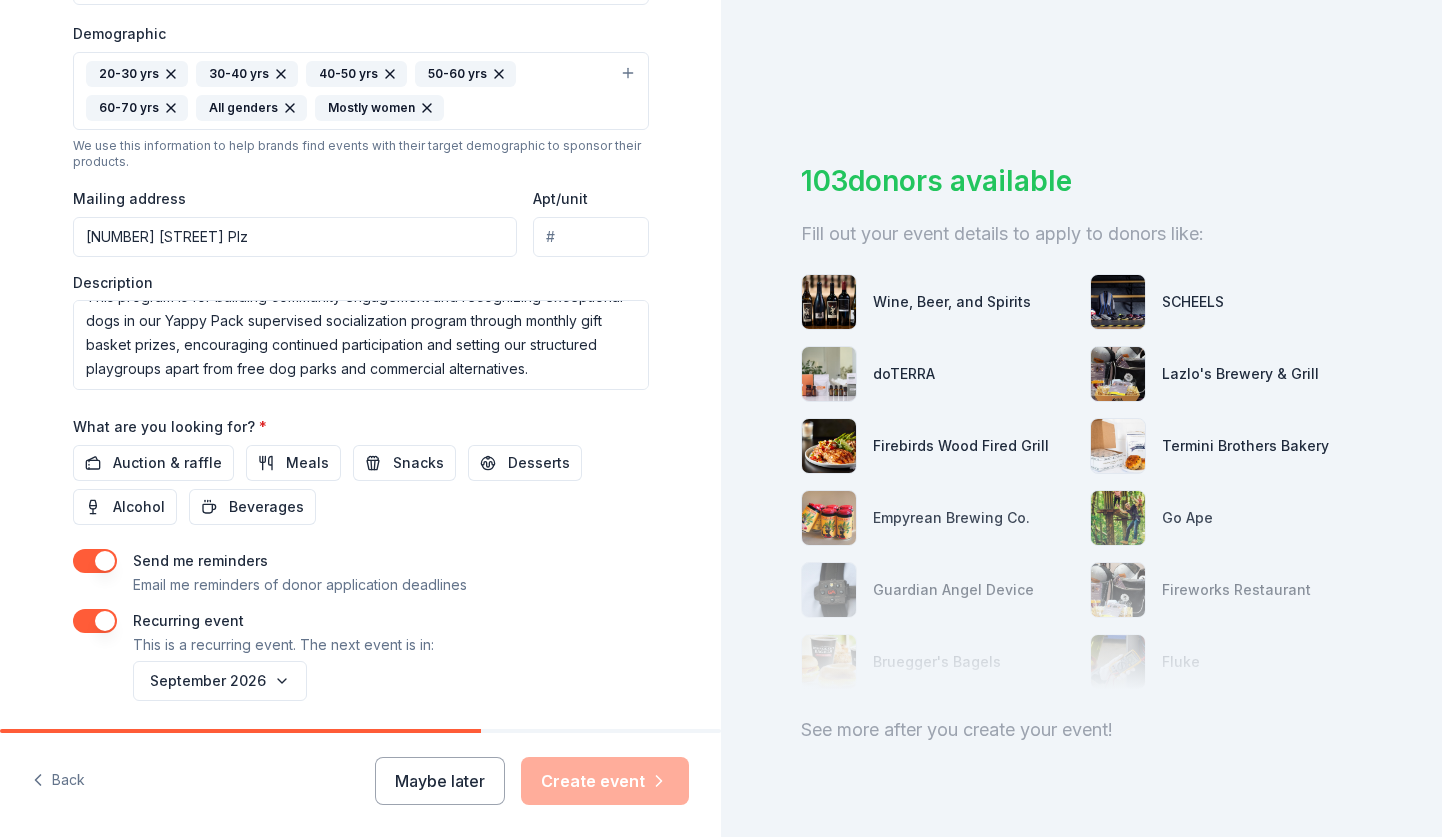 scroll, scrollTop: 712, scrollLeft: 0, axis: vertical 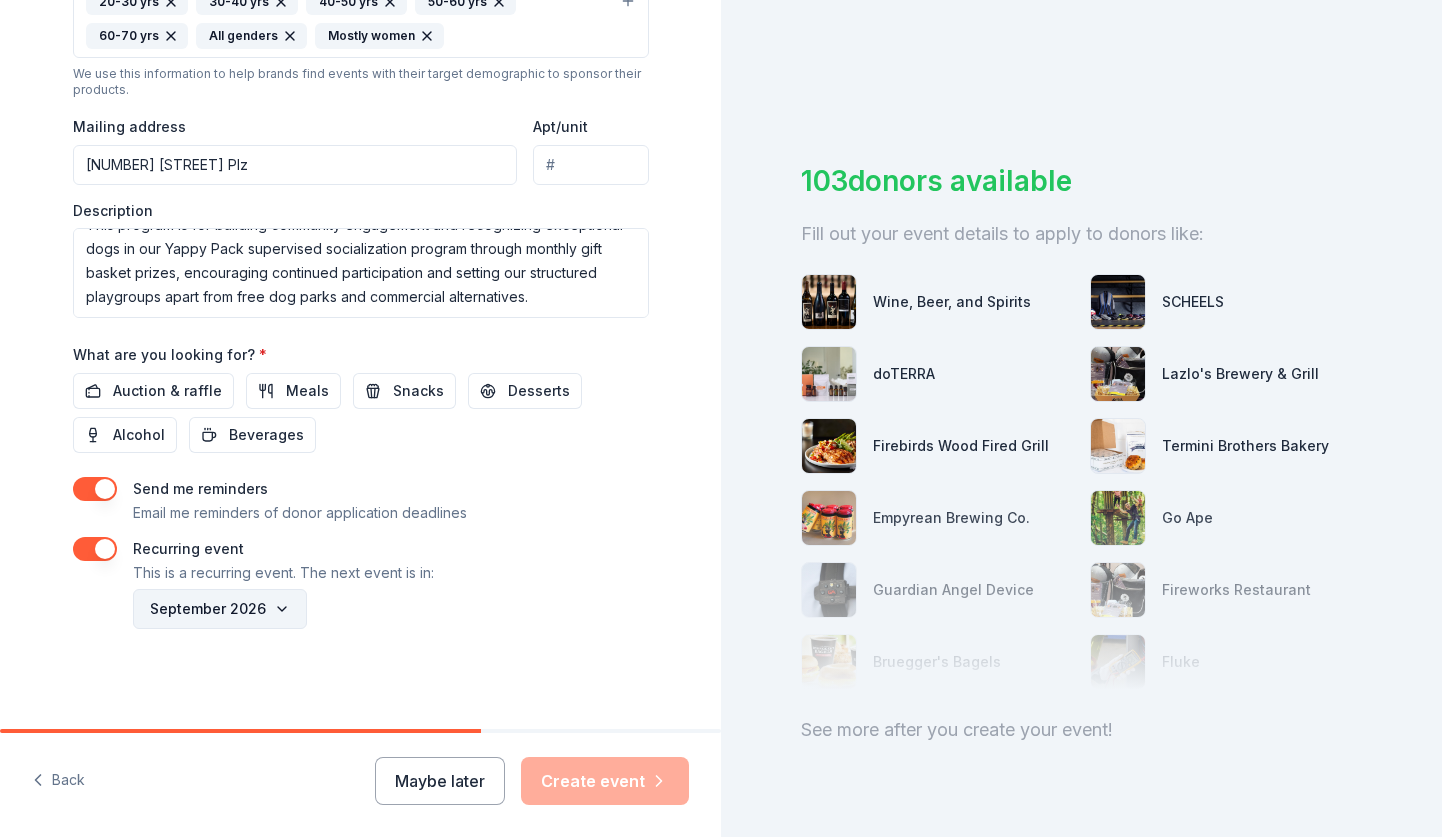 click on "September 2026" at bounding box center (220, 609) 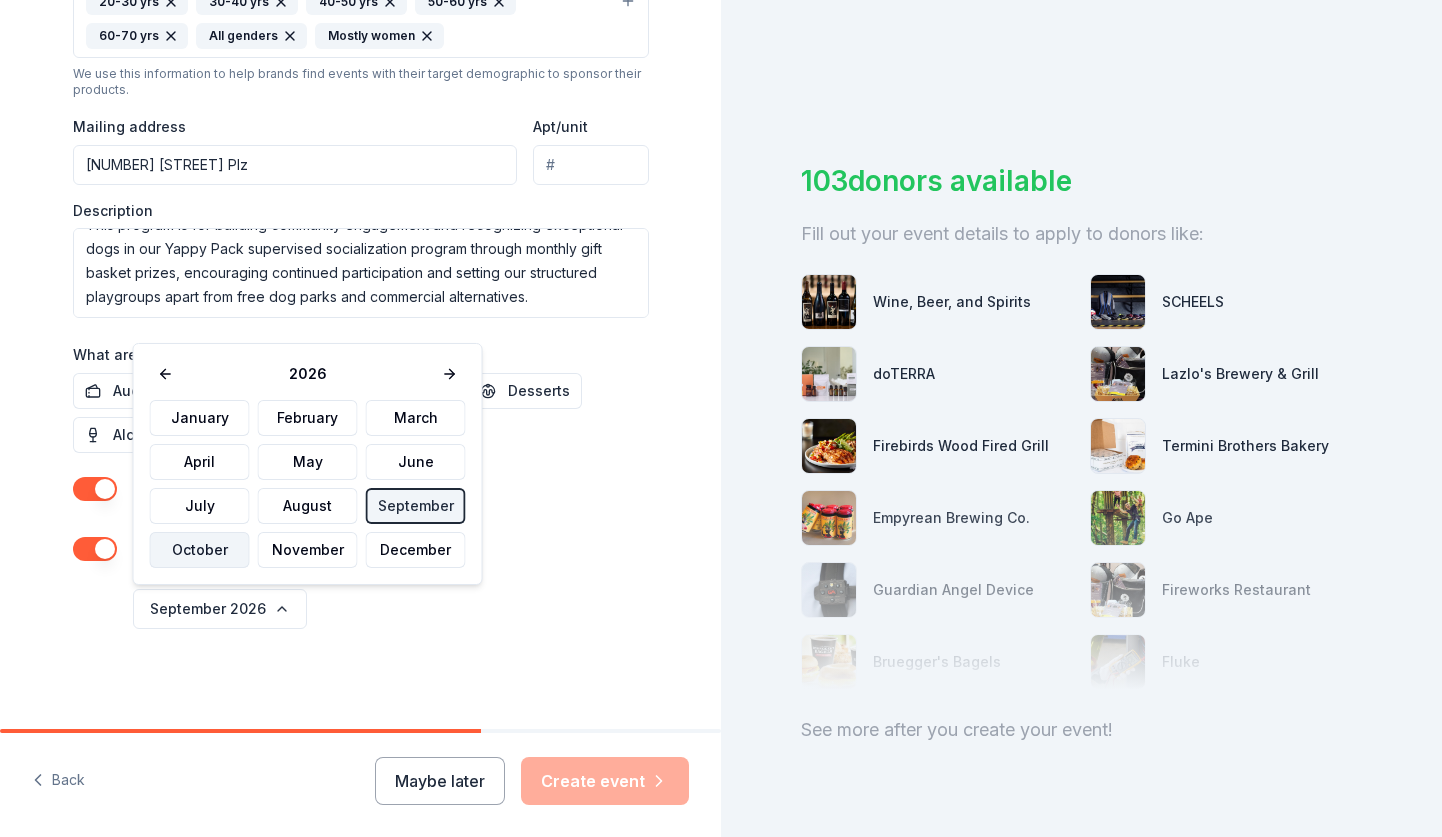 click on "October" at bounding box center [200, 550] 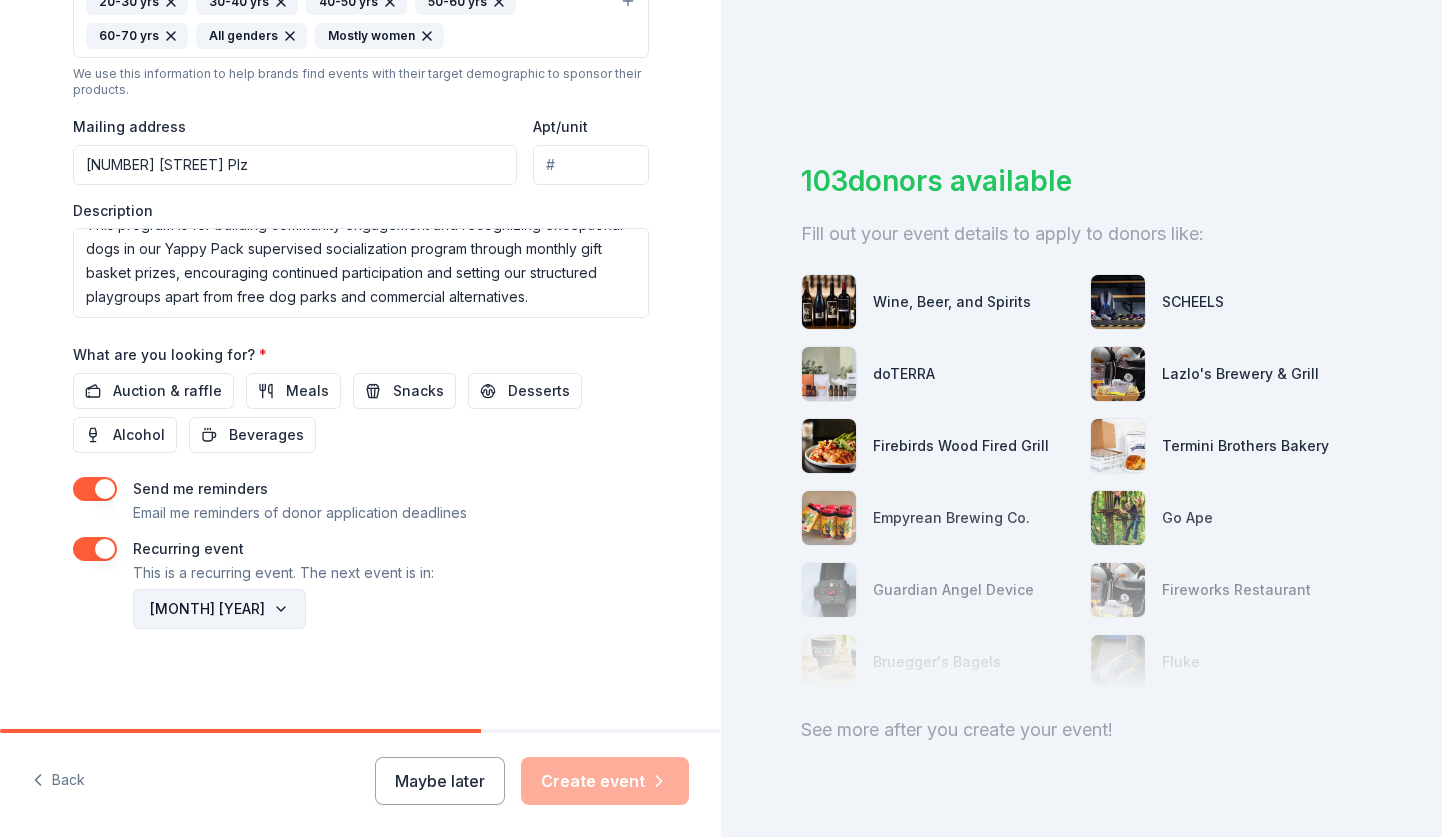 click on "[MONTH] [YEAR]" at bounding box center [219, 609] 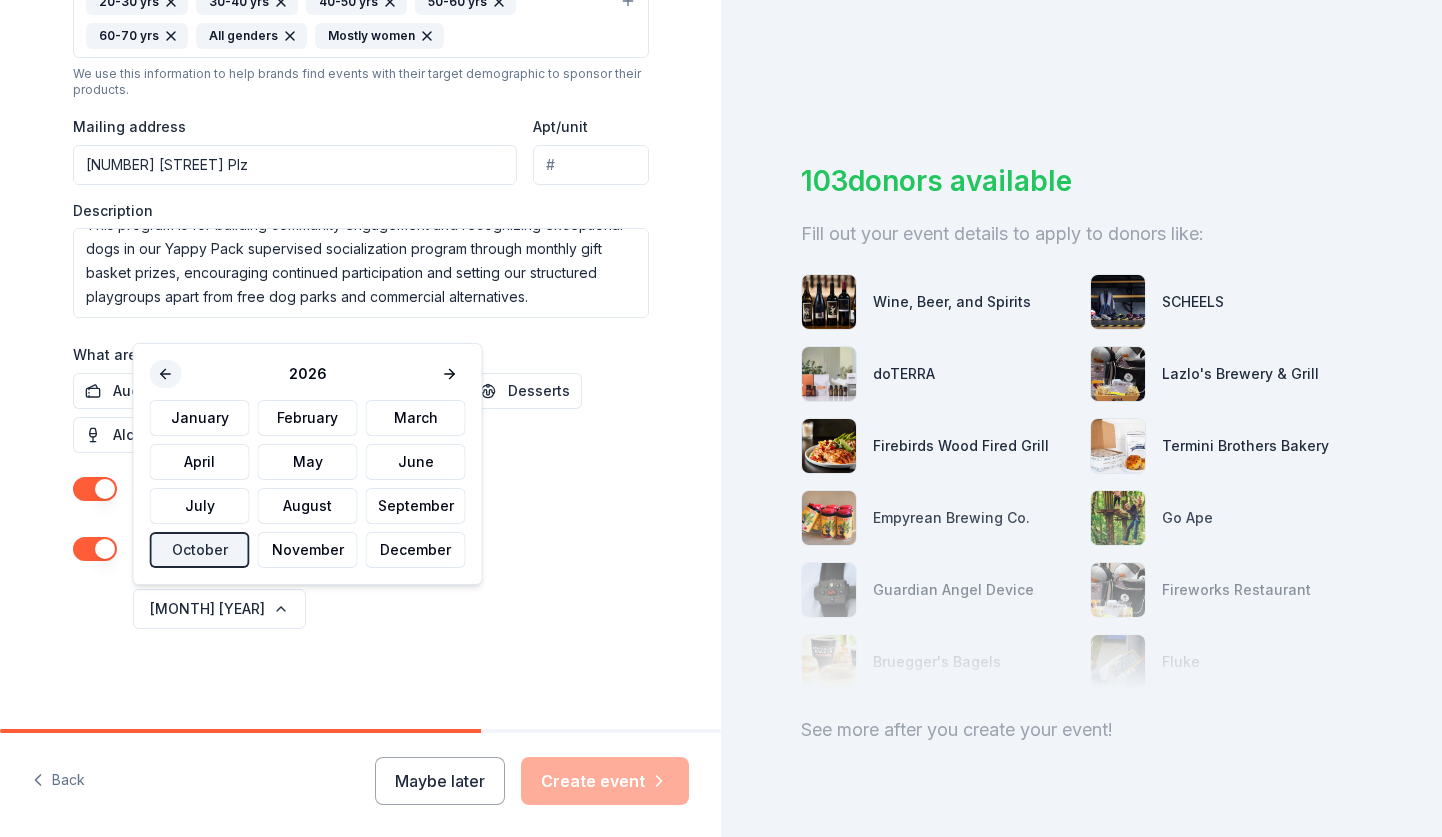click at bounding box center (166, 374) 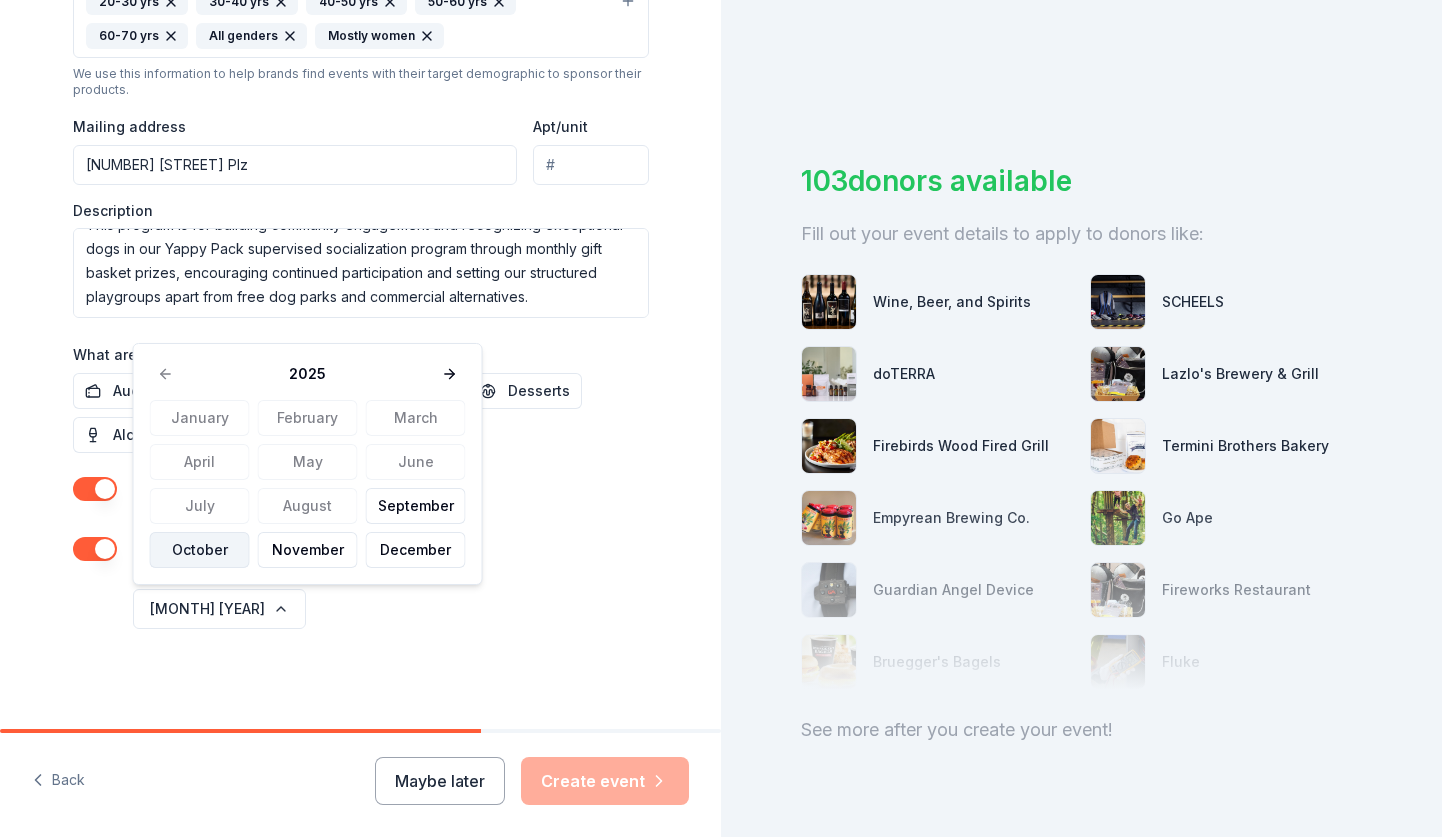 click on "October" at bounding box center [200, 550] 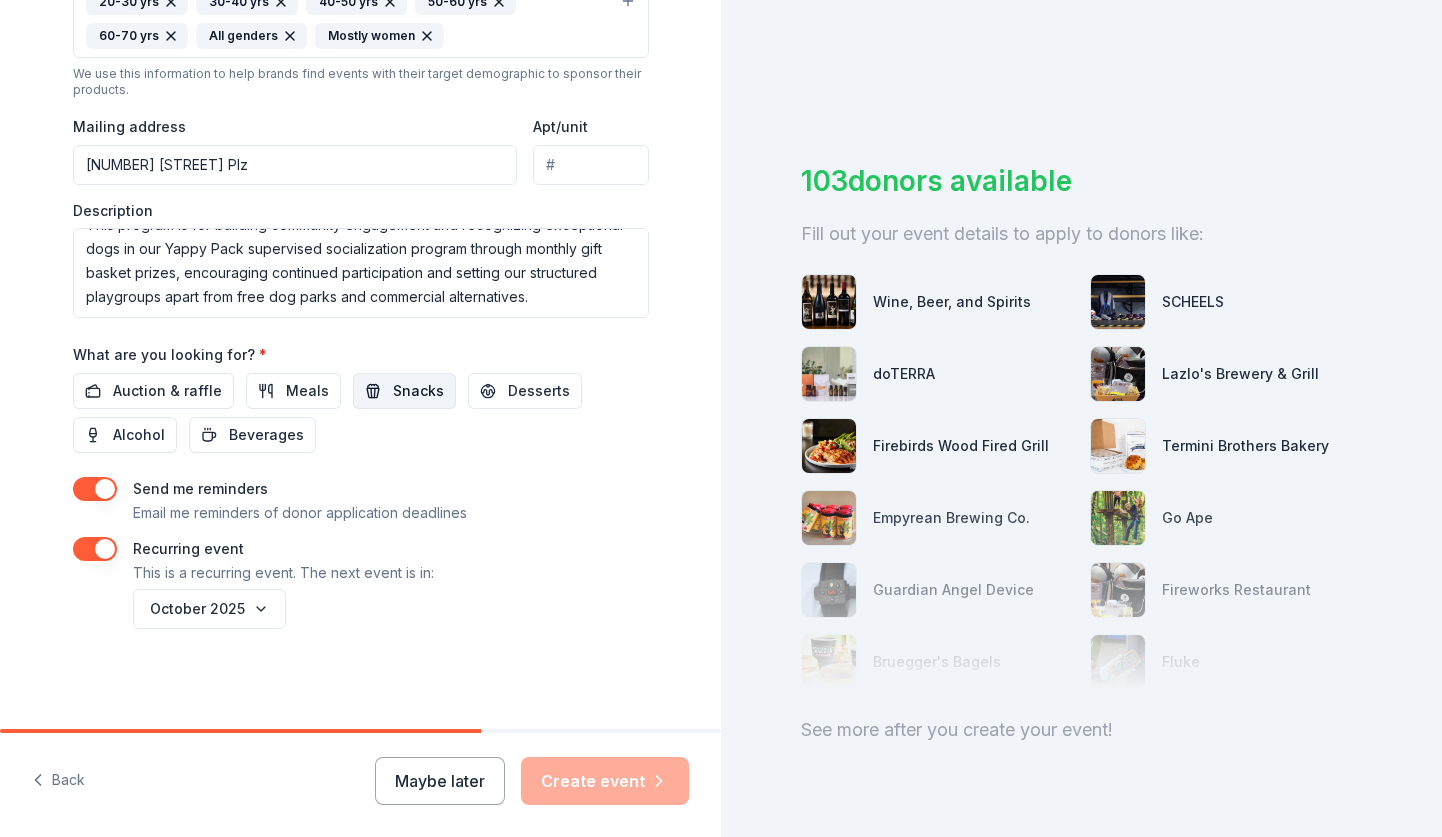 click on "Snacks" at bounding box center [418, 391] 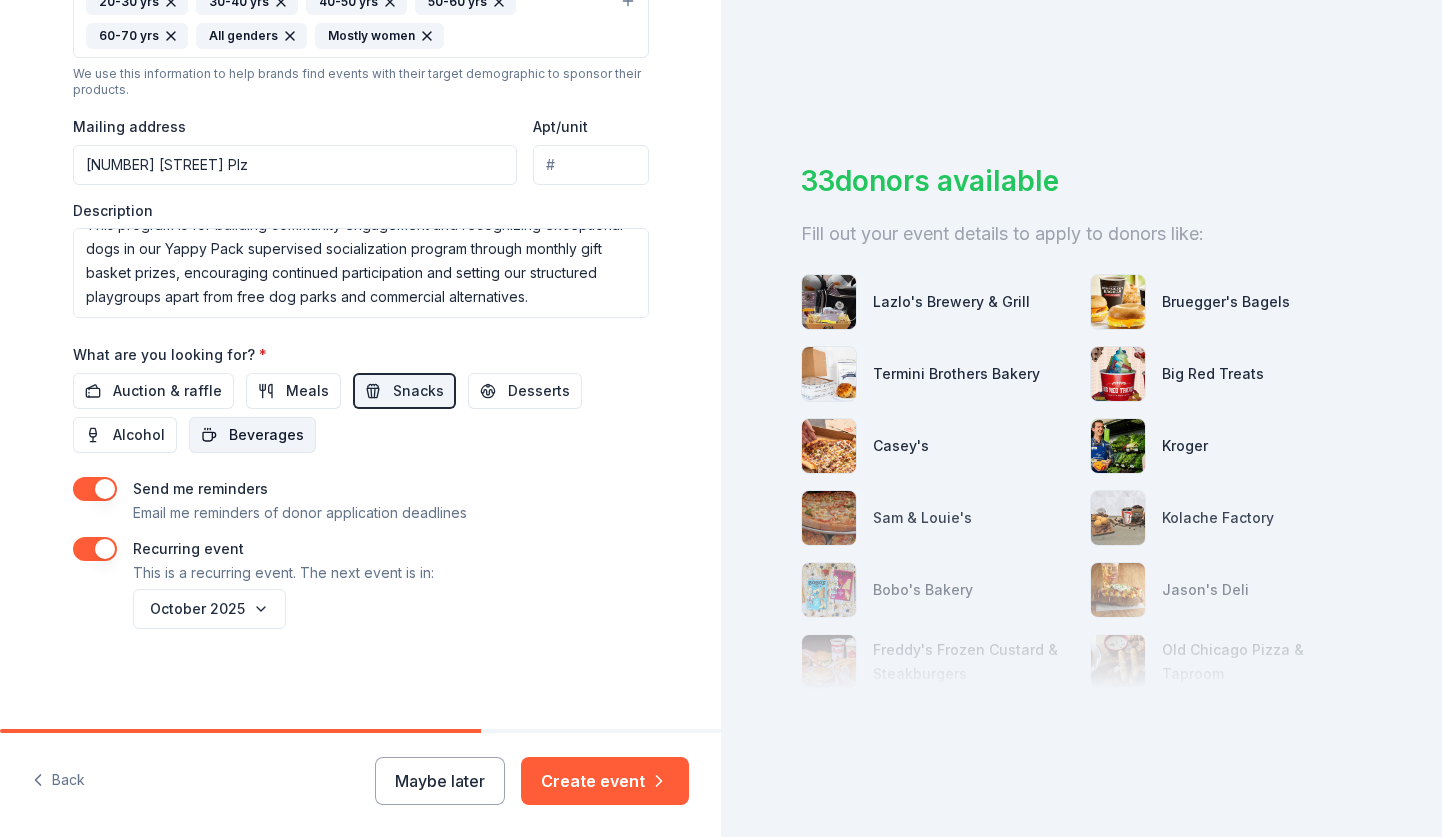 click on "Beverages" at bounding box center [266, 435] 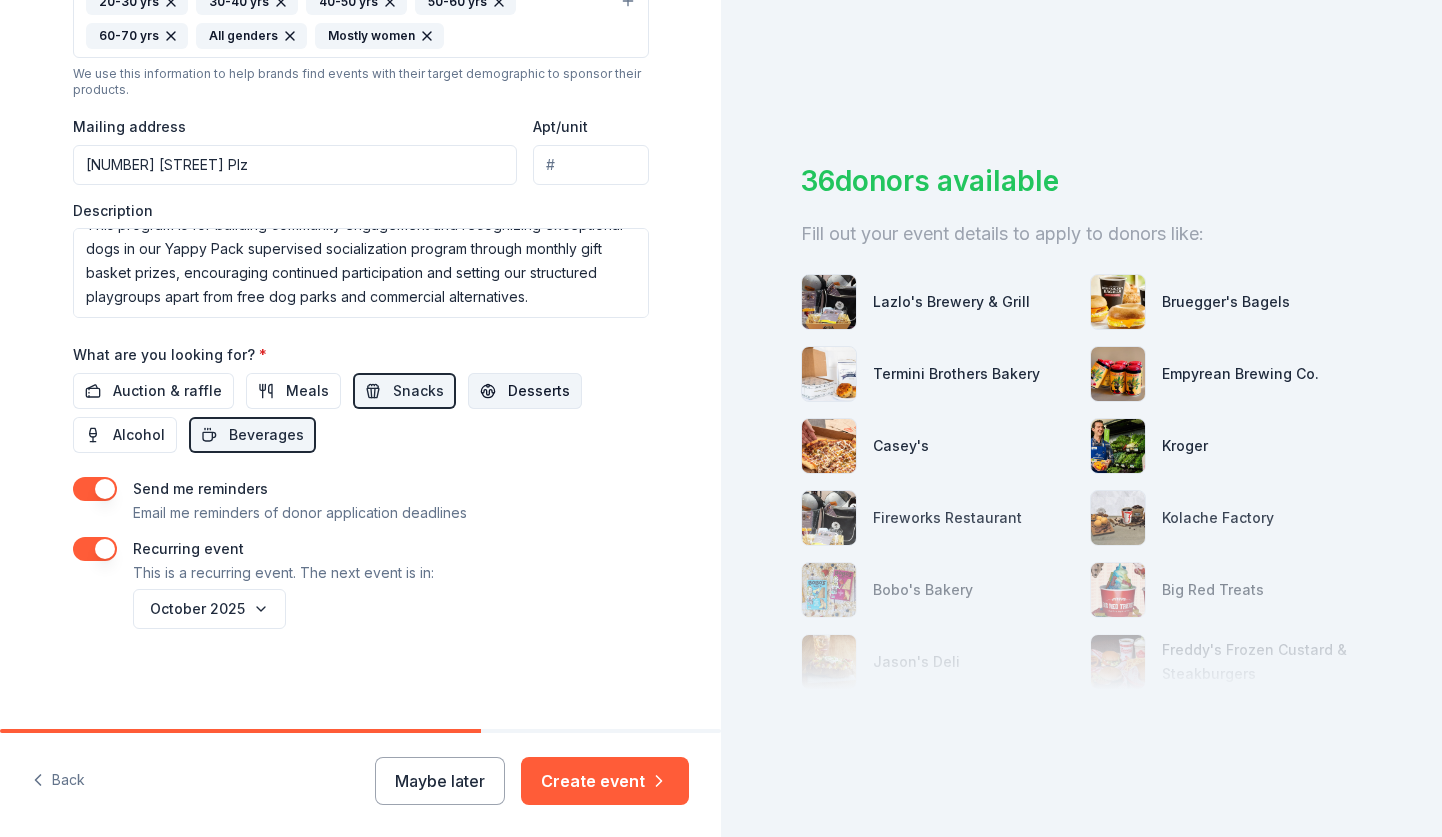 click on "Desserts" at bounding box center (539, 391) 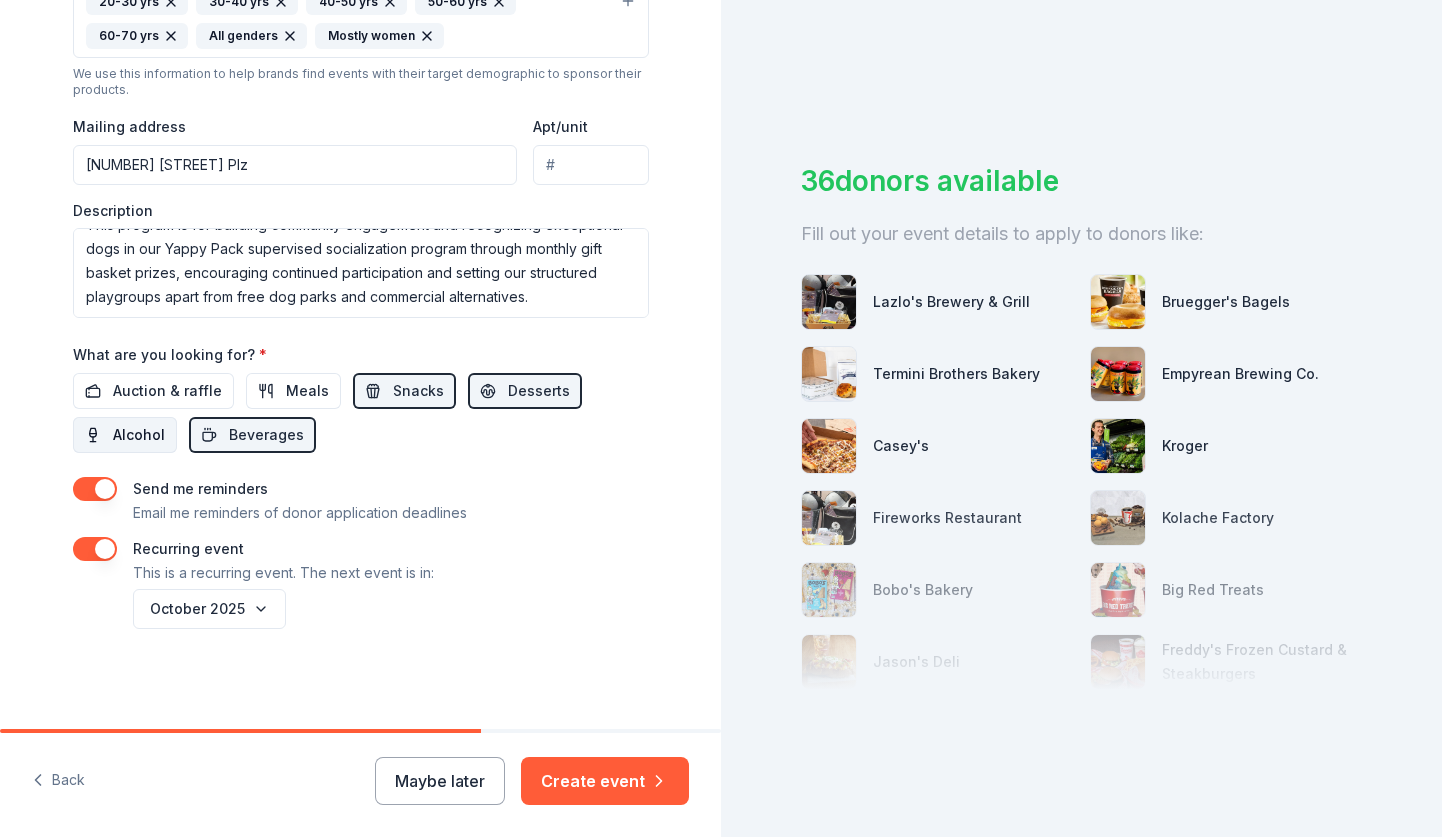 click on "Alcohol" at bounding box center [139, 435] 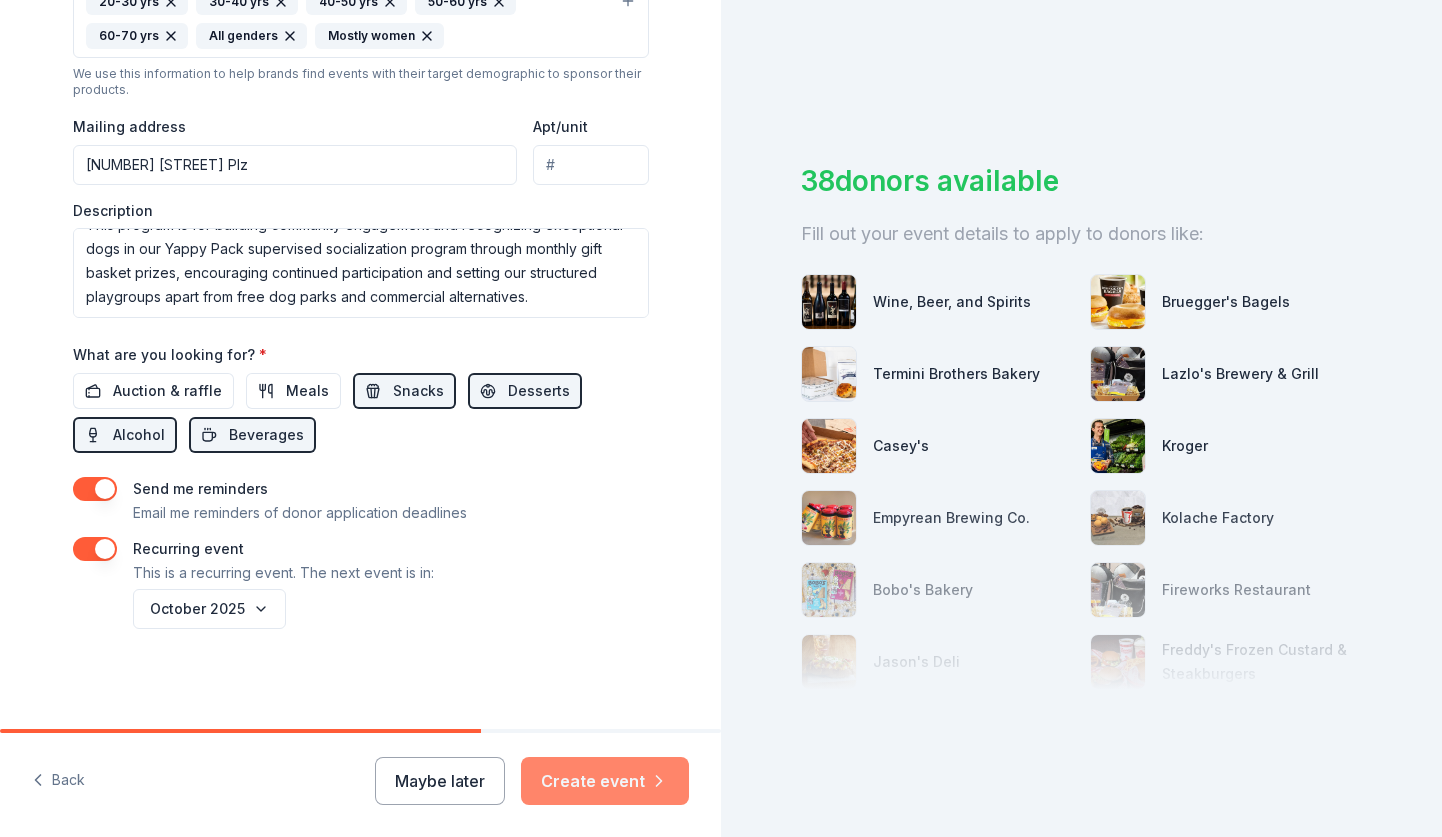 click 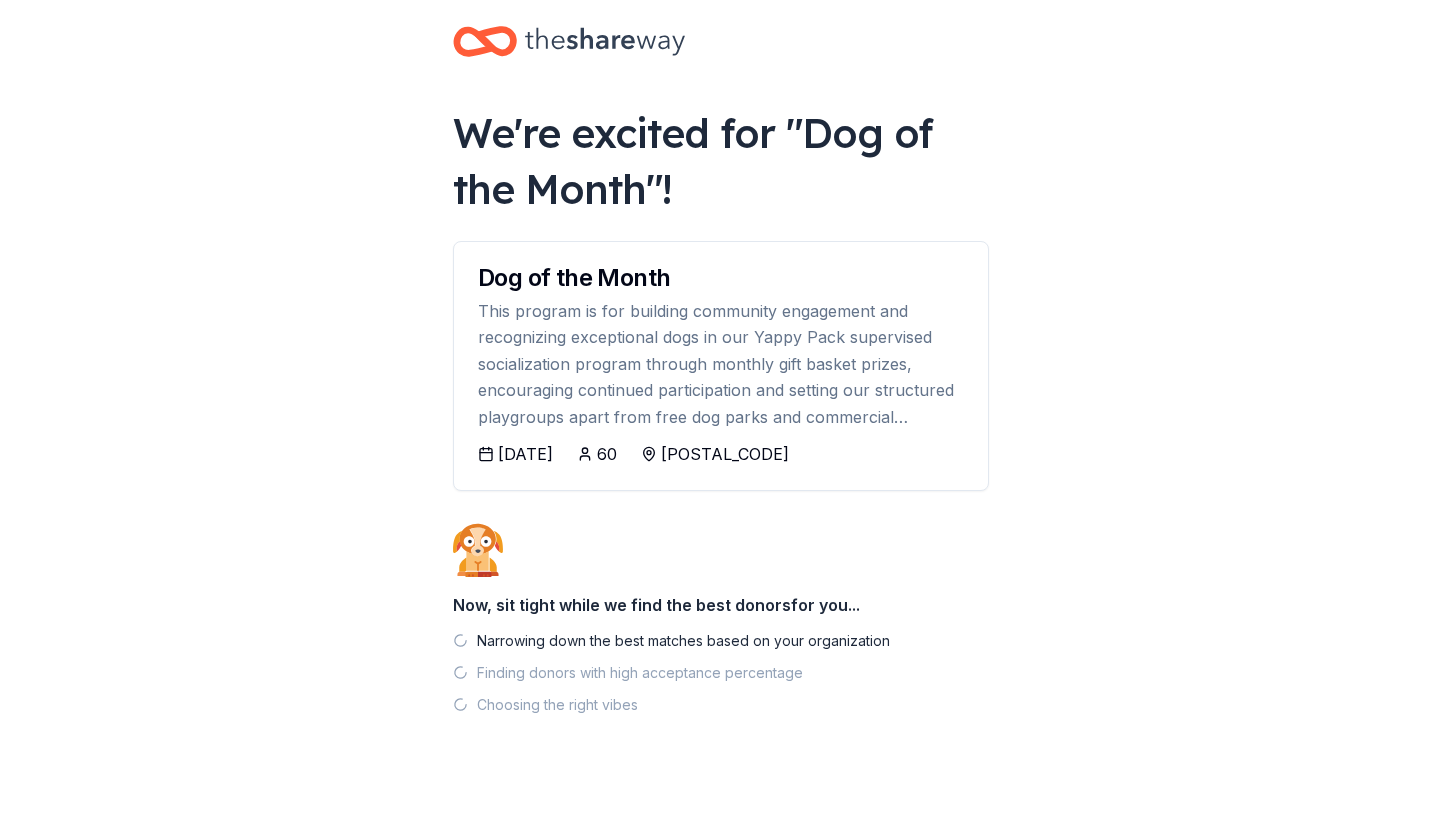 scroll, scrollTop: 34, scrollLeft: 0, axis: vertical 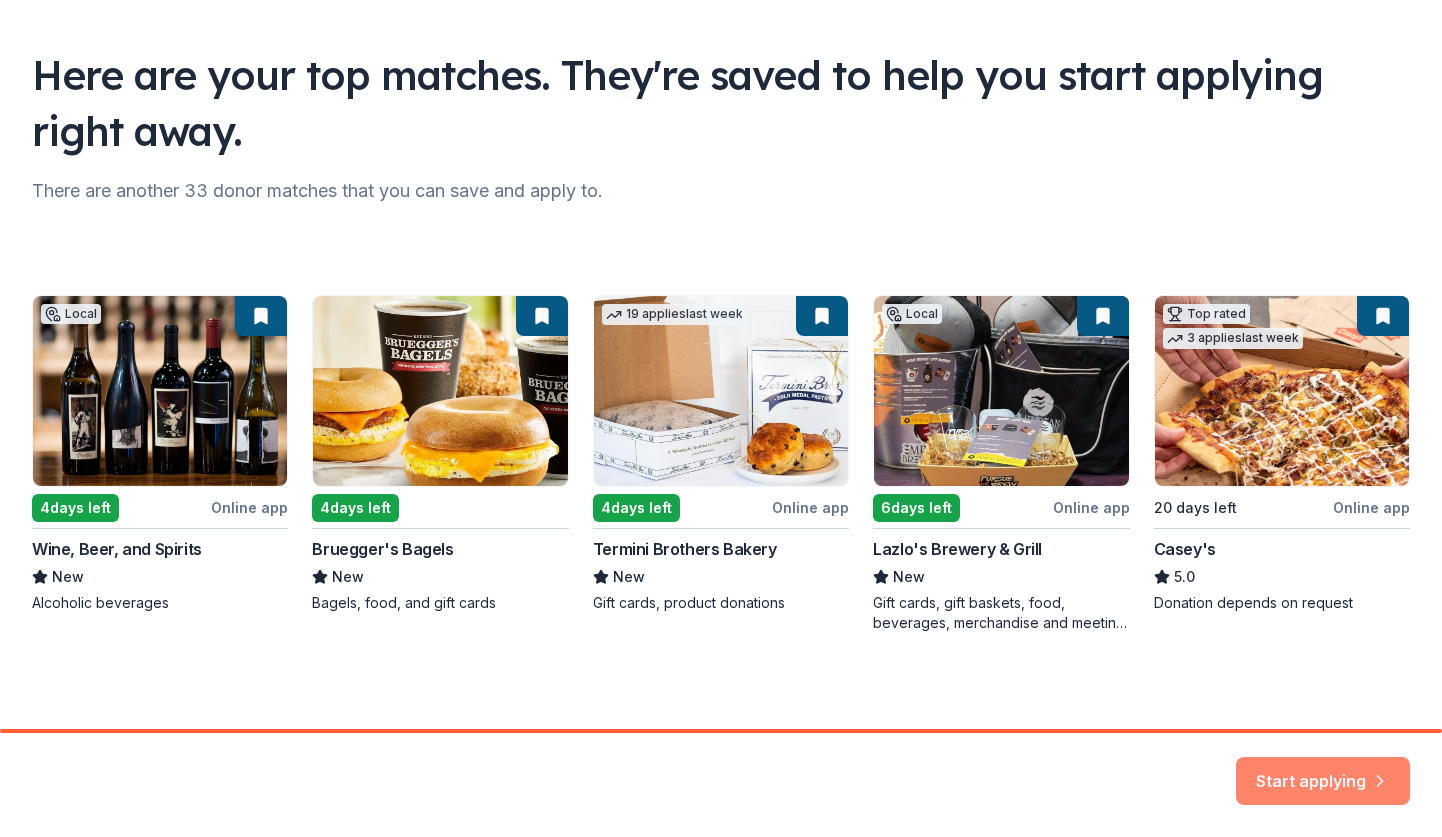 click on "Start applying" at bounding box center (1323, 769) 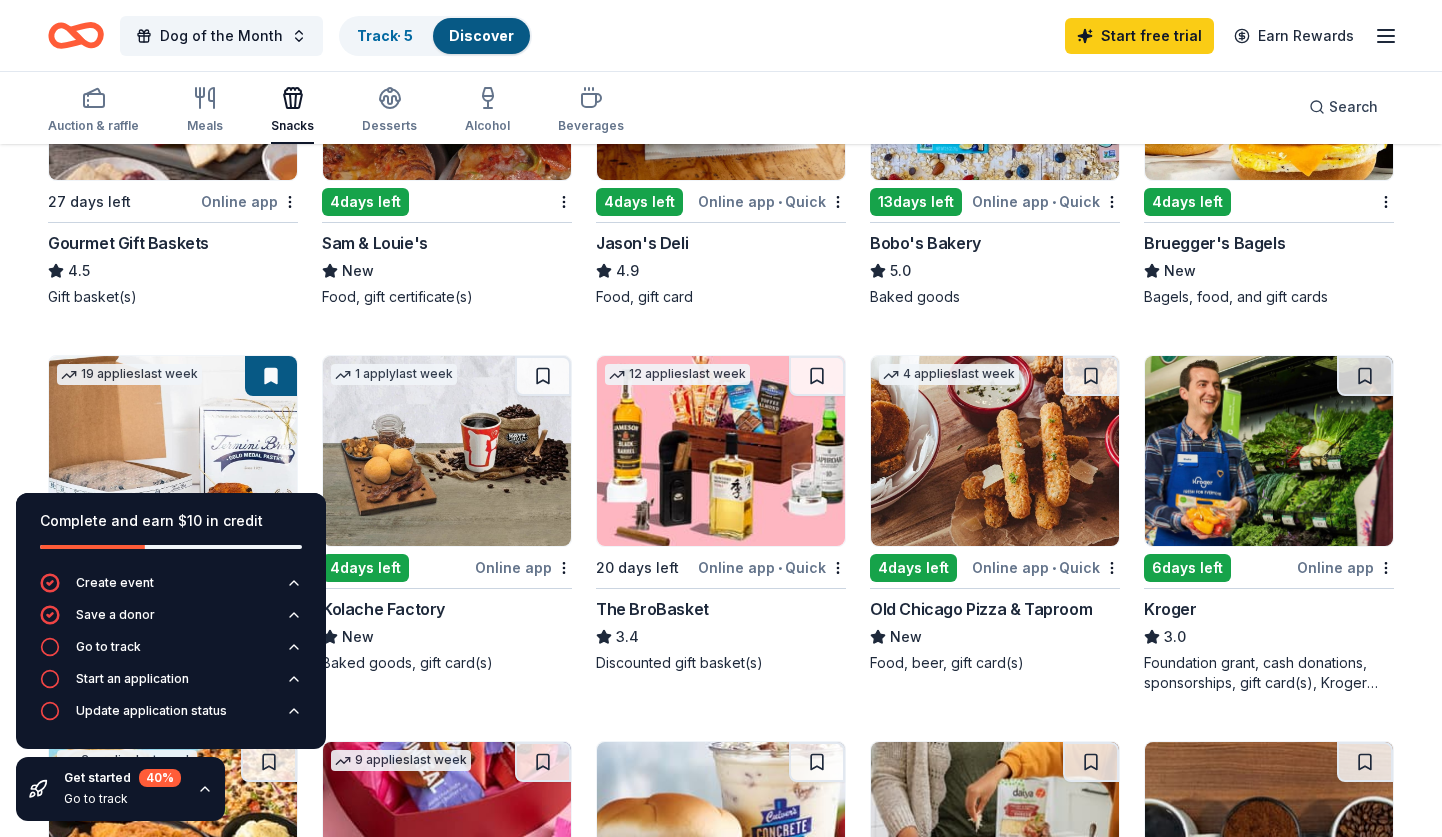 scroll, scrollTop: 771, scrollLeft: 0, axis: vertical 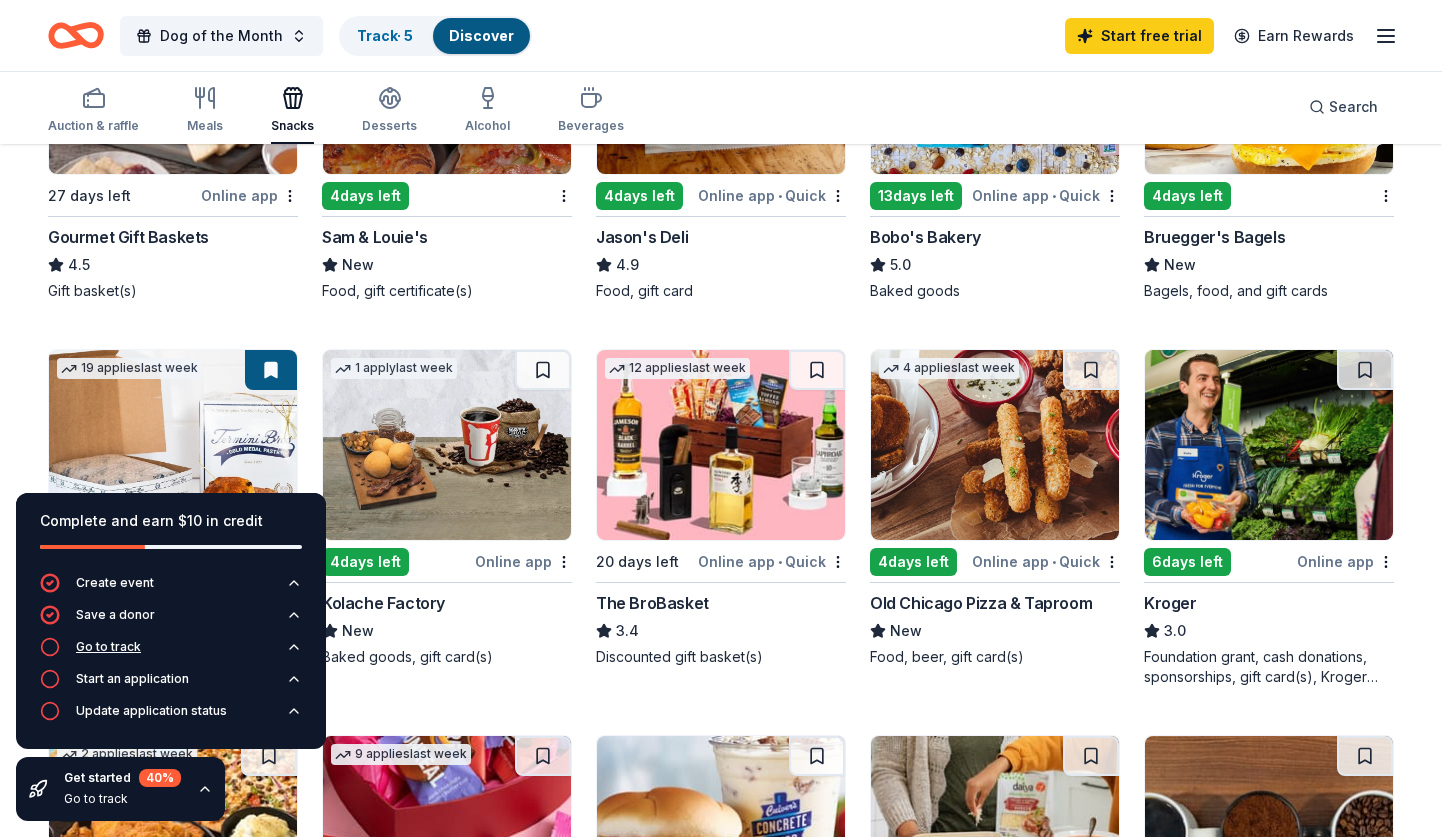 click on "Go to track" at bounding box center [108, 647] 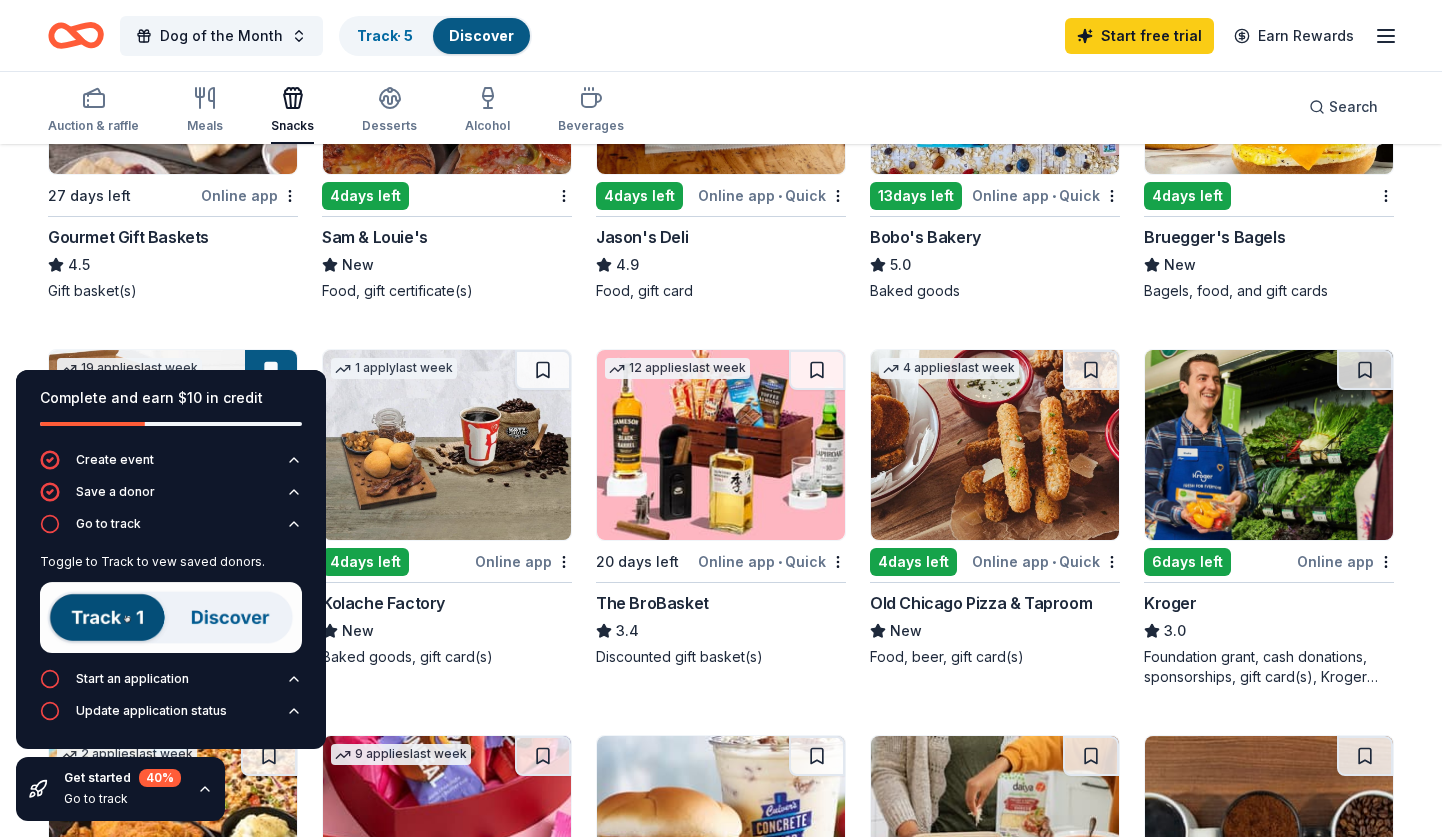 click at bounding box center (171, 617) 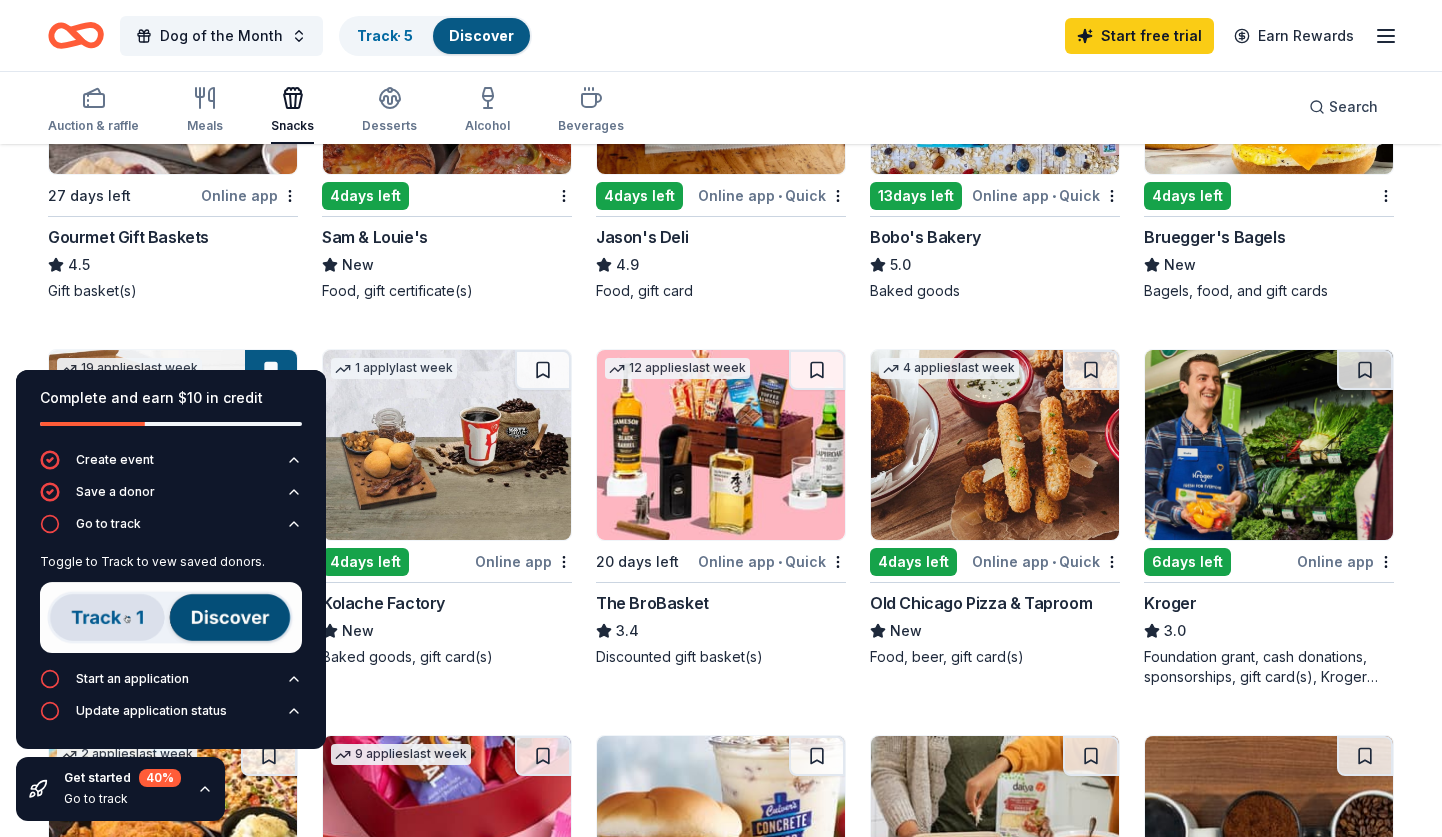 click at bounding box center (171, 617) 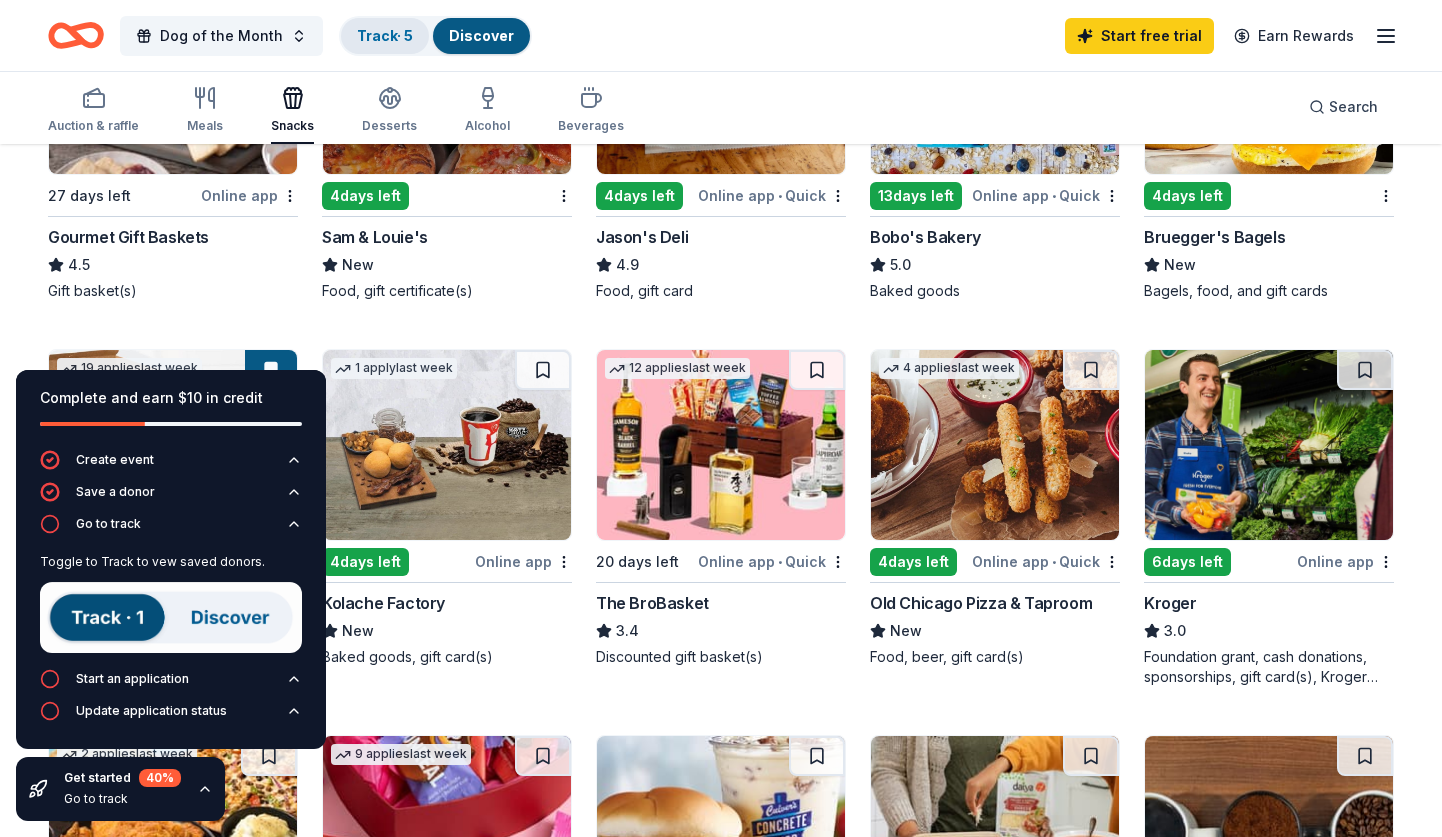 click on "Track  · 5" at bounding box center [385, 35] 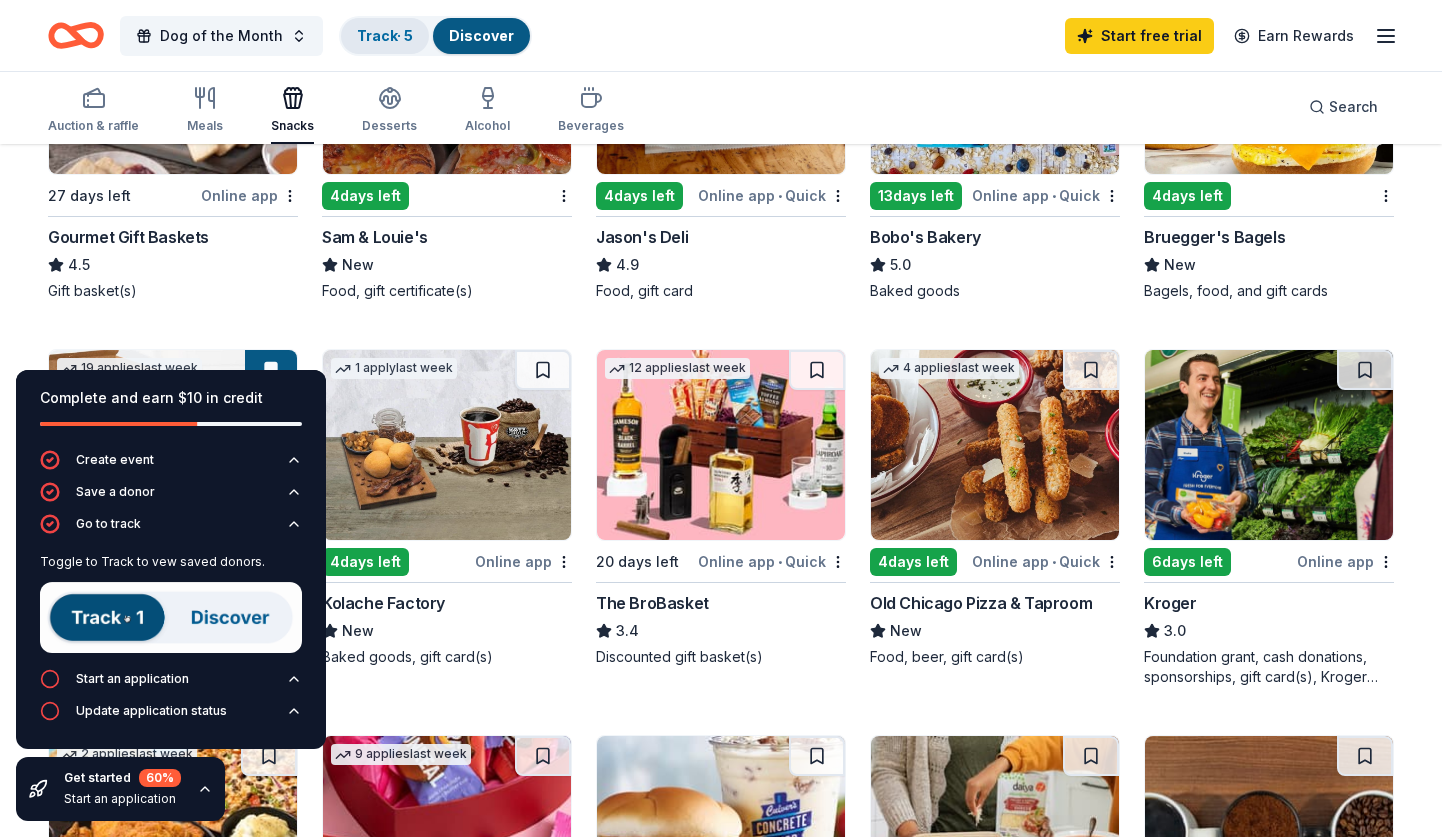 scroll, scrollTop: 1, scrollLeft: 0, axis: vertical 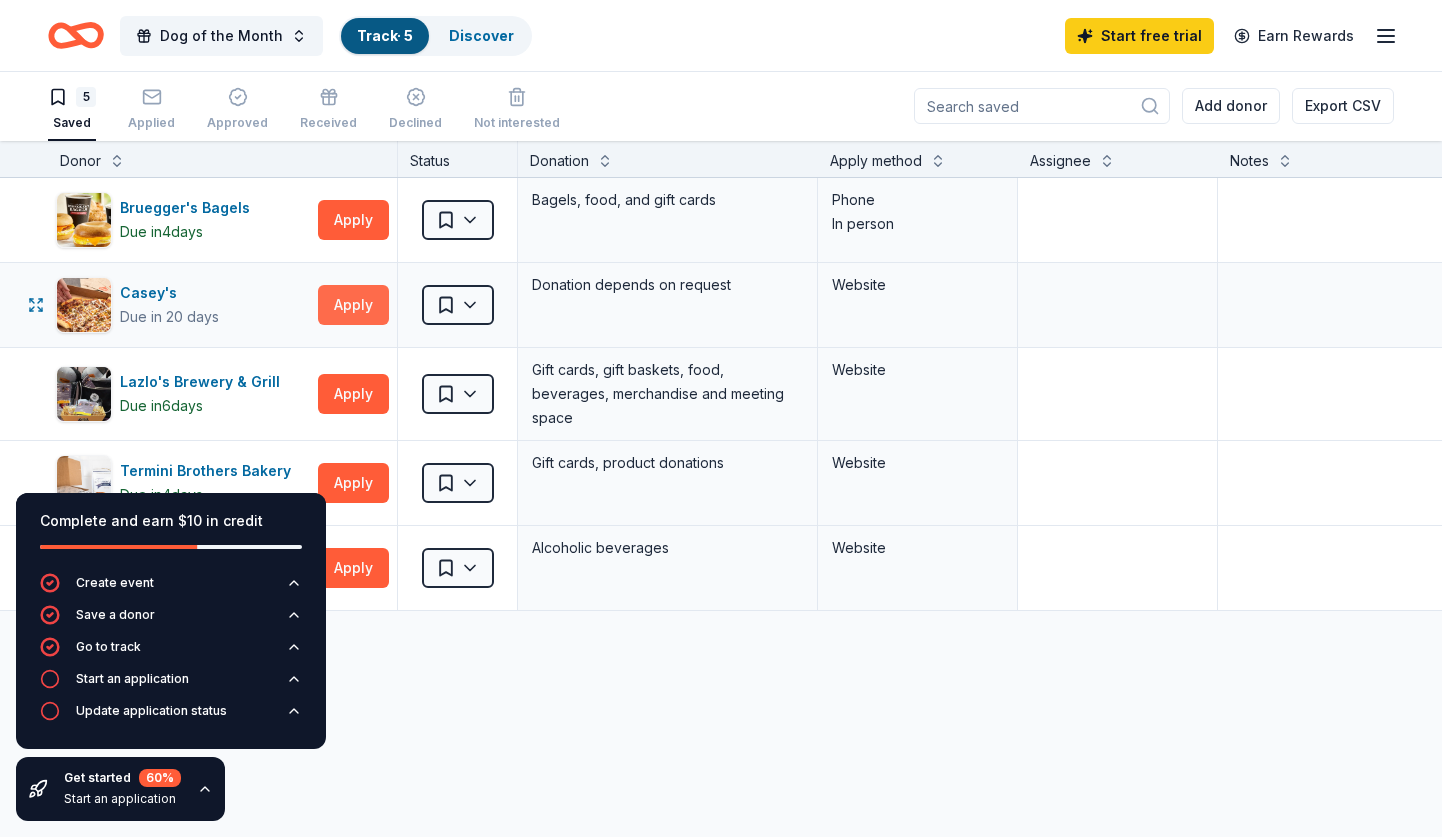 click on "Apply" at bounding box center [353, 305] 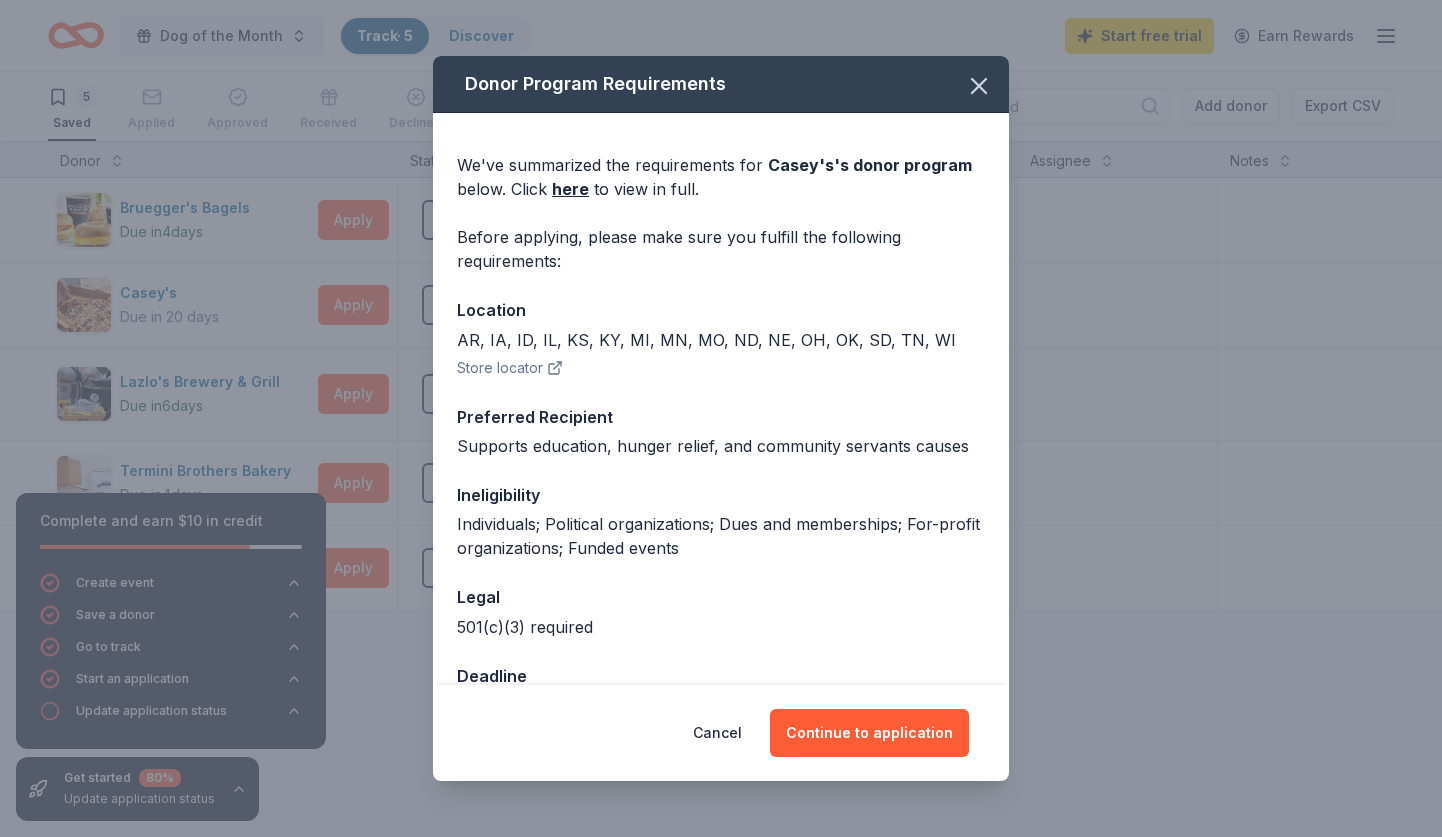 scroll, scrollTop: 60, scrollLeft: 0, axis: vertical 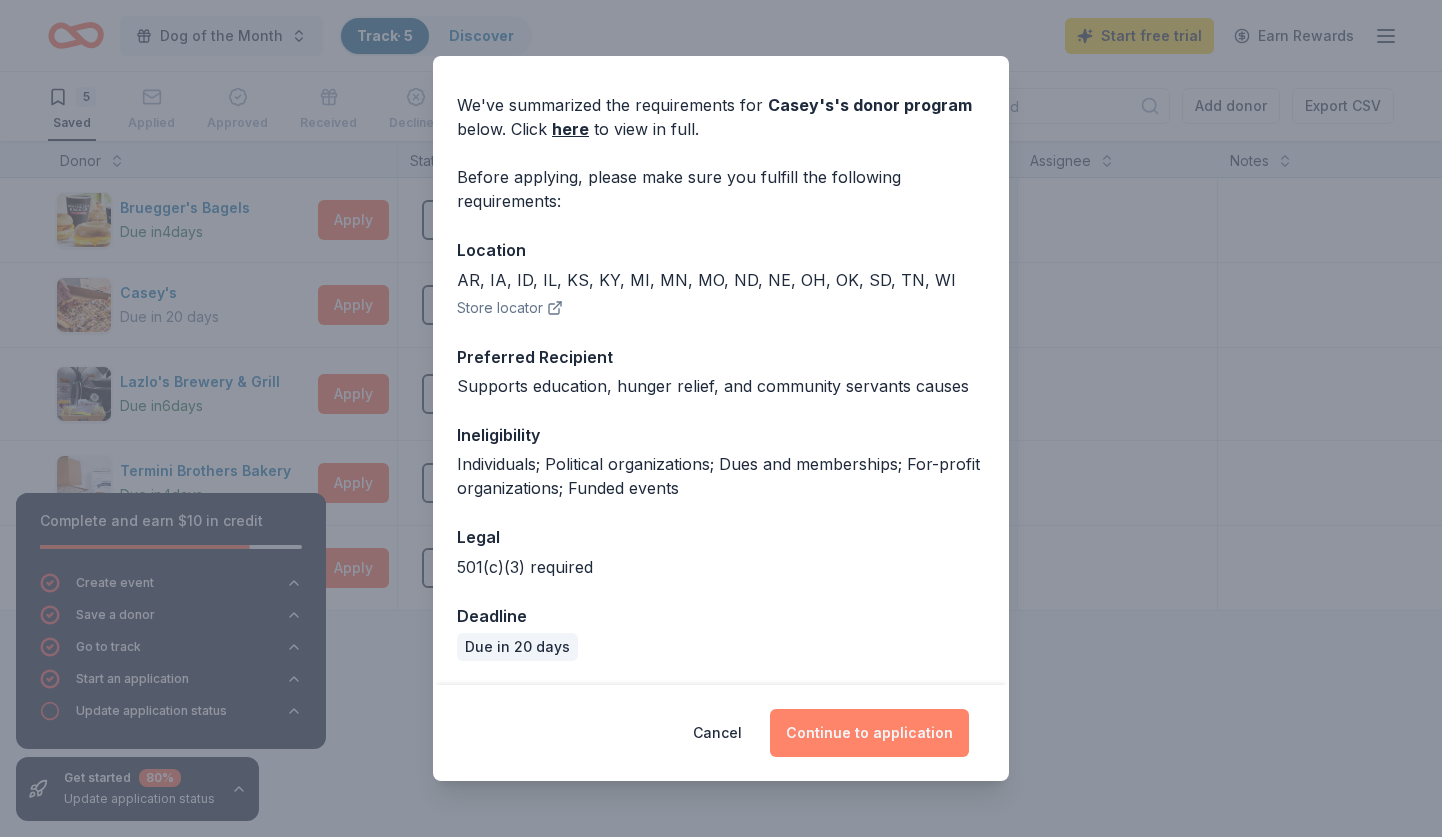 click on "Continue to application" at bounding box center (869, 733) 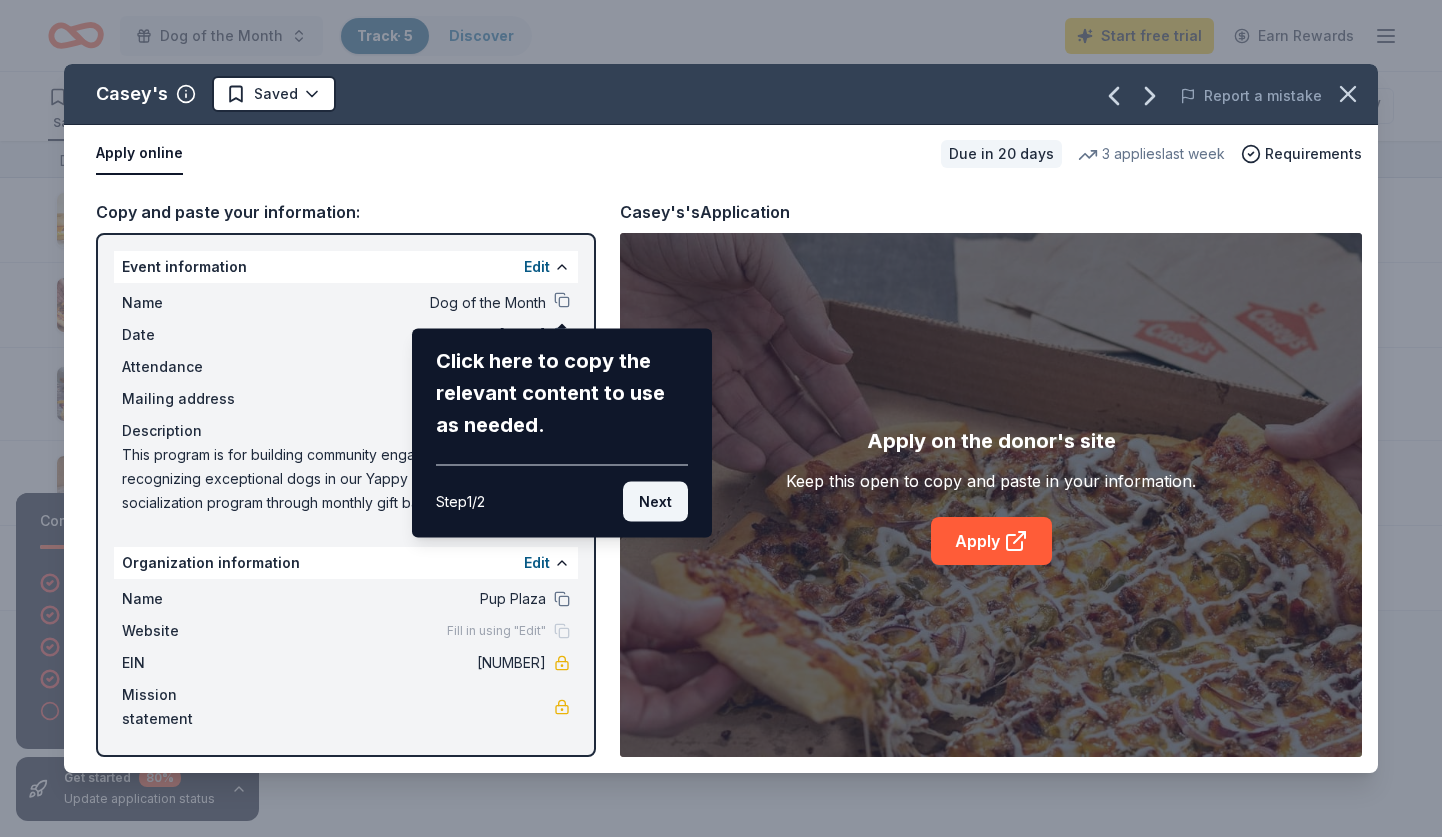 click on "Next" at bounding box center (655, 502) 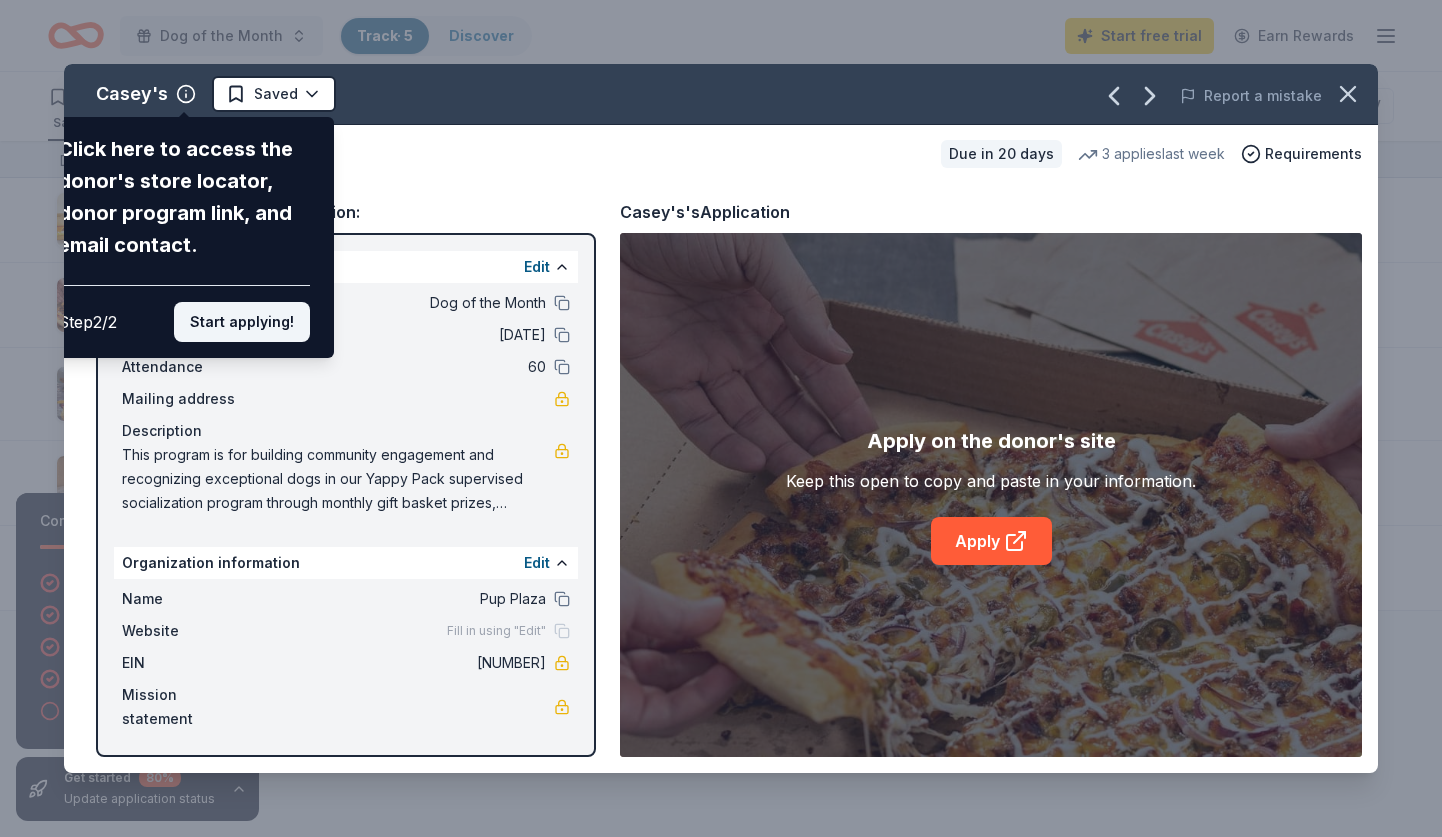 click on "Start applying!" at bounding box center (242, 322) 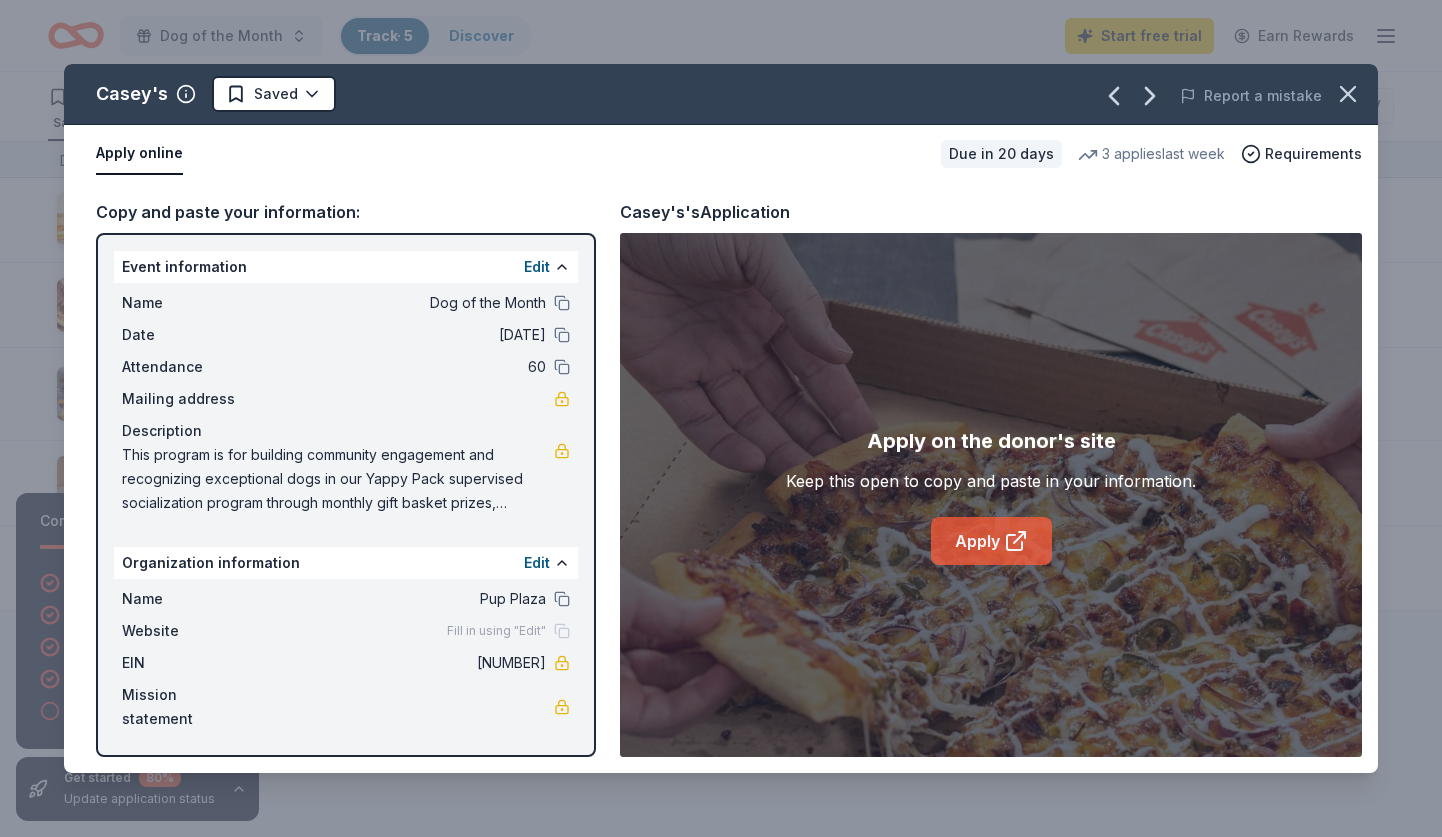 click on "Apply" at bounding box center [991, 541] 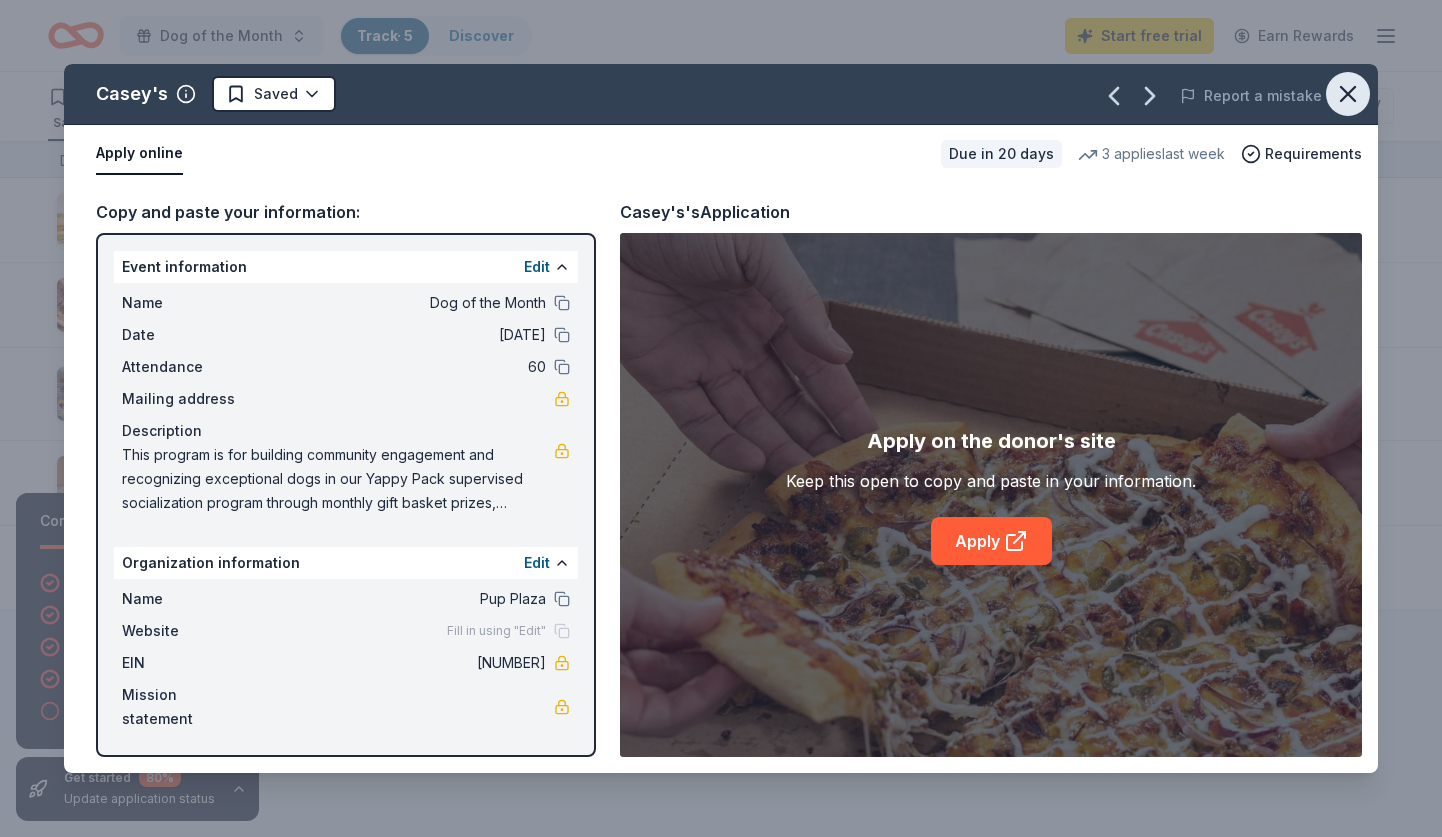 click 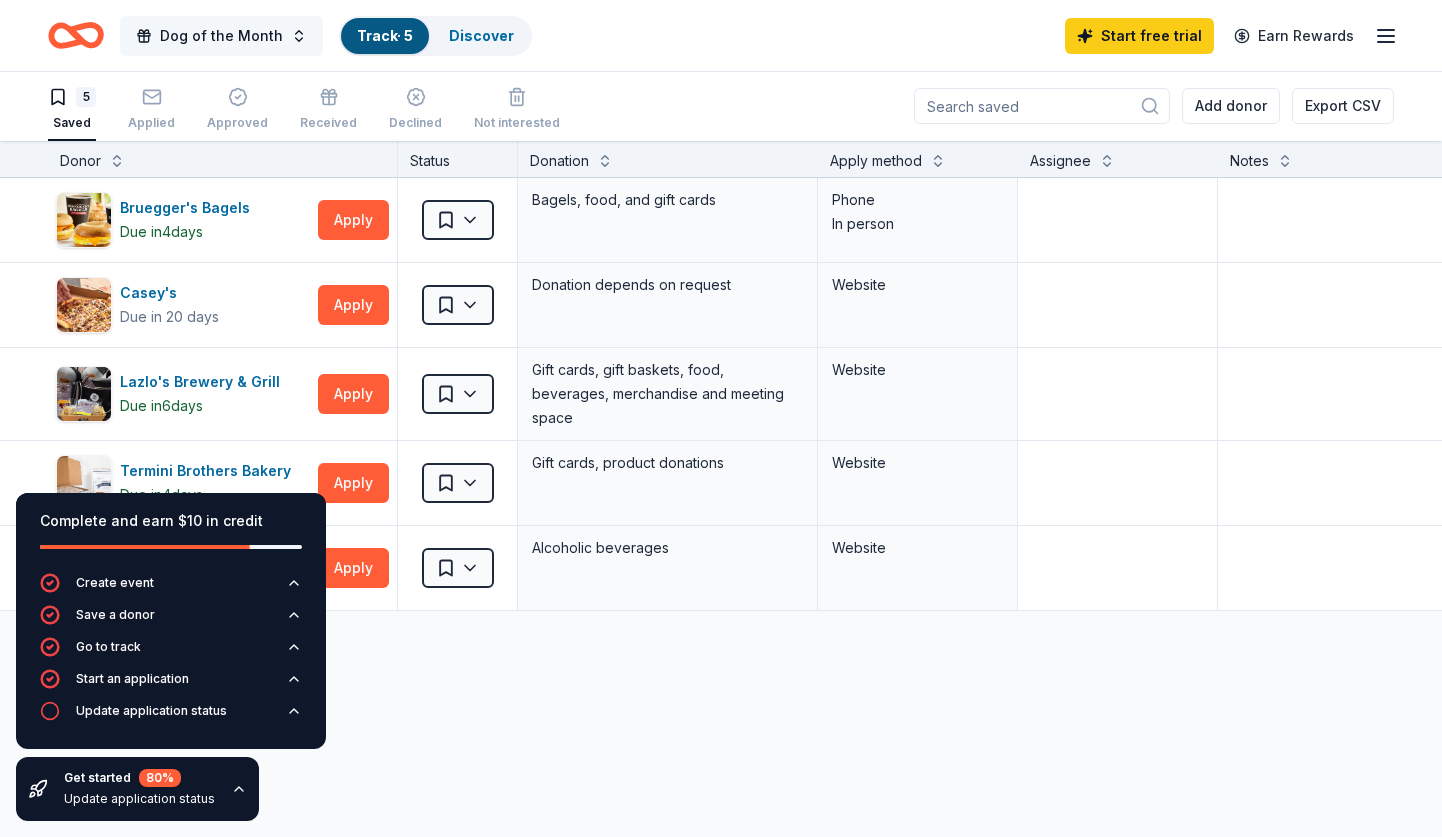 click on "Dog of the Month" at bounding box center (221, 36) 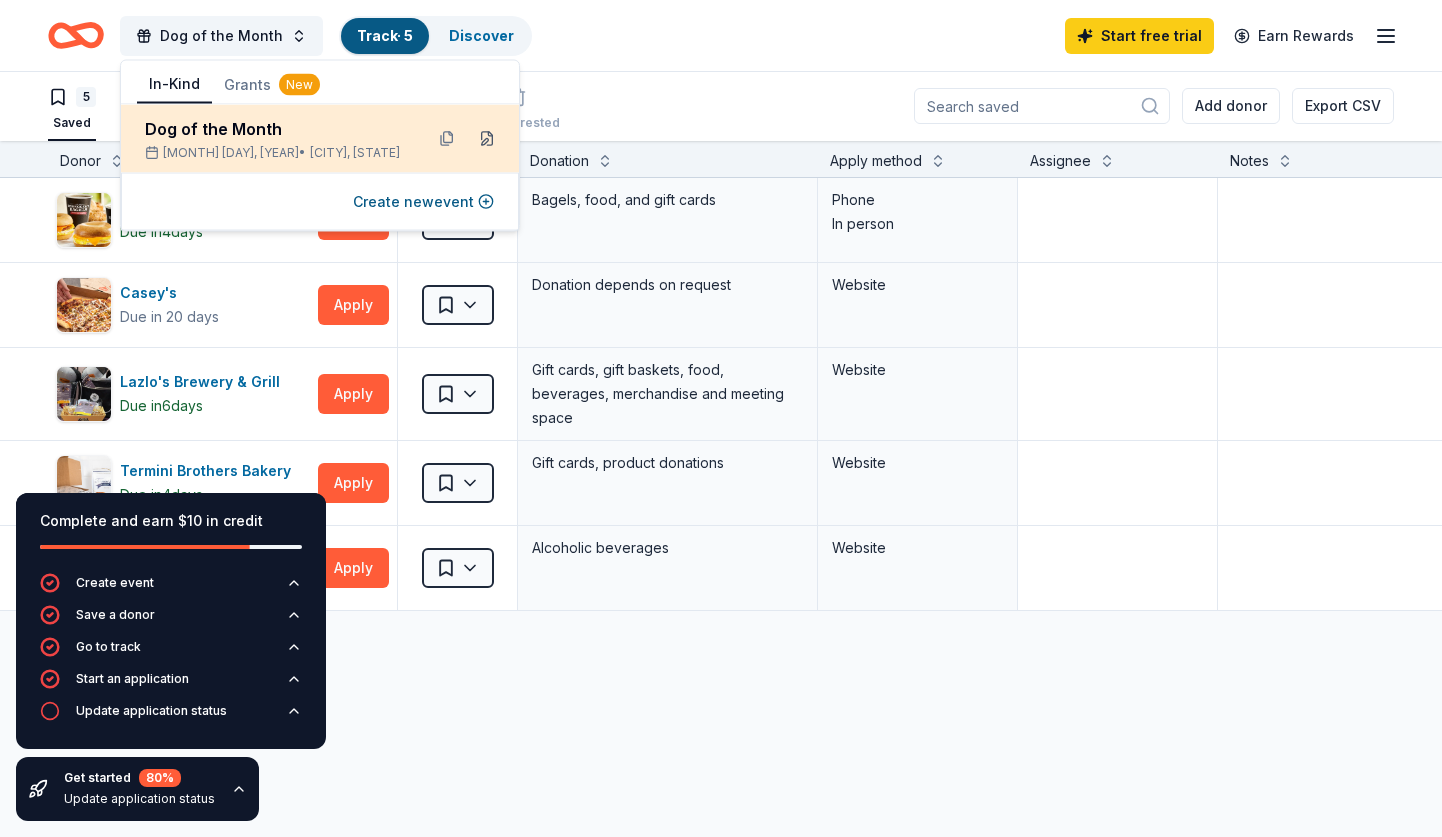 click at bounding box center [487, 139] 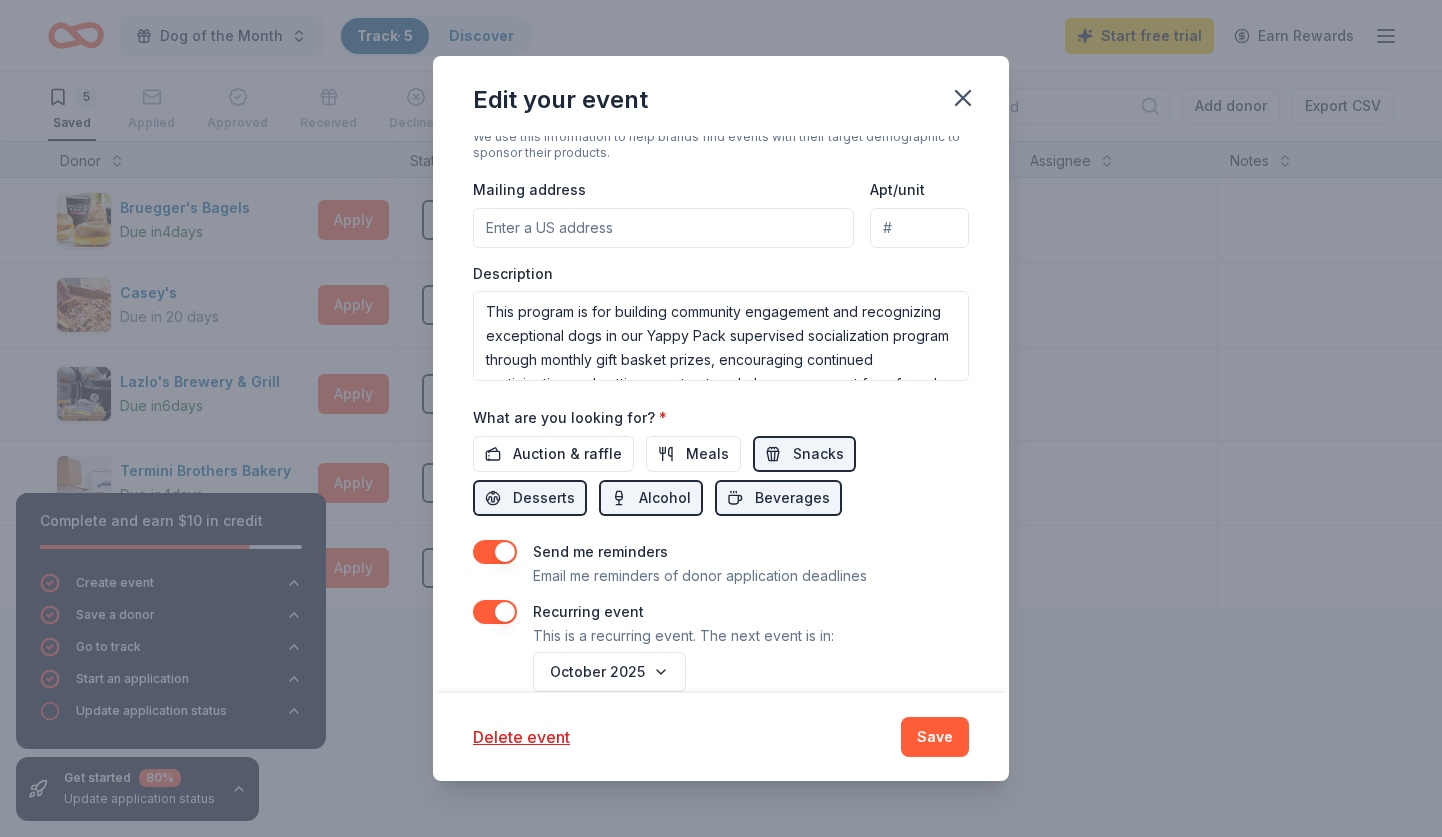 scroll, scrollTop: 633, scrollLeft: 0, axis: vertical 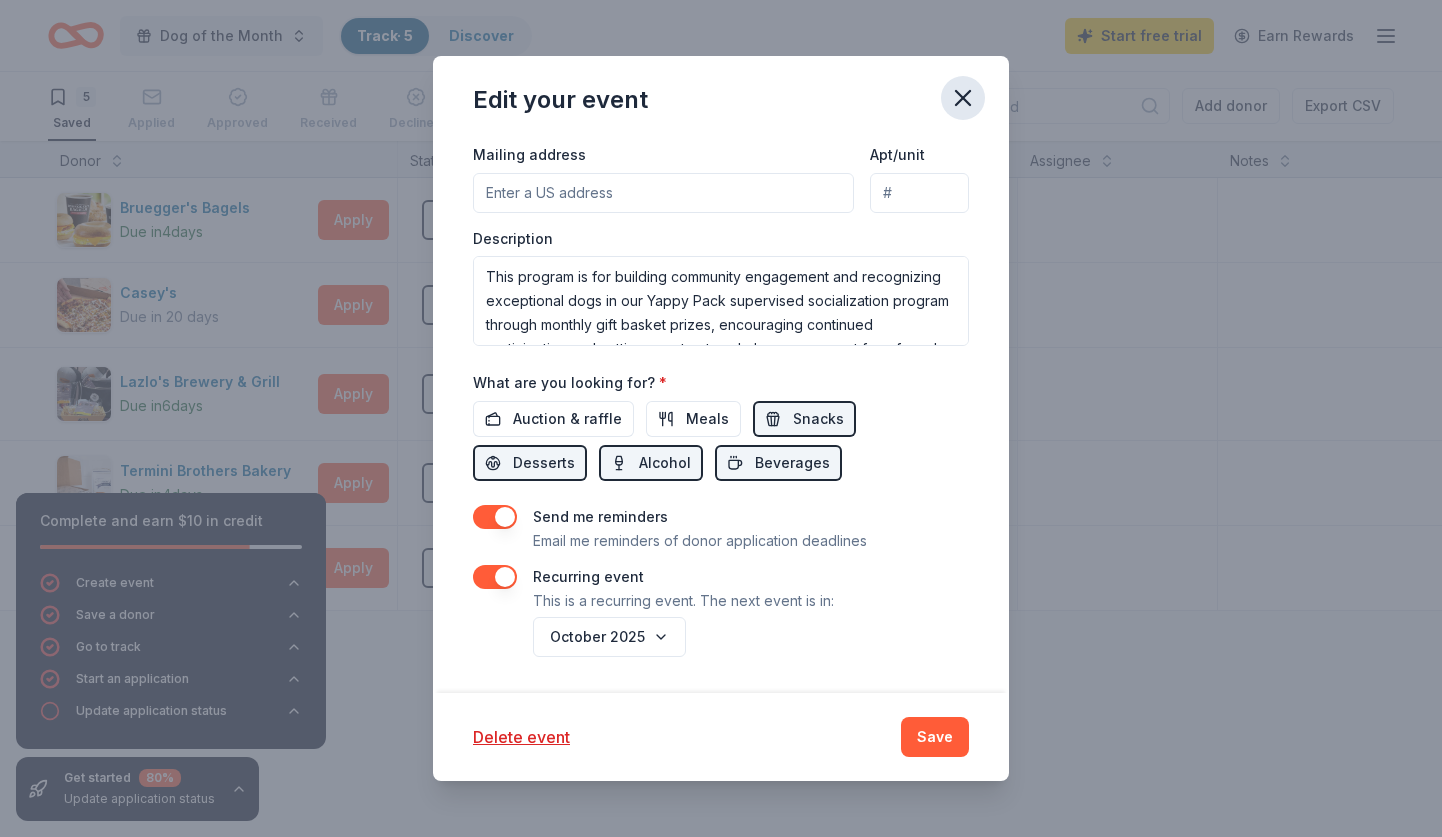 click 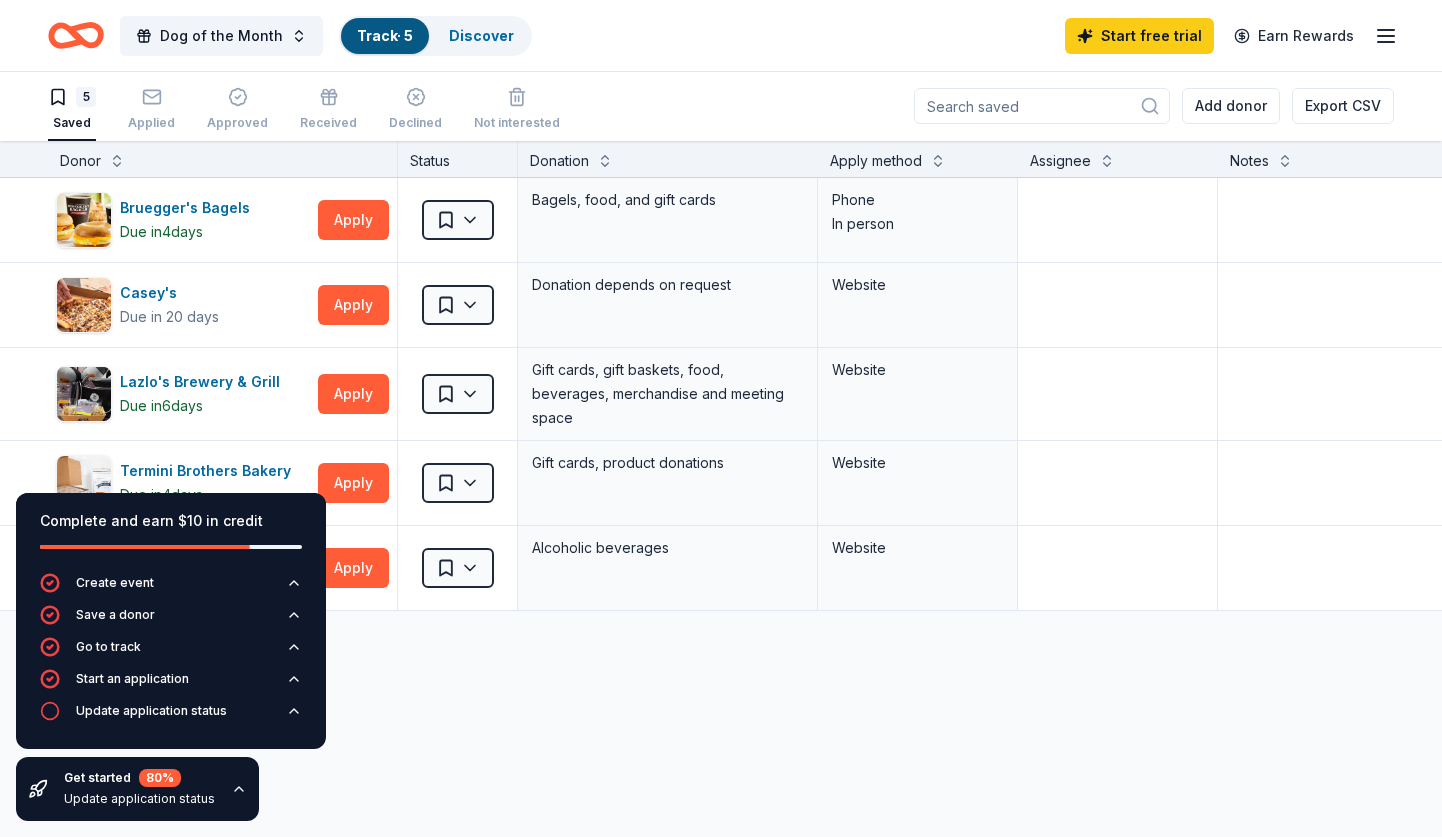 click 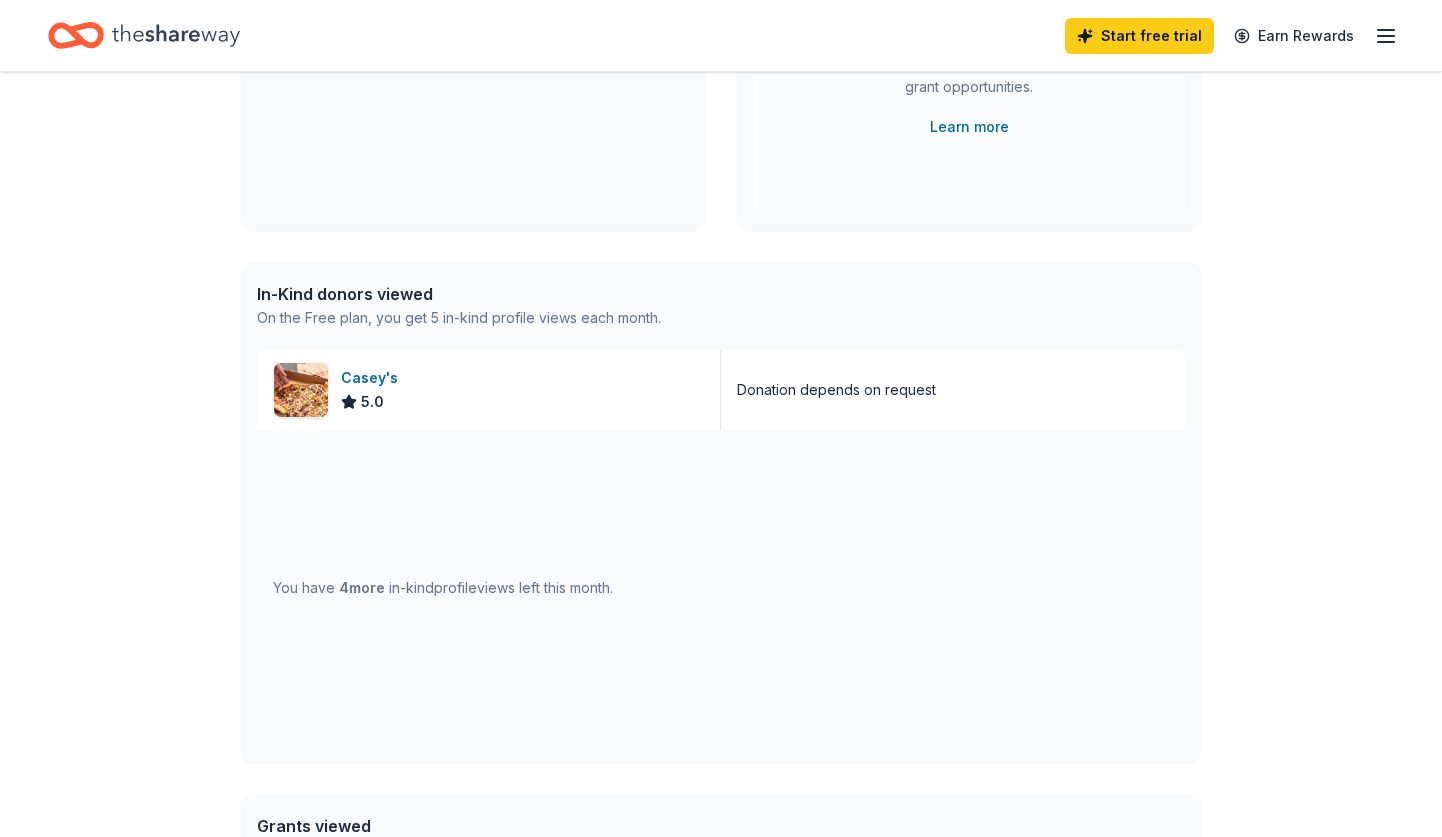 scroll, scrollTop: 0, scrollLeft: 0, axis: both 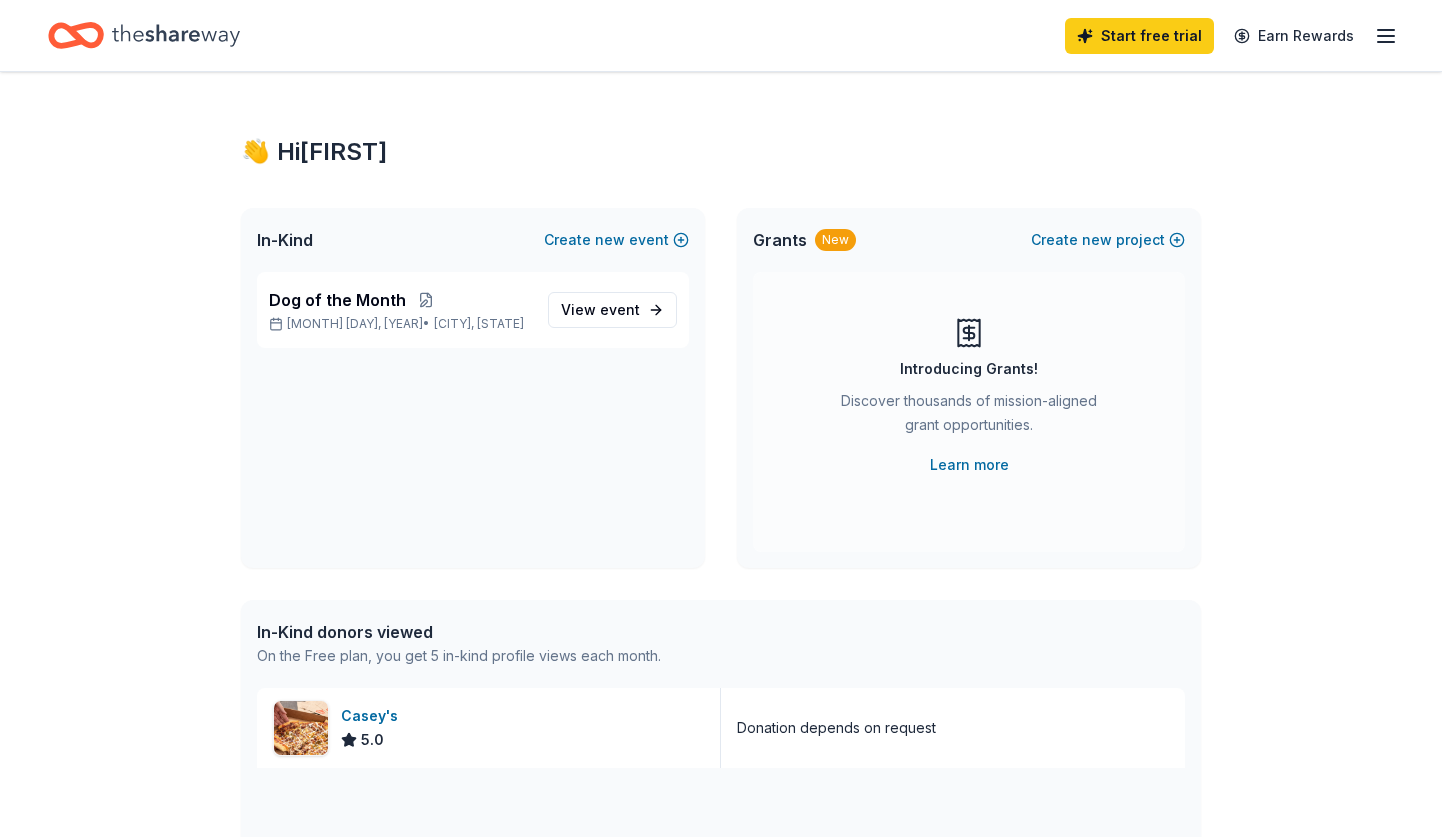 click 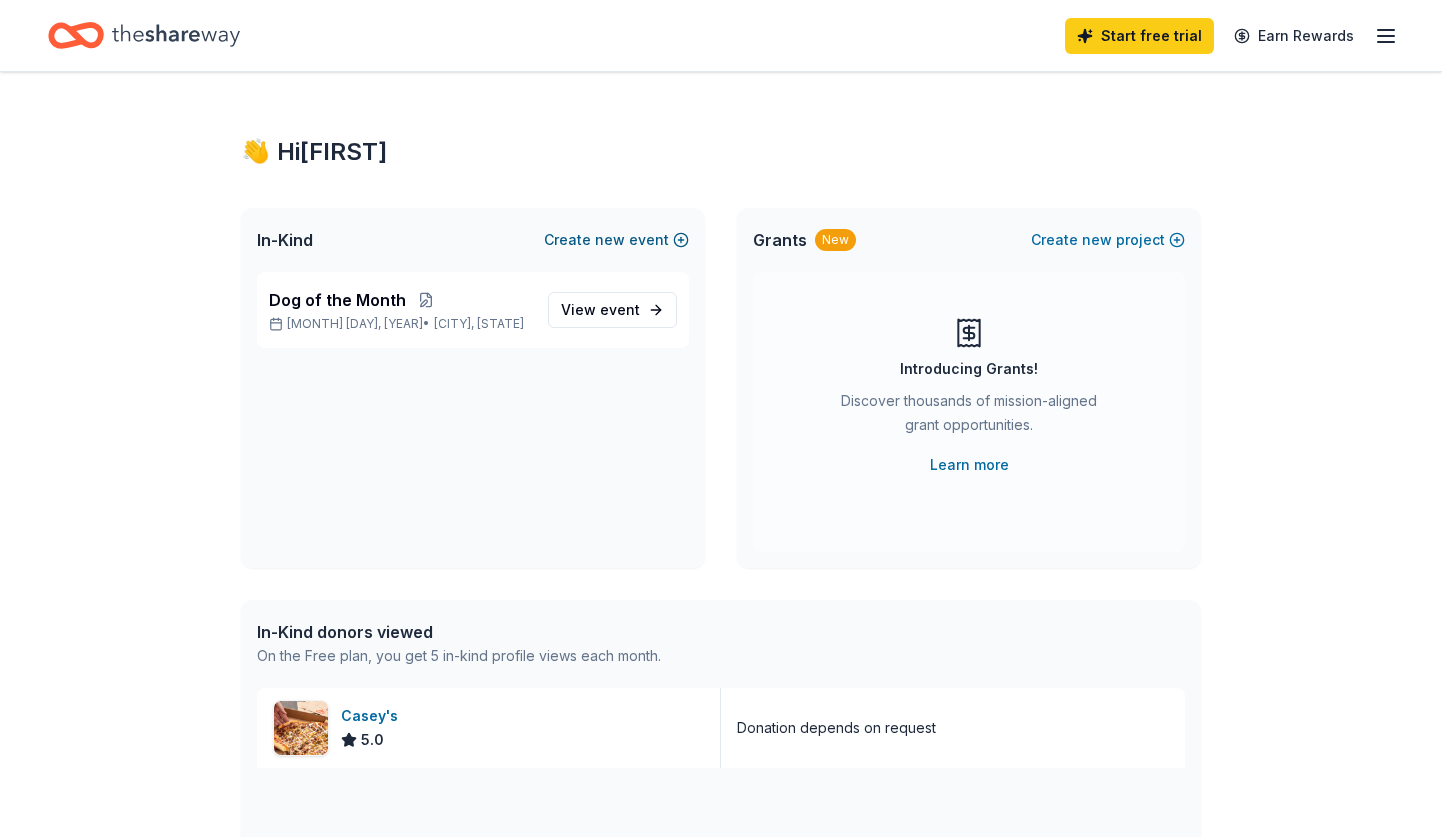 click on "Create  new  event" at bounding box center [616, 240] 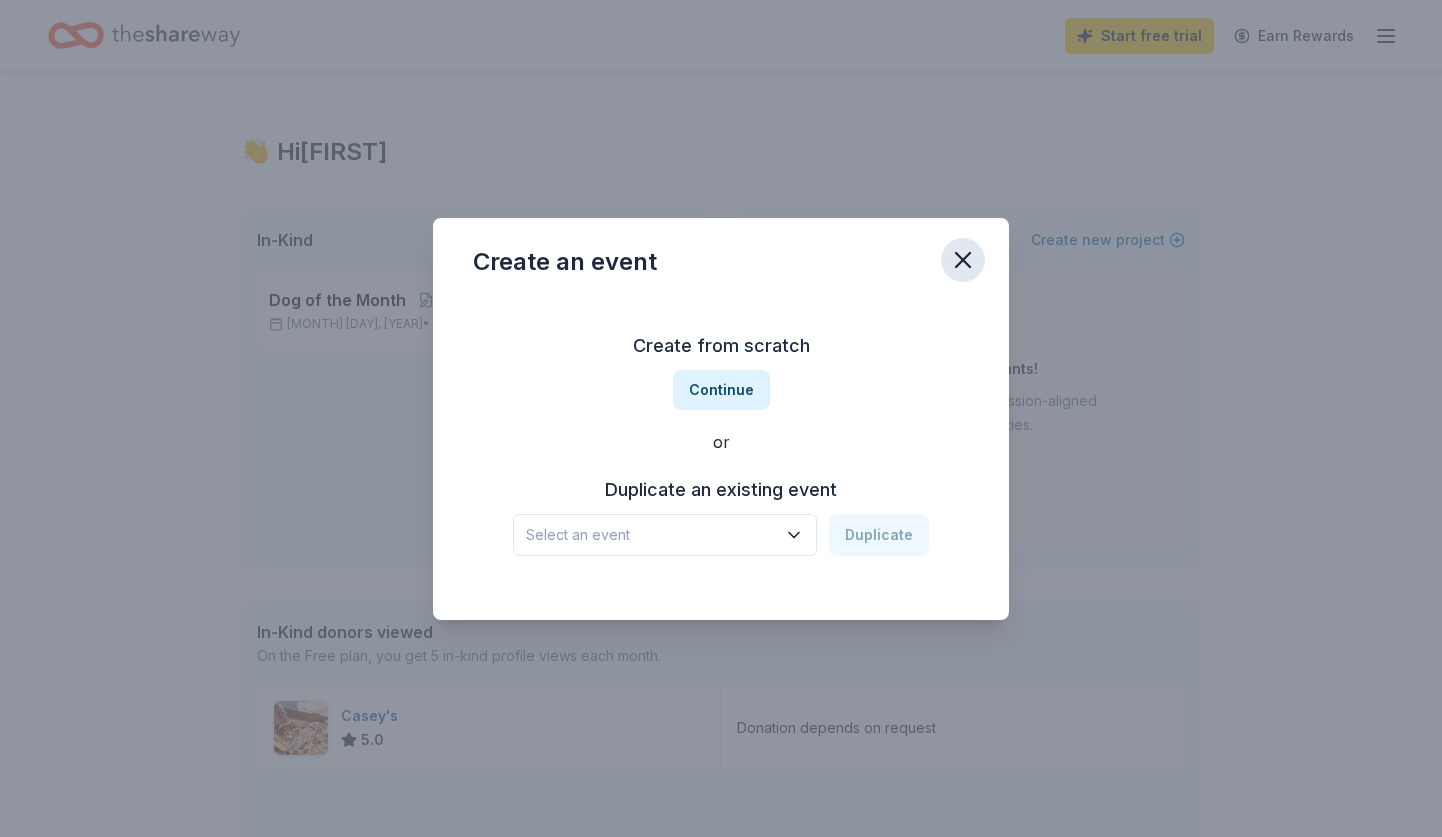 click 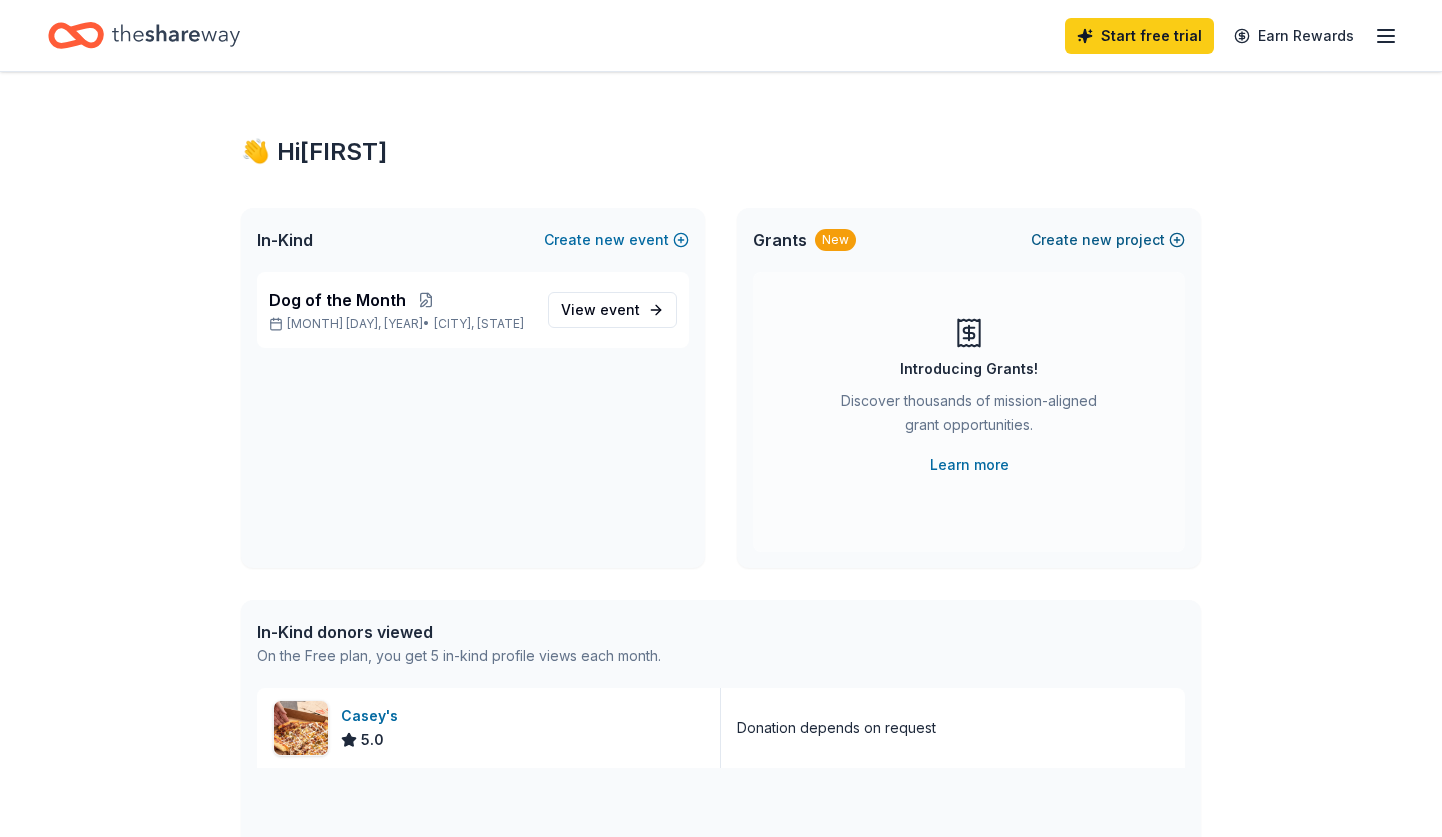 click on "Create  new  project" at bounding box center [1108, 240] 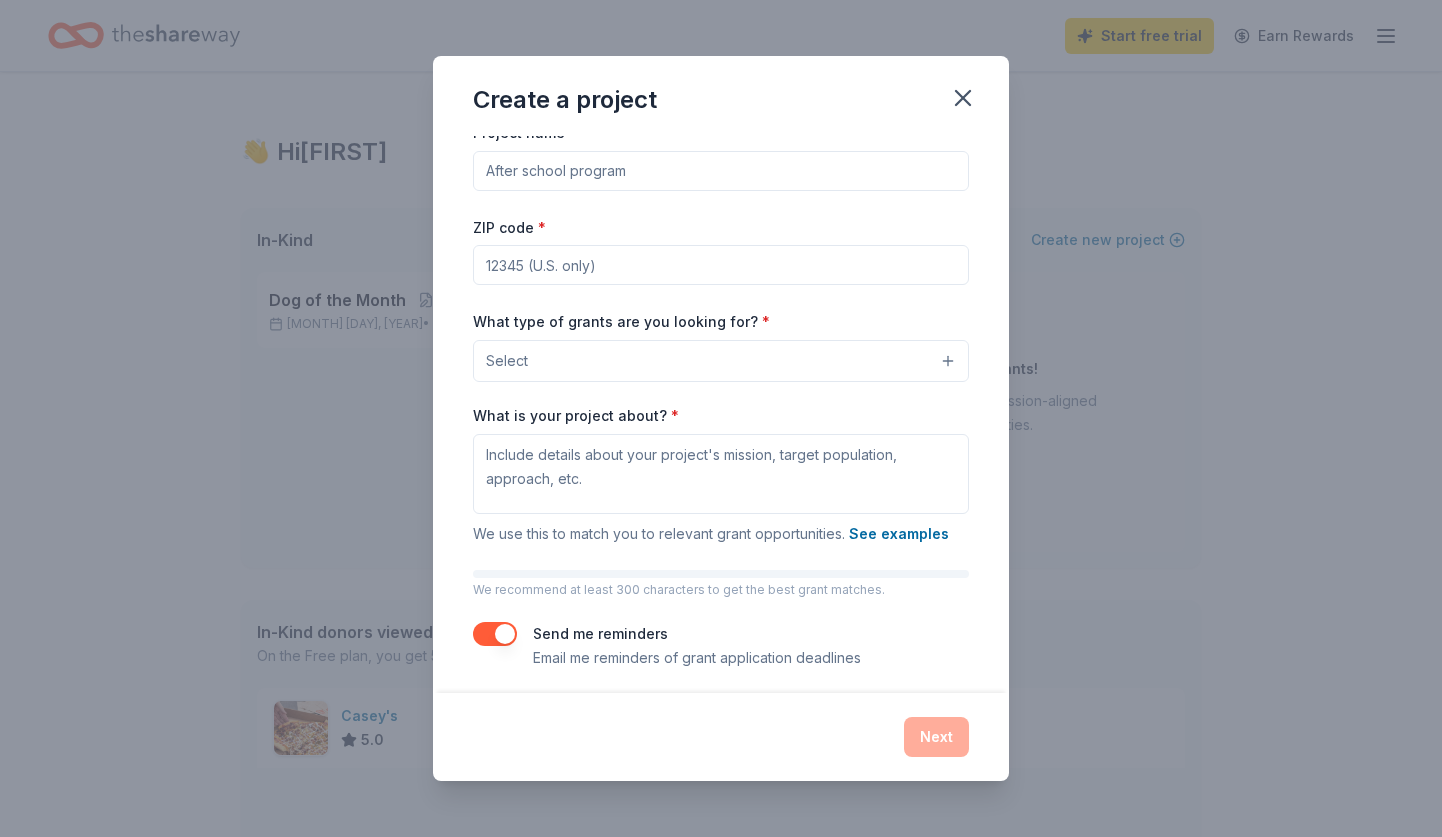 scroll, scrollTop: 24, scrollLeft: 0, axis: vertical 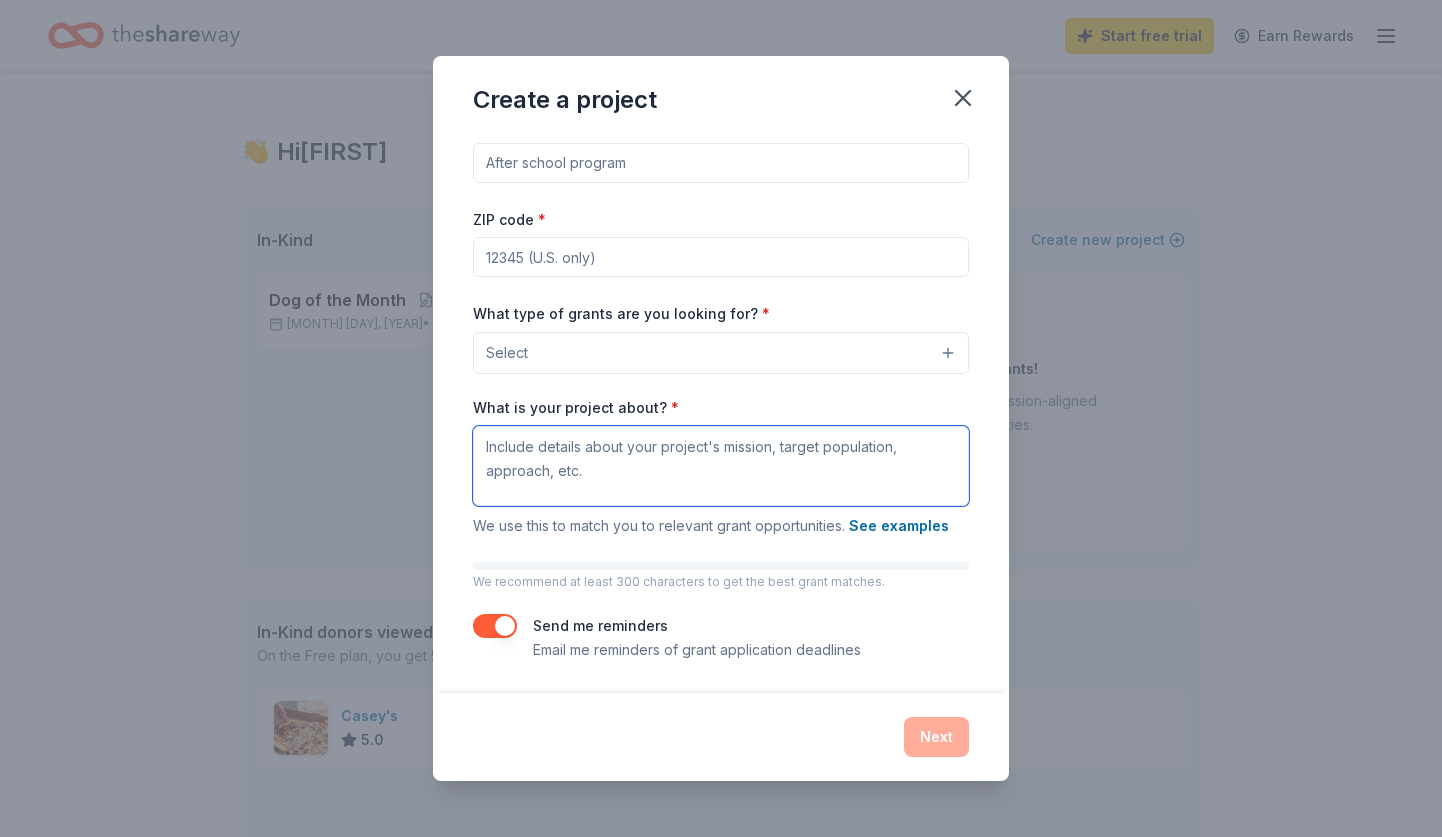 click on "What is your project about? *" at bounding box center (721, 466) 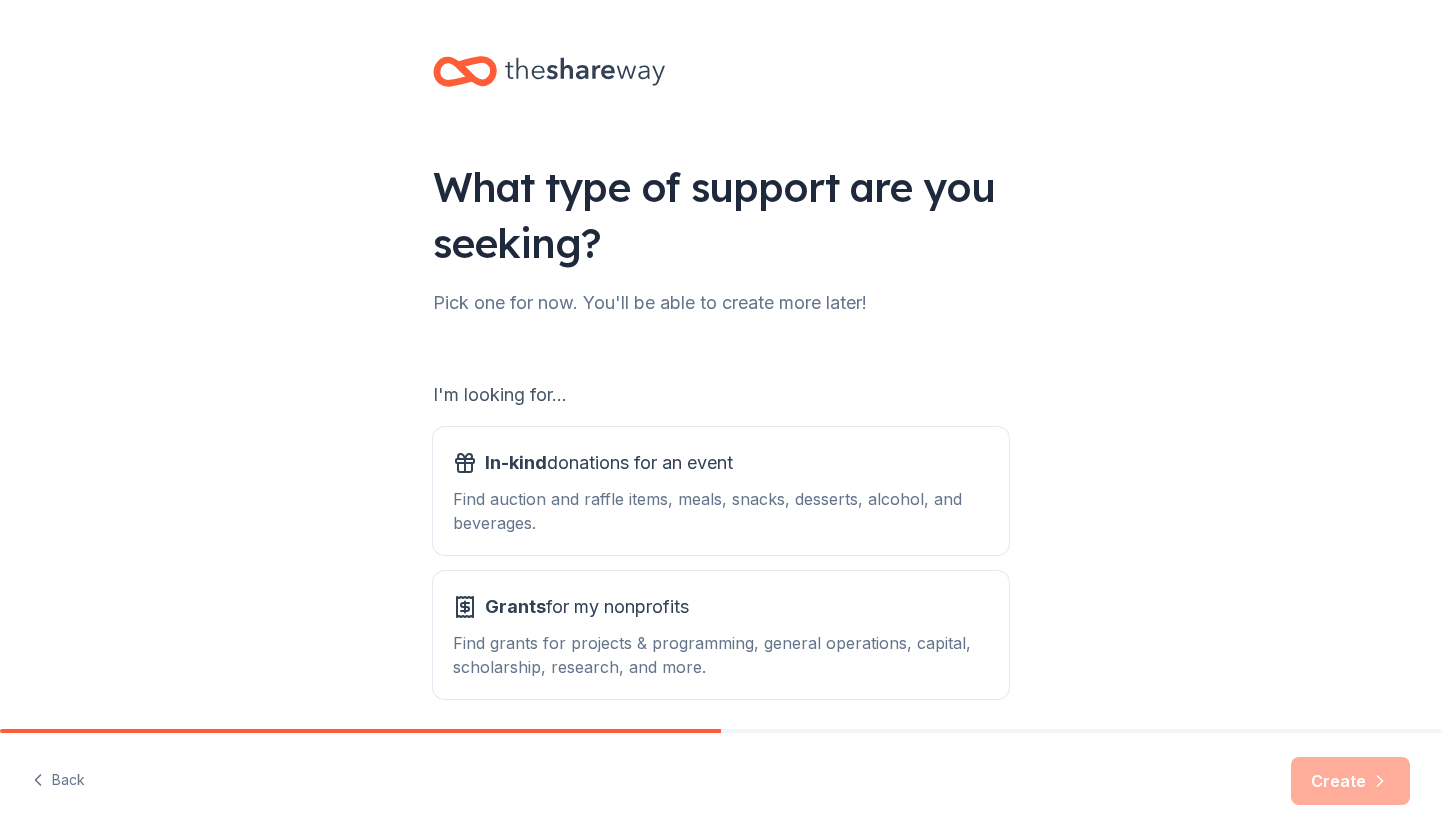 scroll, scrollTop: 0, scrollLeft: 0, axis: both 